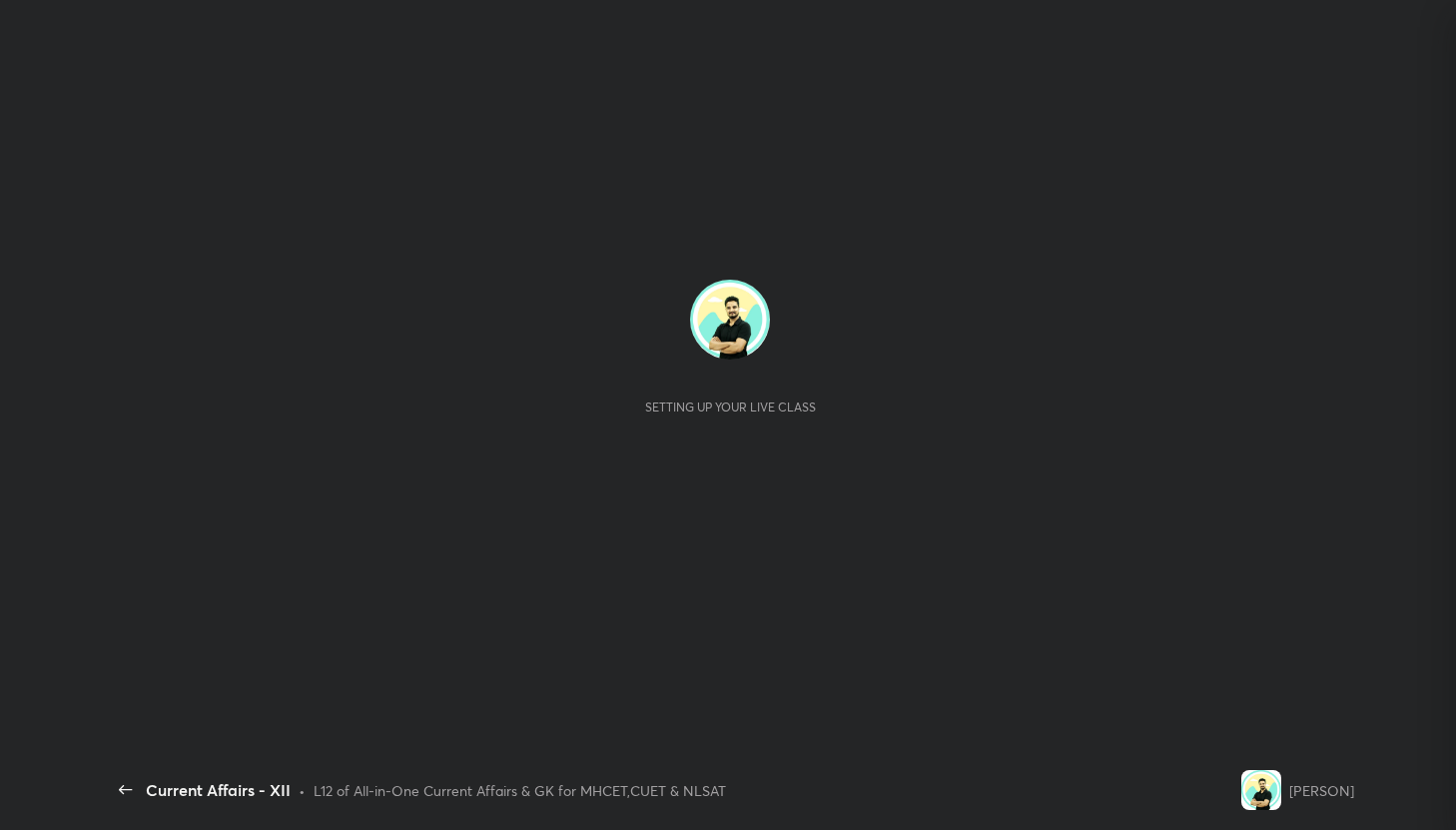 scroll, scrollTop: 0, scrollLeft: 0, axis: both 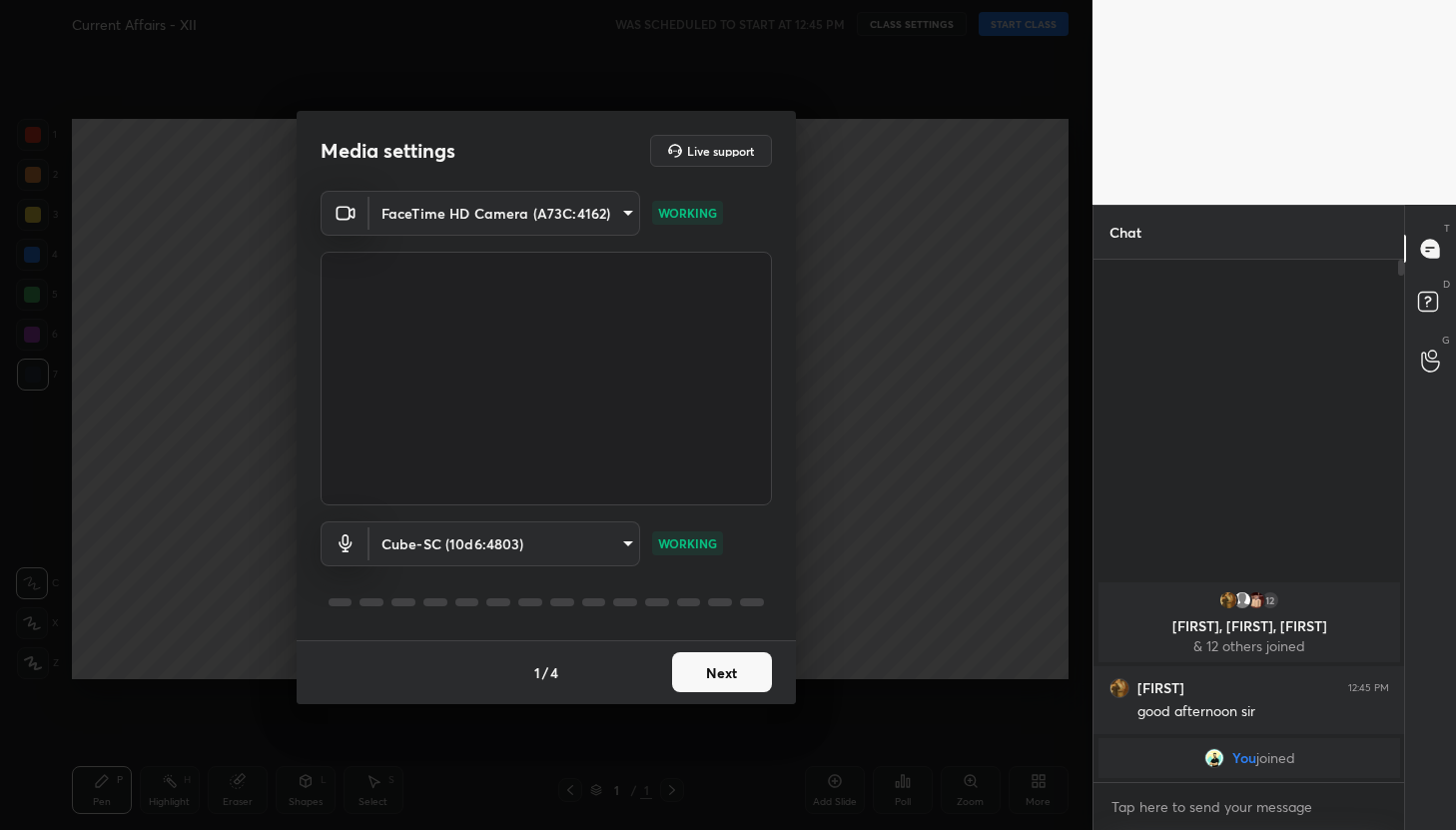 click on "Next" at bounding box center (722, 672) 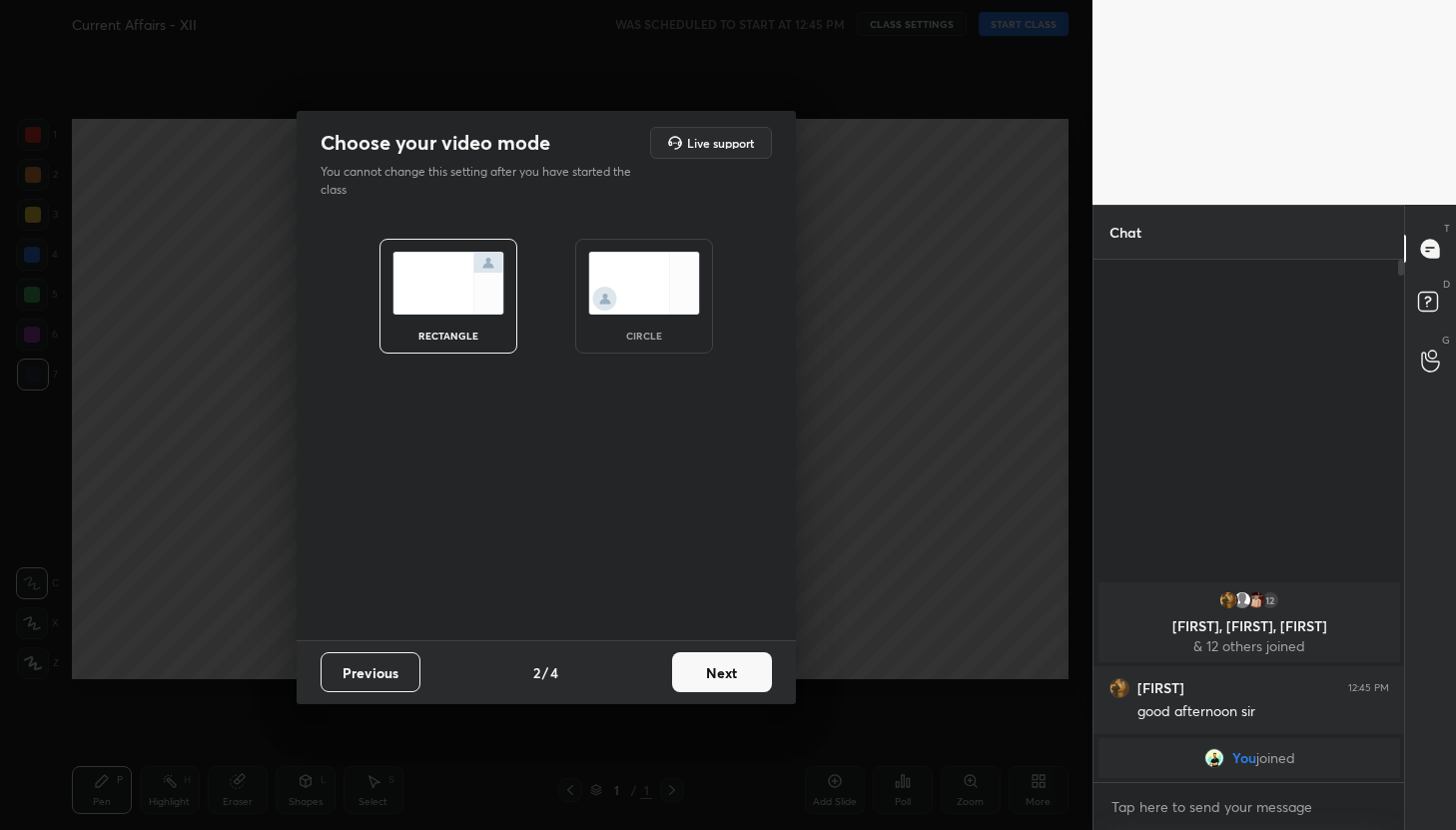 click on "Next" at bounding box center (722, 672) 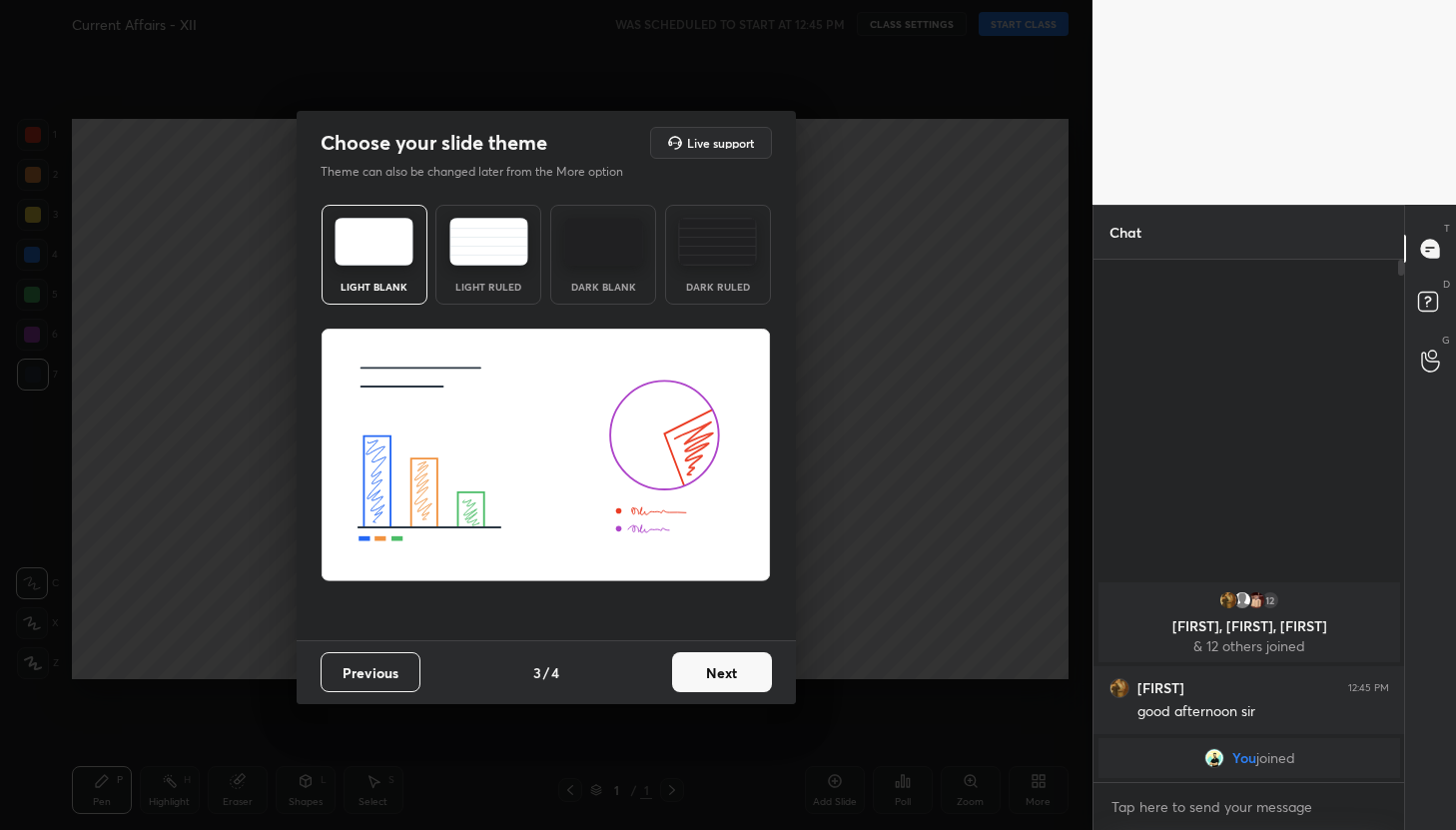 click on "Next" at bounding box center (722, 672) 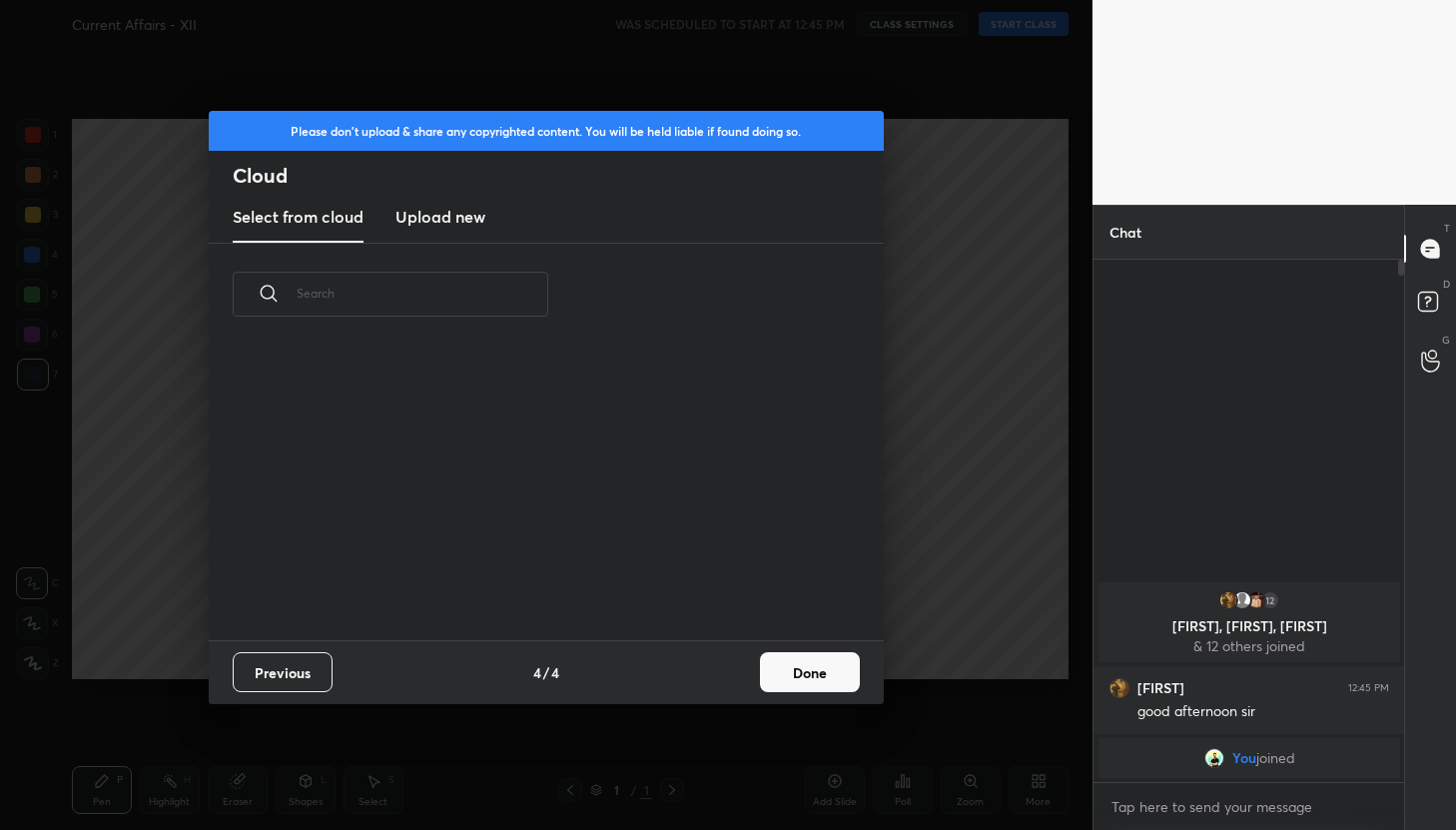 click on "Previous 4 / 4 Done" at bounding box center [546, 672] 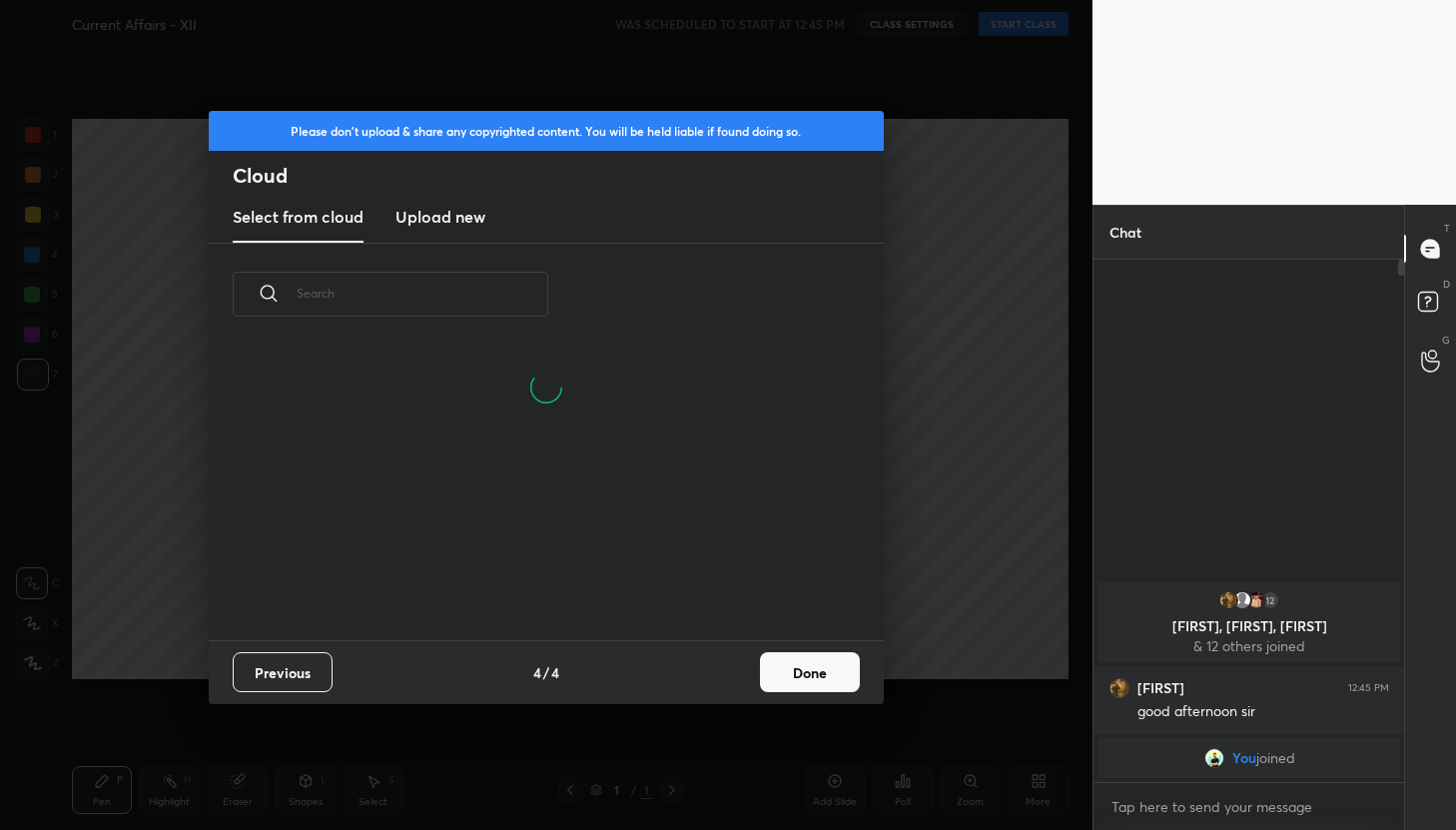 scroll, scrollTop: 7, scrollLeft: 11, axis: both 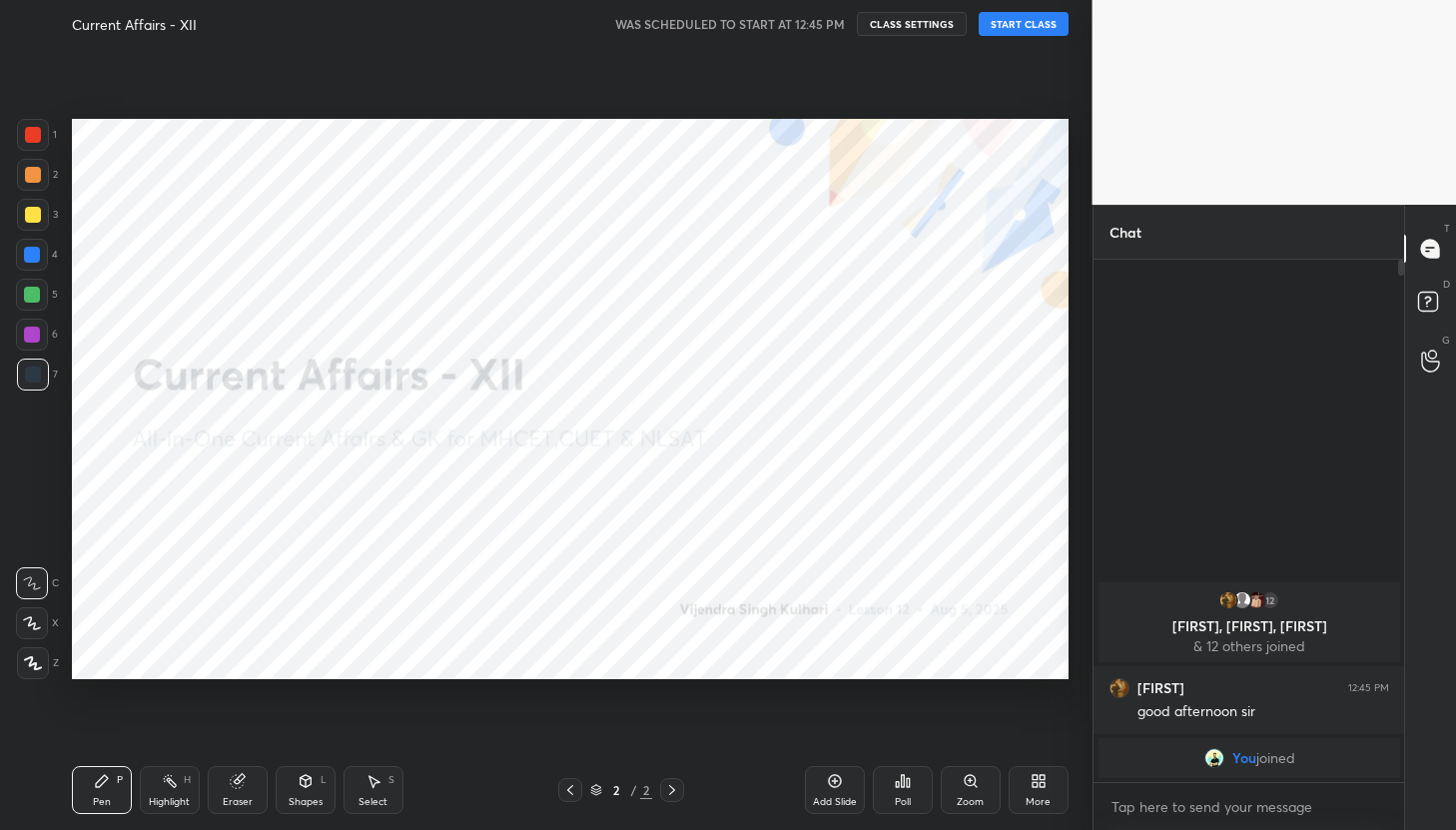 click on "START CLASS" at bounding box center (1024, 24) 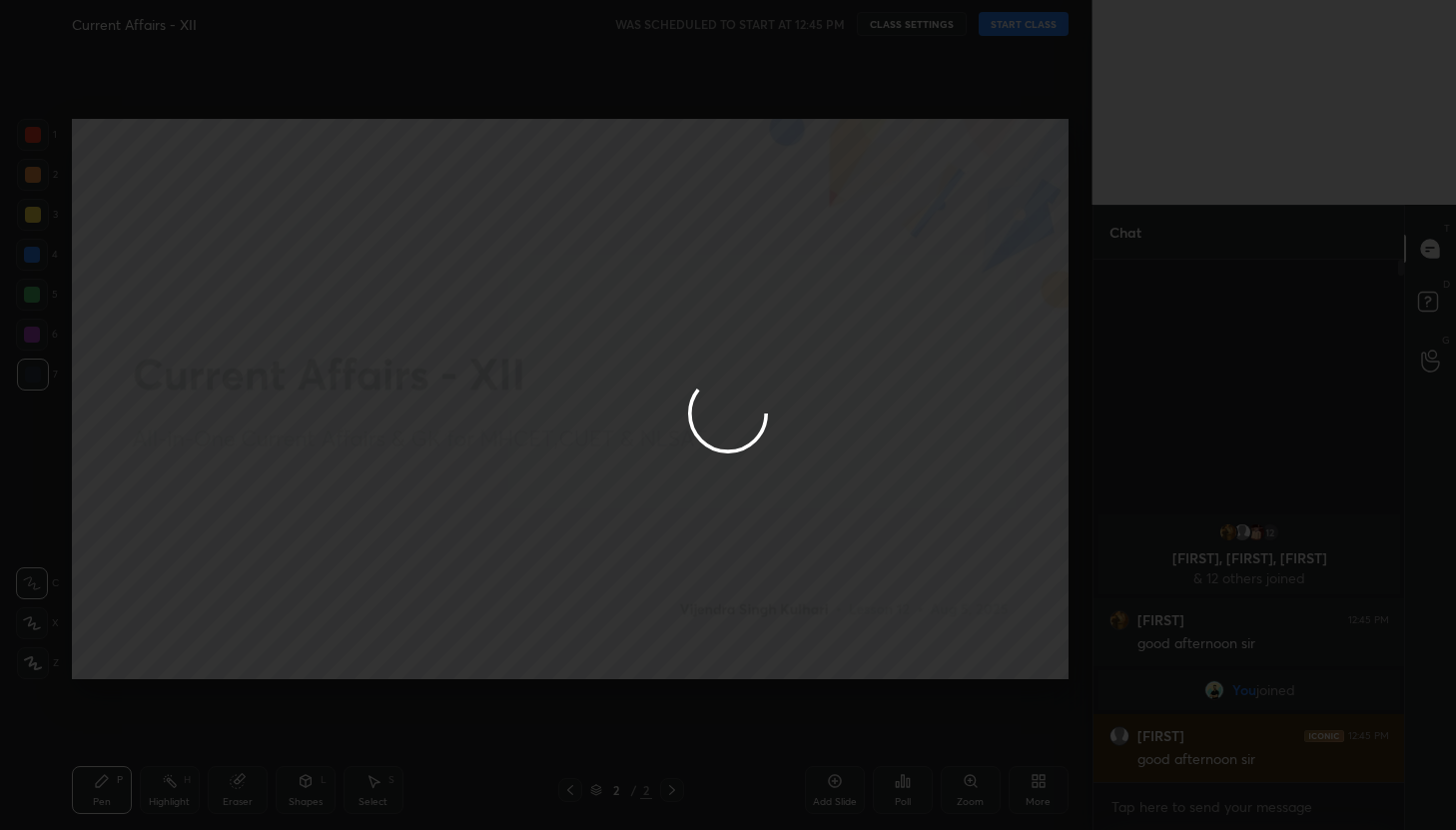 type on "x" 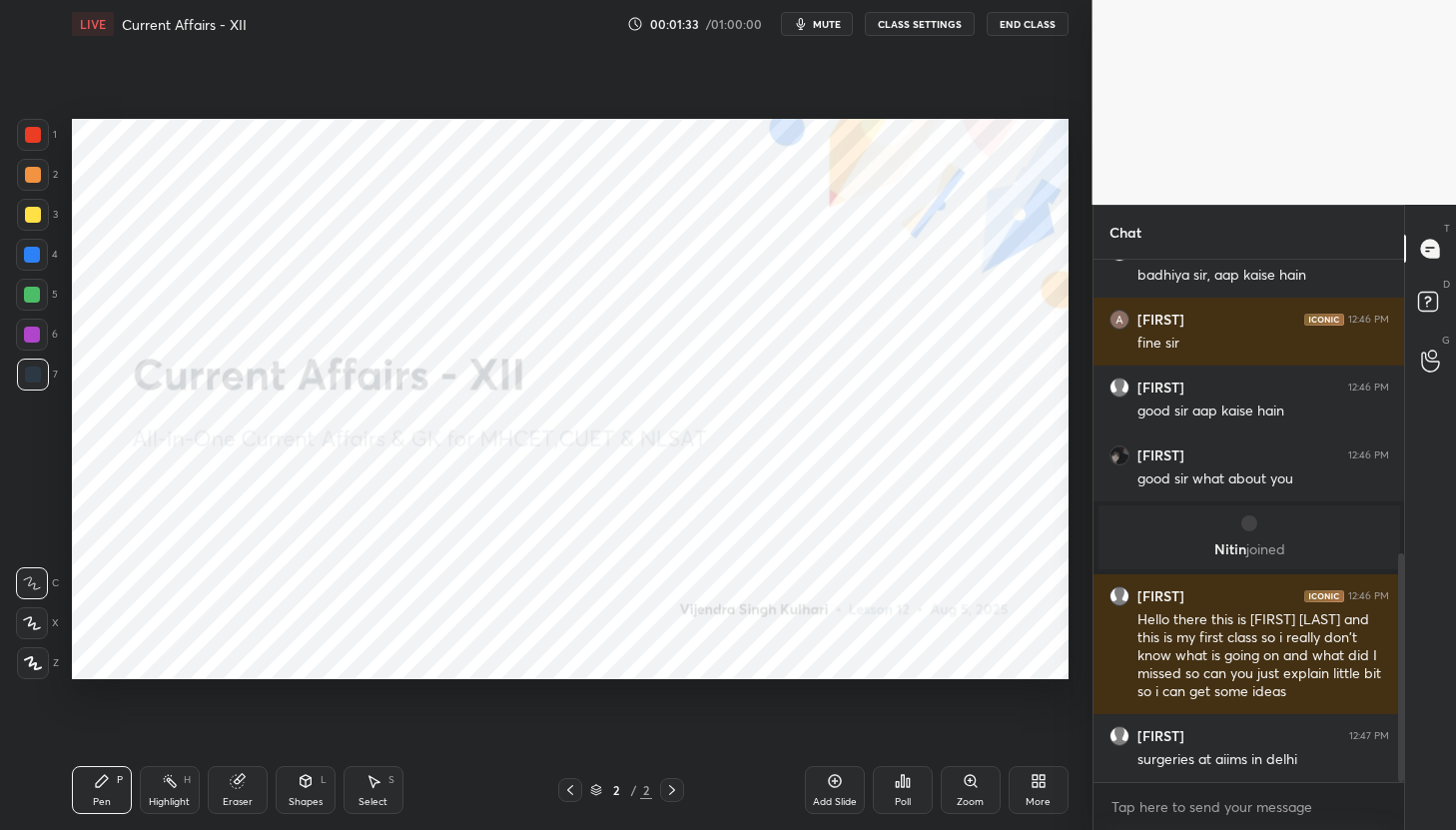 scroll, scrollTop: 742, scrollLeft: 0, axis: vertical 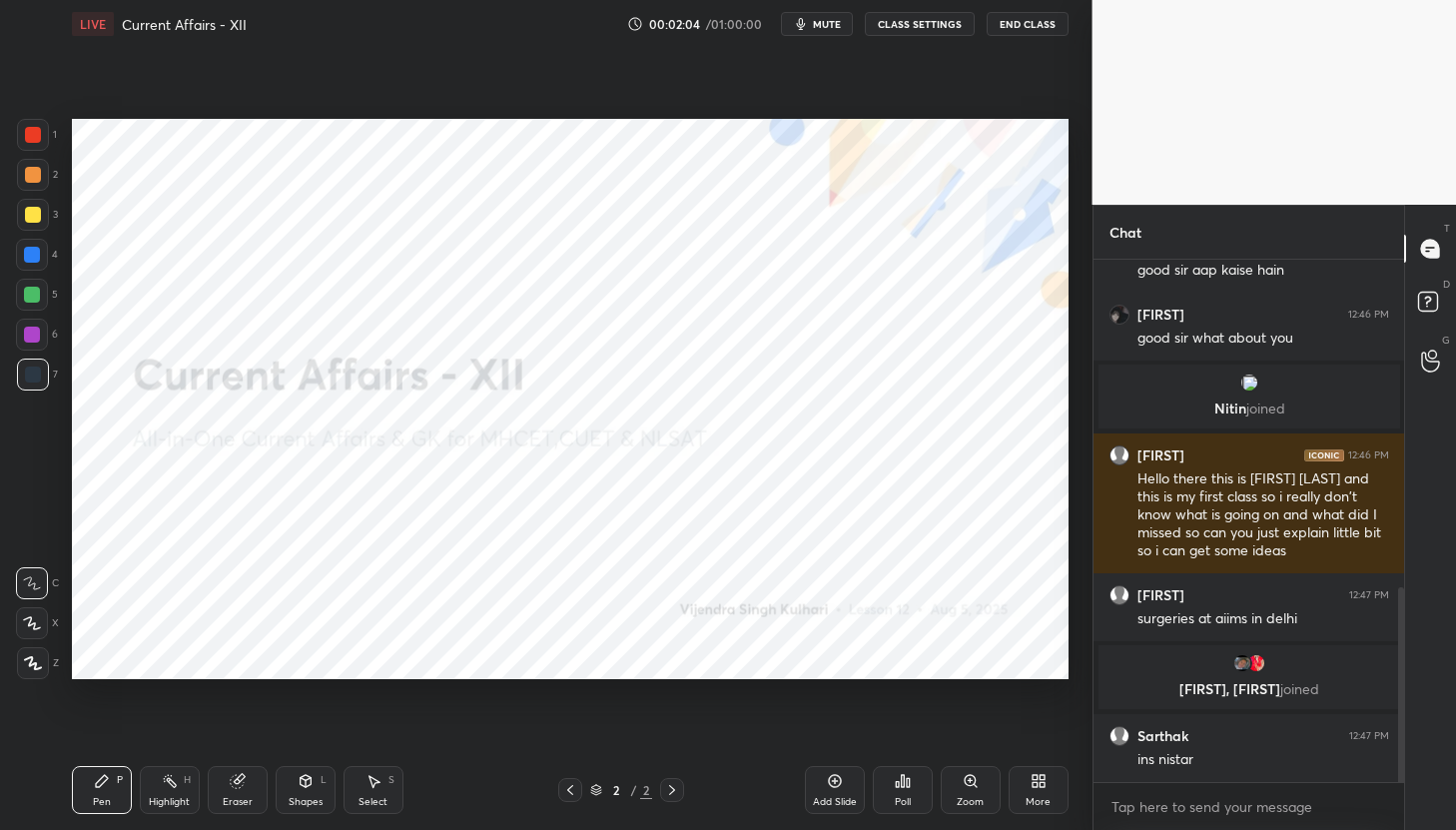 click on "mute" at bounding box center [827, 24] 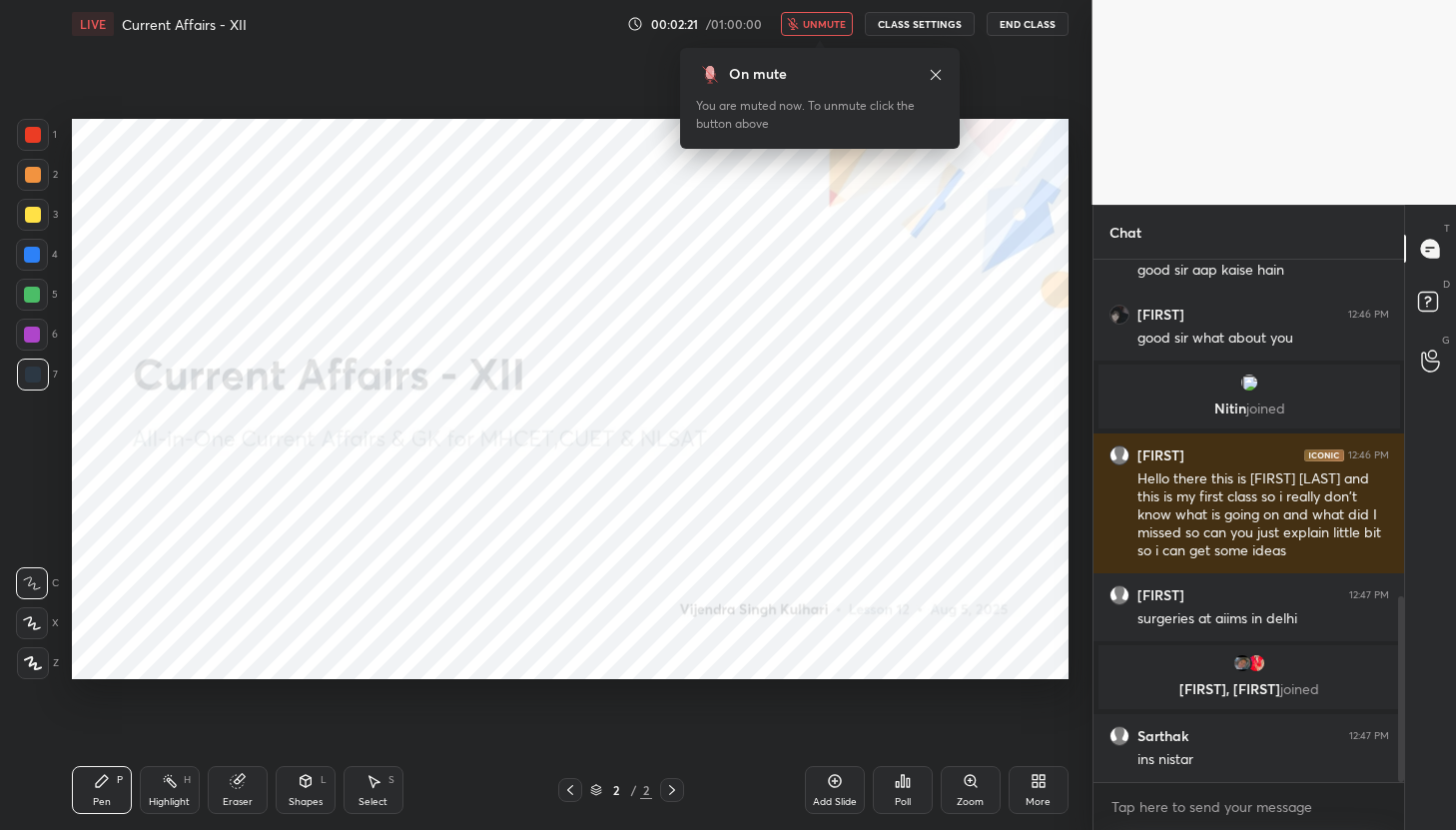 scroll, scrollTop: 948, scrollLeft: 0, axis: vertical 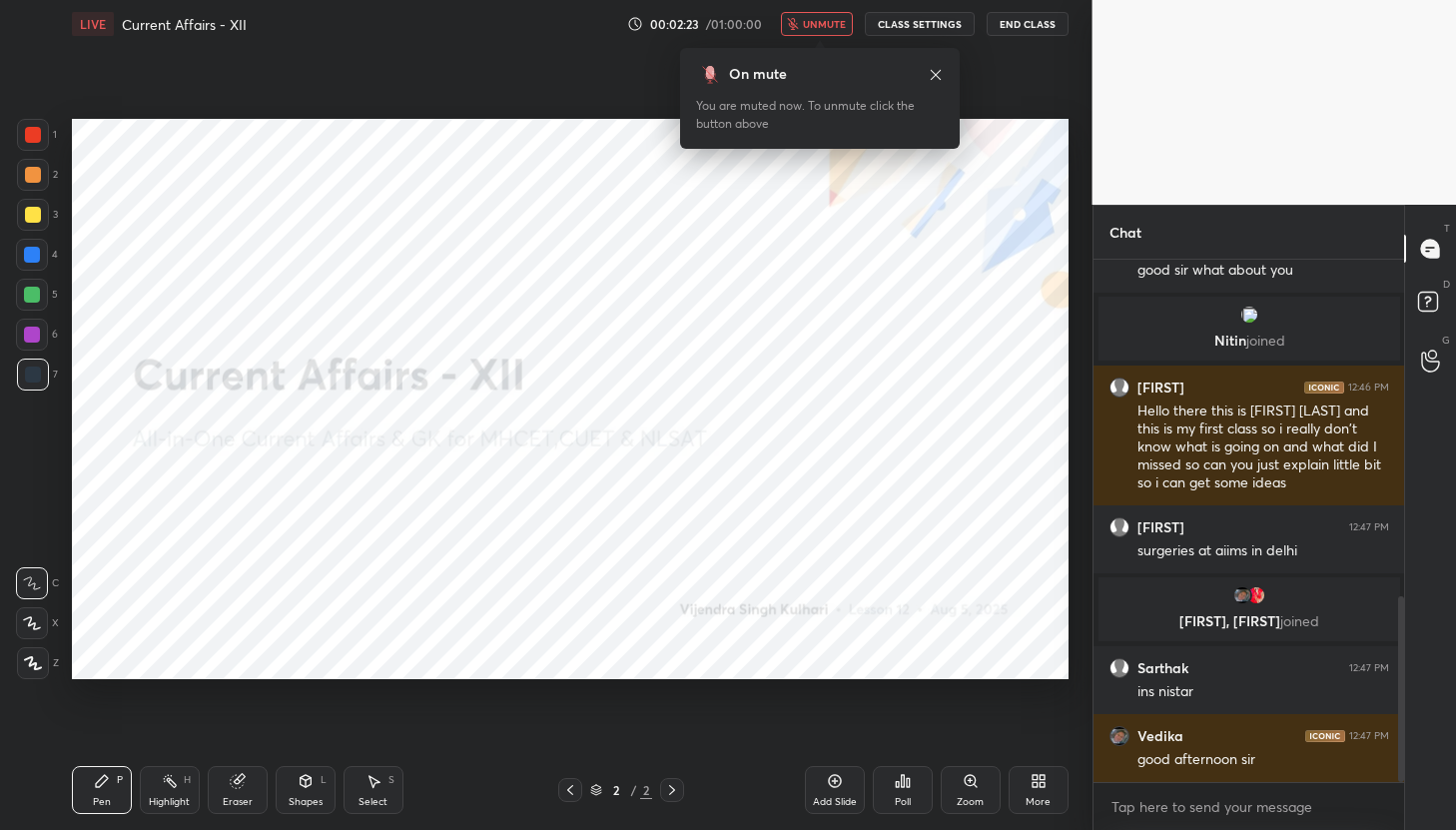 click 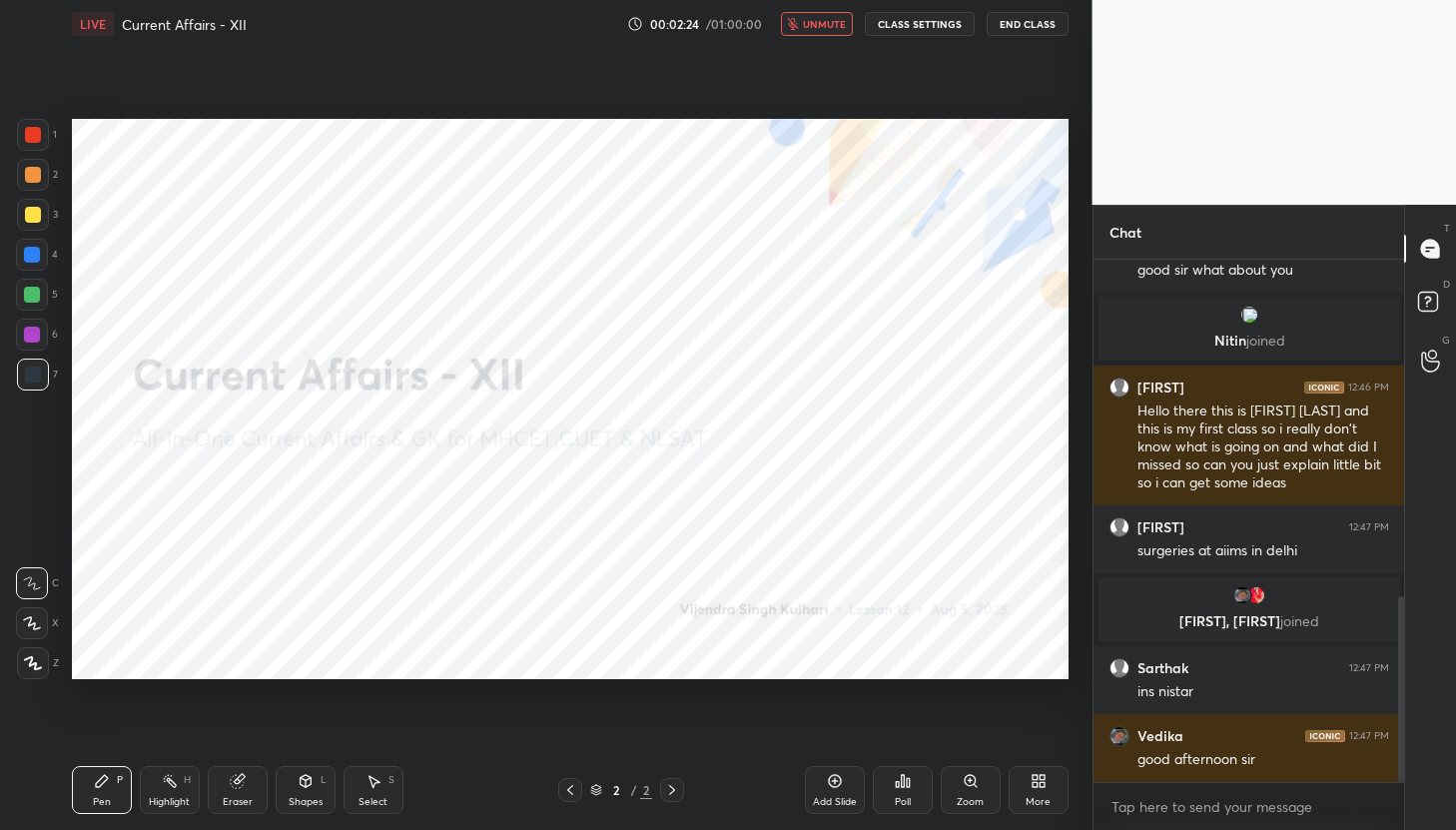 click on "unmute" at bounding box center (824, 24) 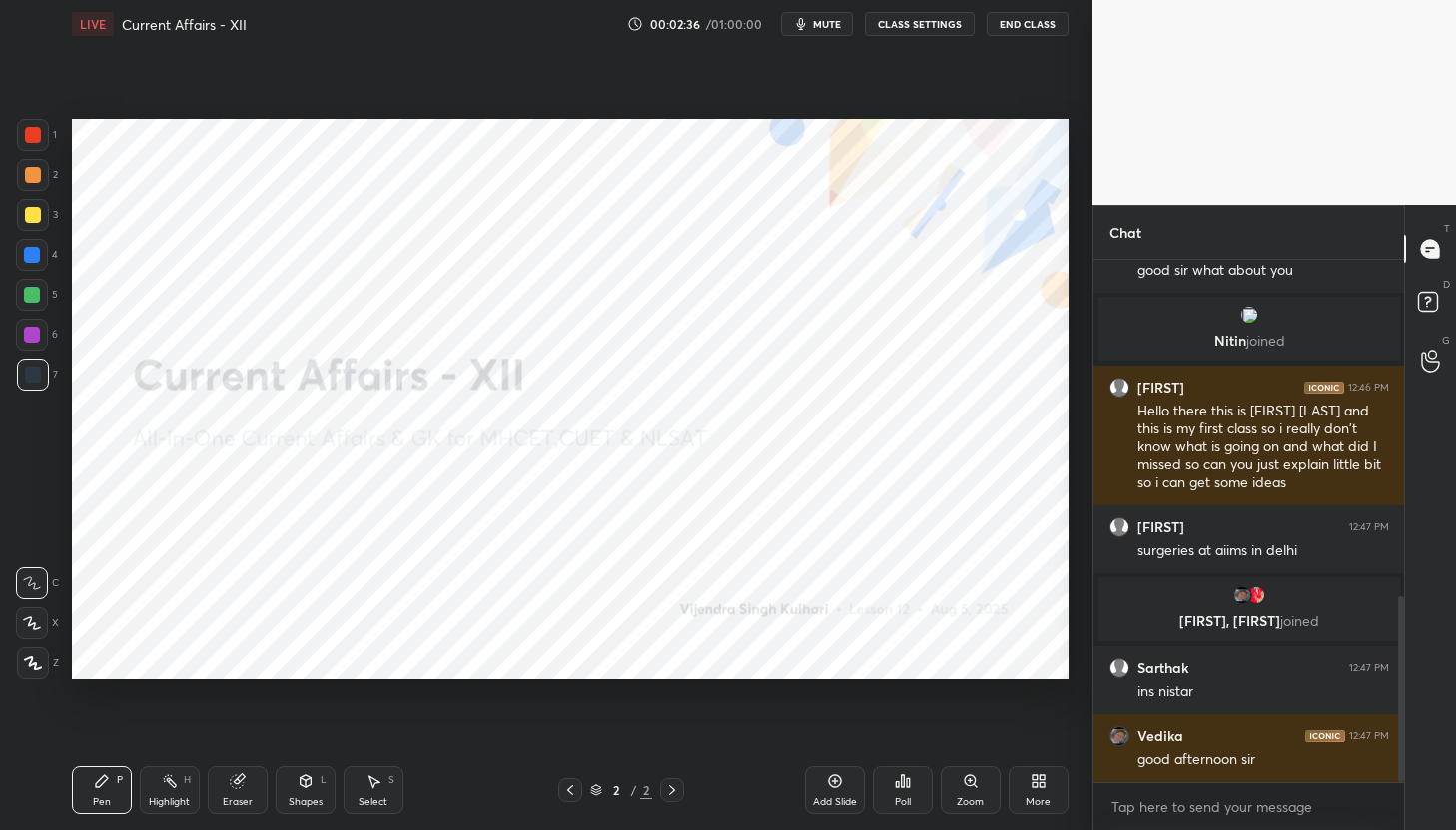 scroll, scrollTop: 1016, scrollLeft: 0, axis: vertical 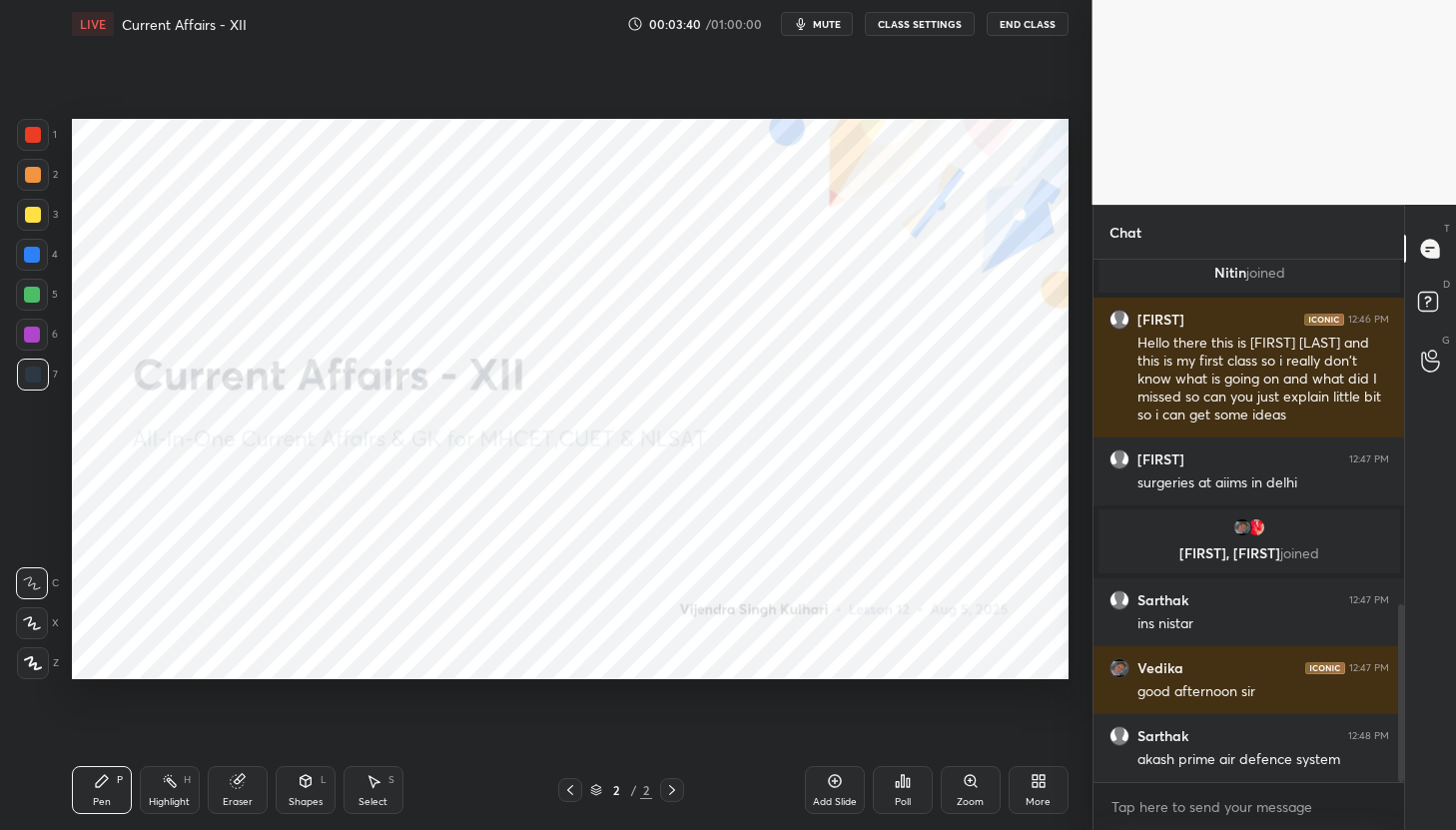 click on "More" at bounding box center (1039, 790) 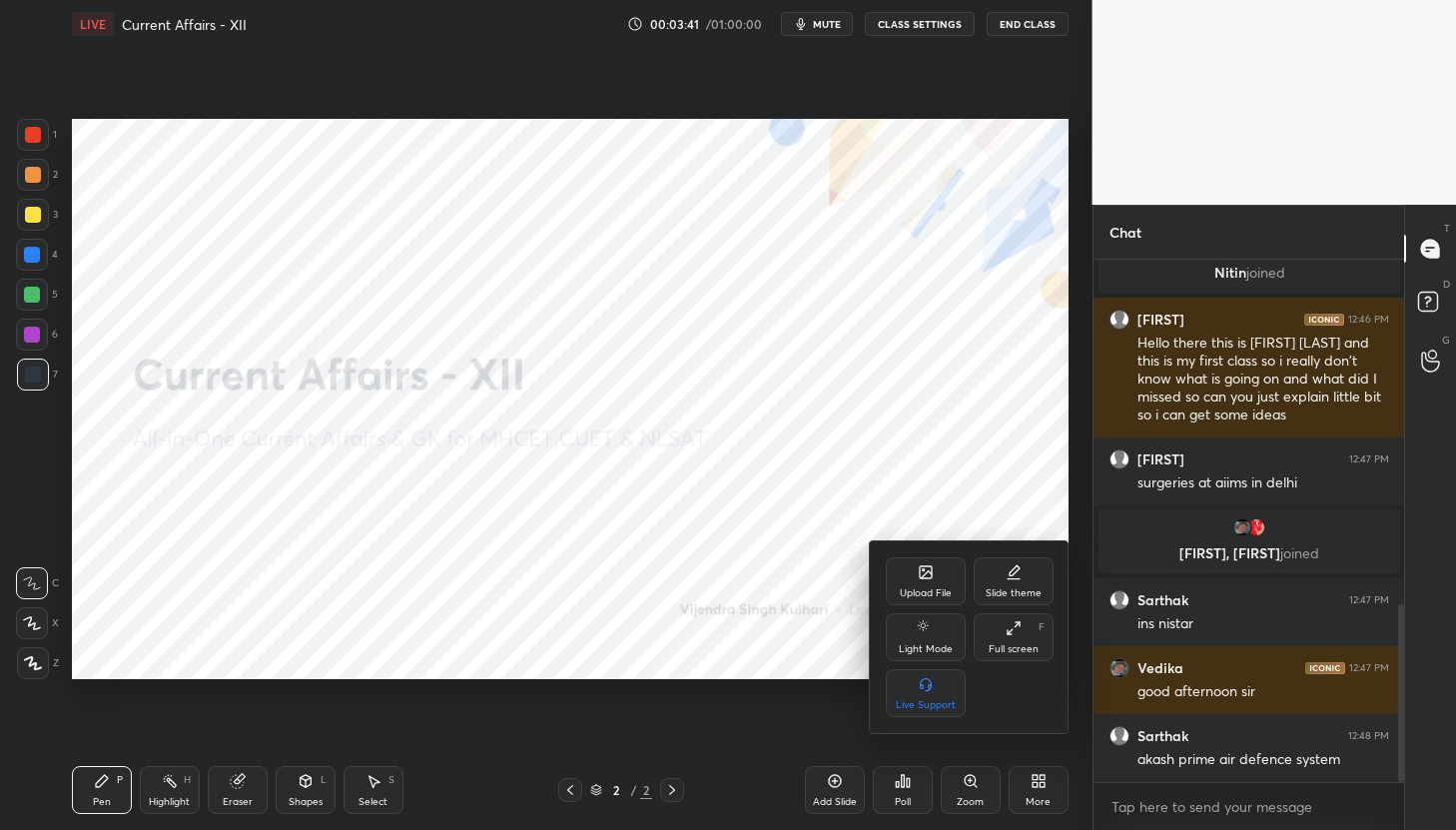 click 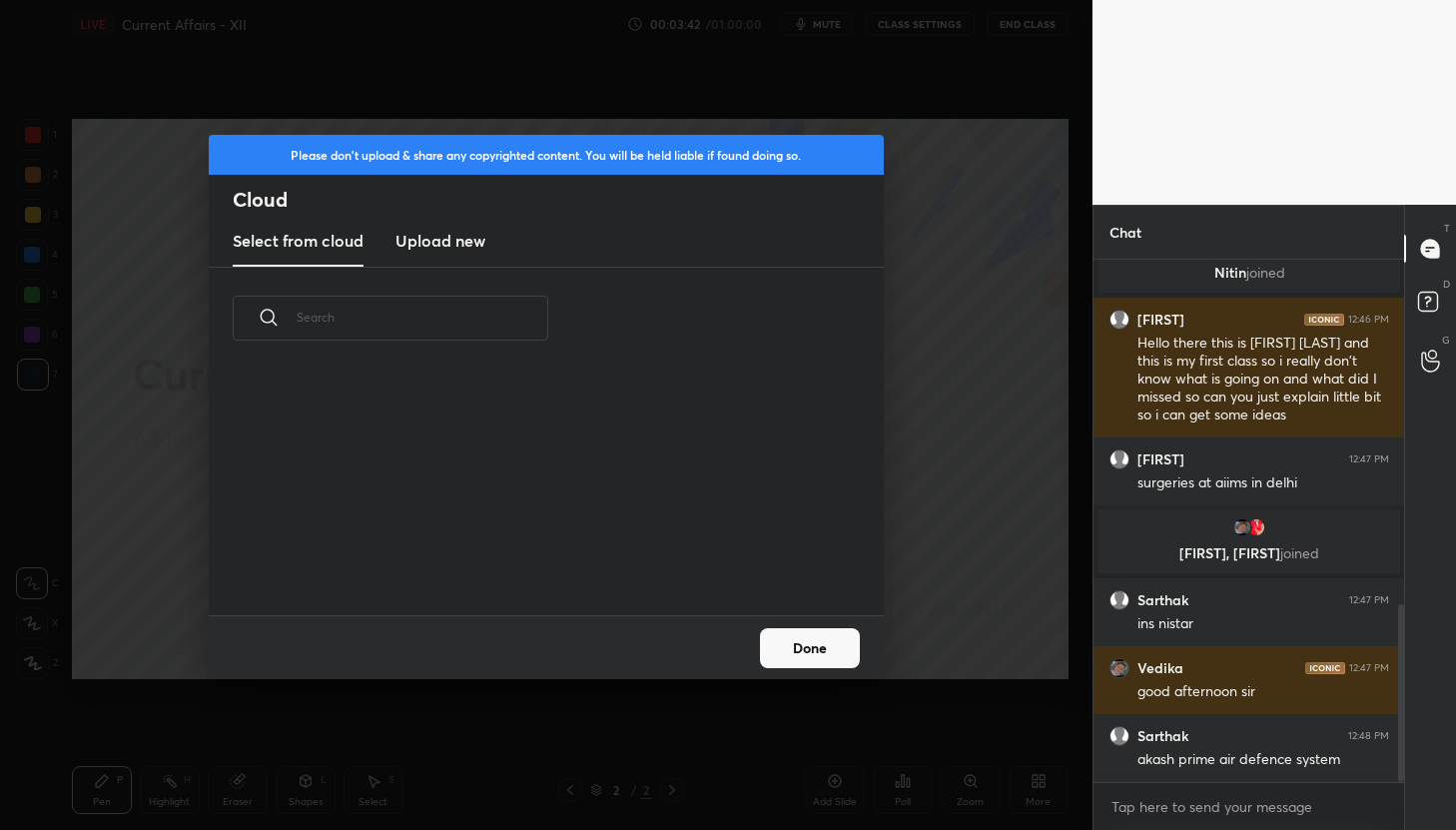 scroll, scrollTop: 7, scrollLeft: 11, axis: both 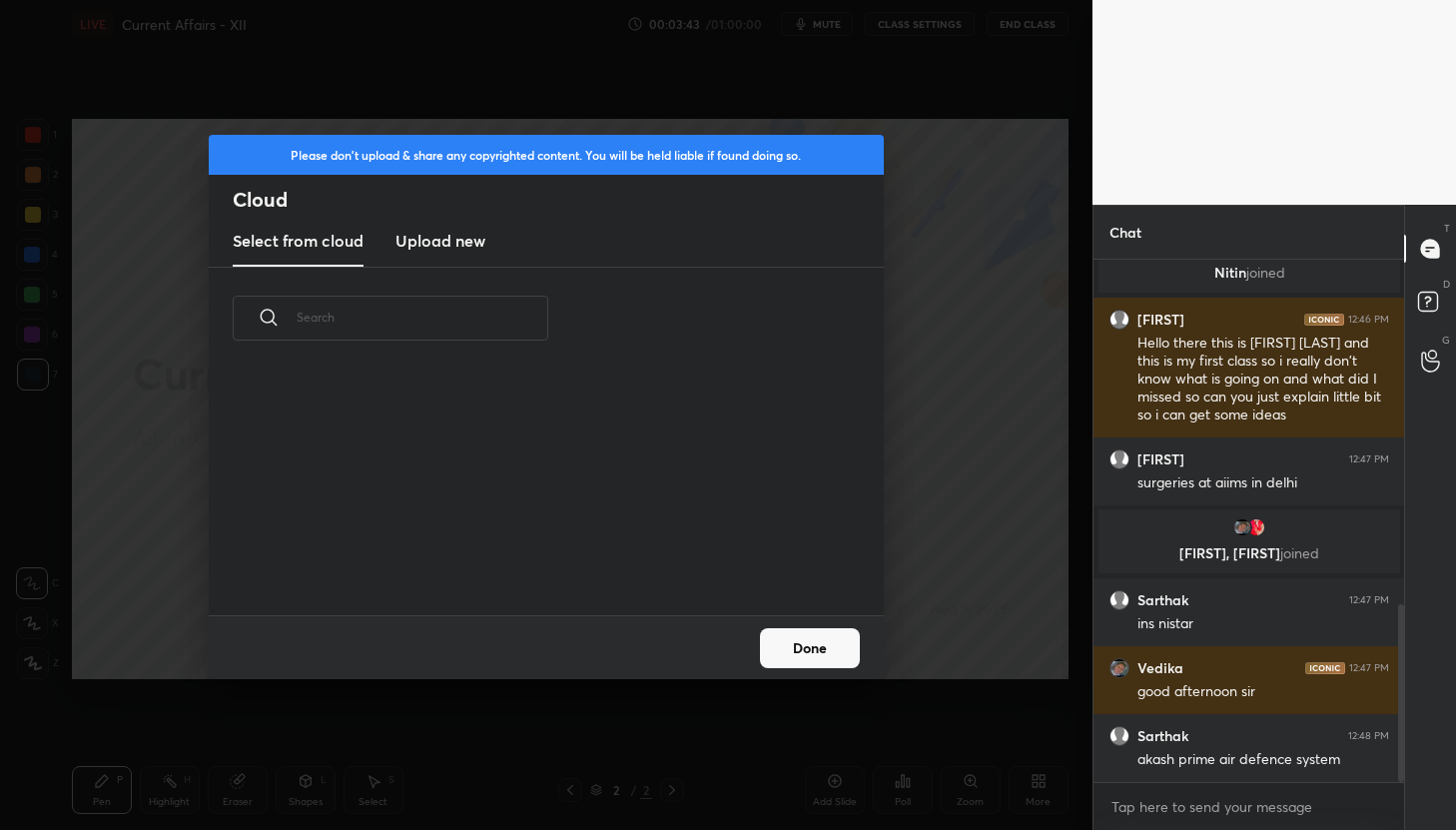 click on "Upload new" at bounding box center (440, 241) 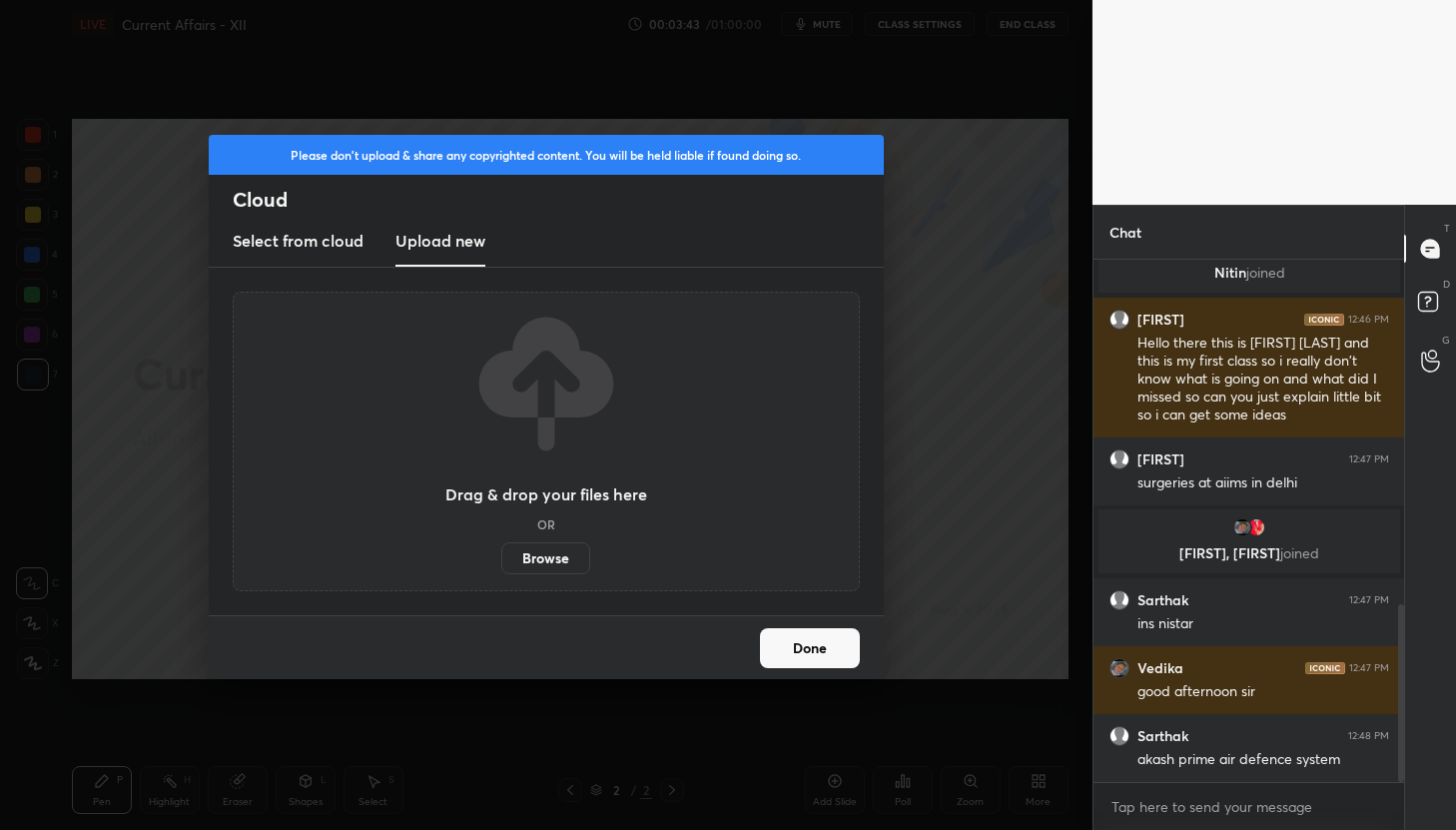 click on "Browse" at bounding box center (545, 558) 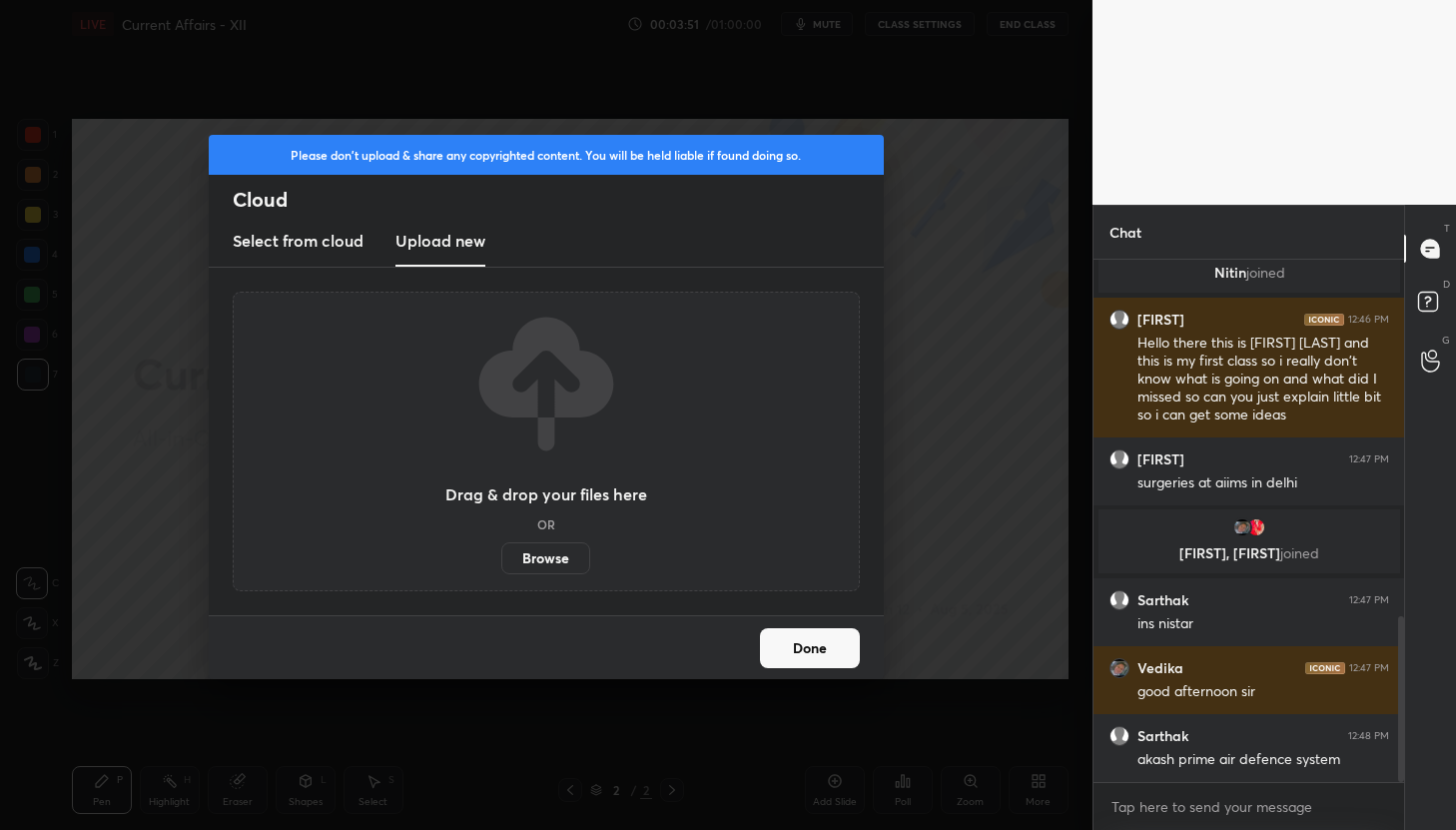 scroll, scrollTop: 1120, scrollLeft: 0, axis: vertical 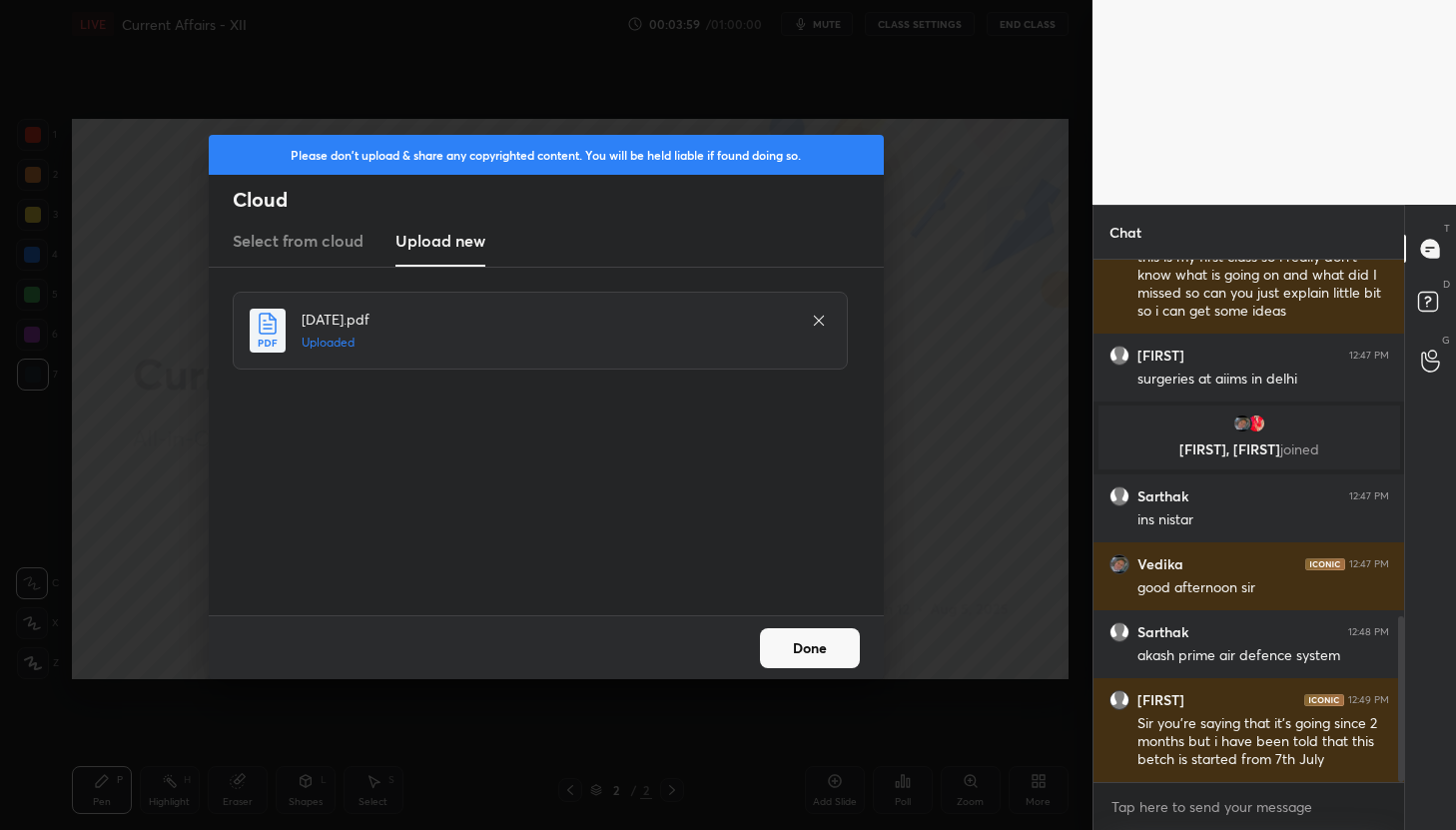 click on "Done" at bounding box center [810, 648] 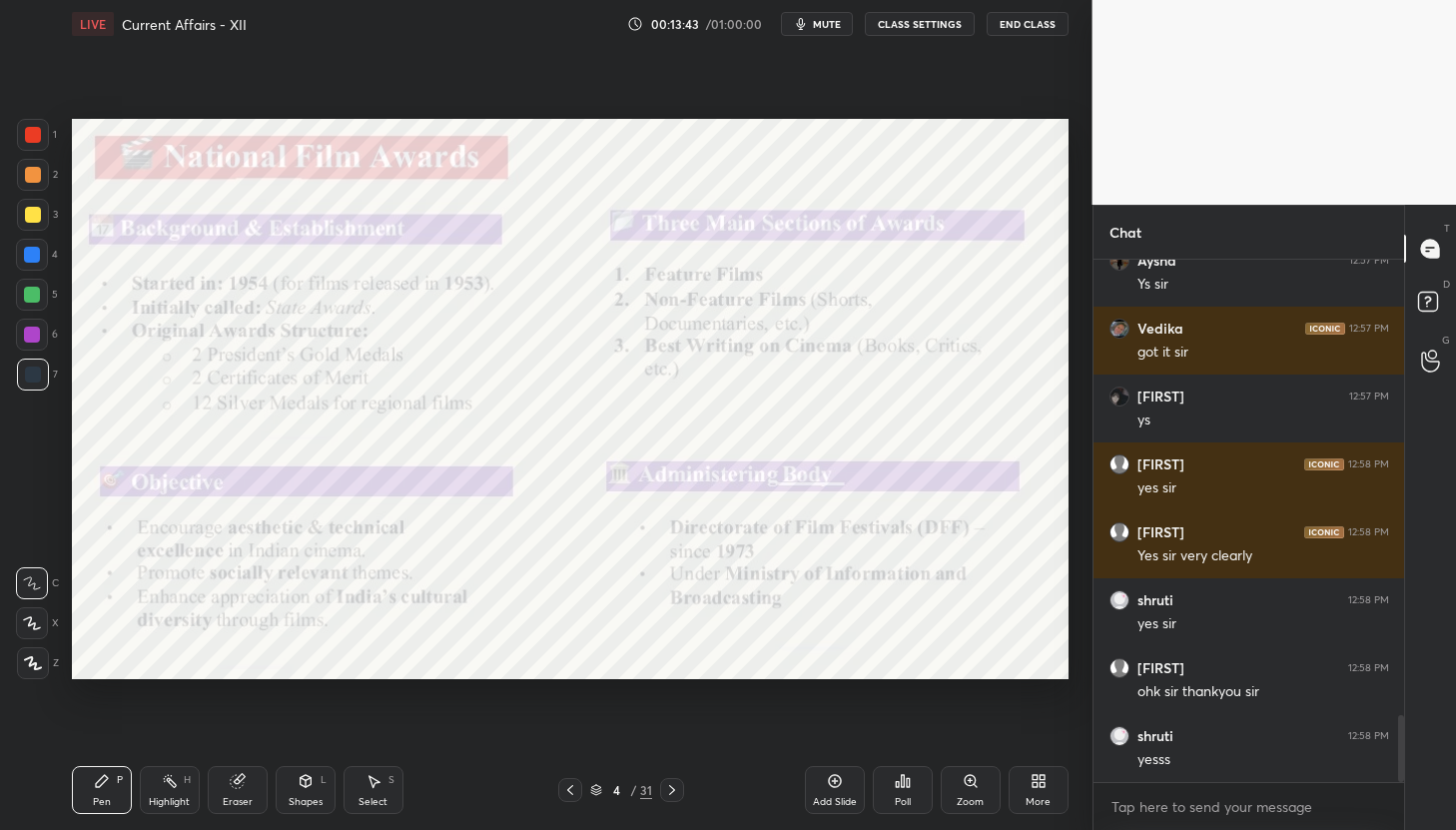 scroll, scrollTop: 3627, scrollLeft: 0, axis: vertical 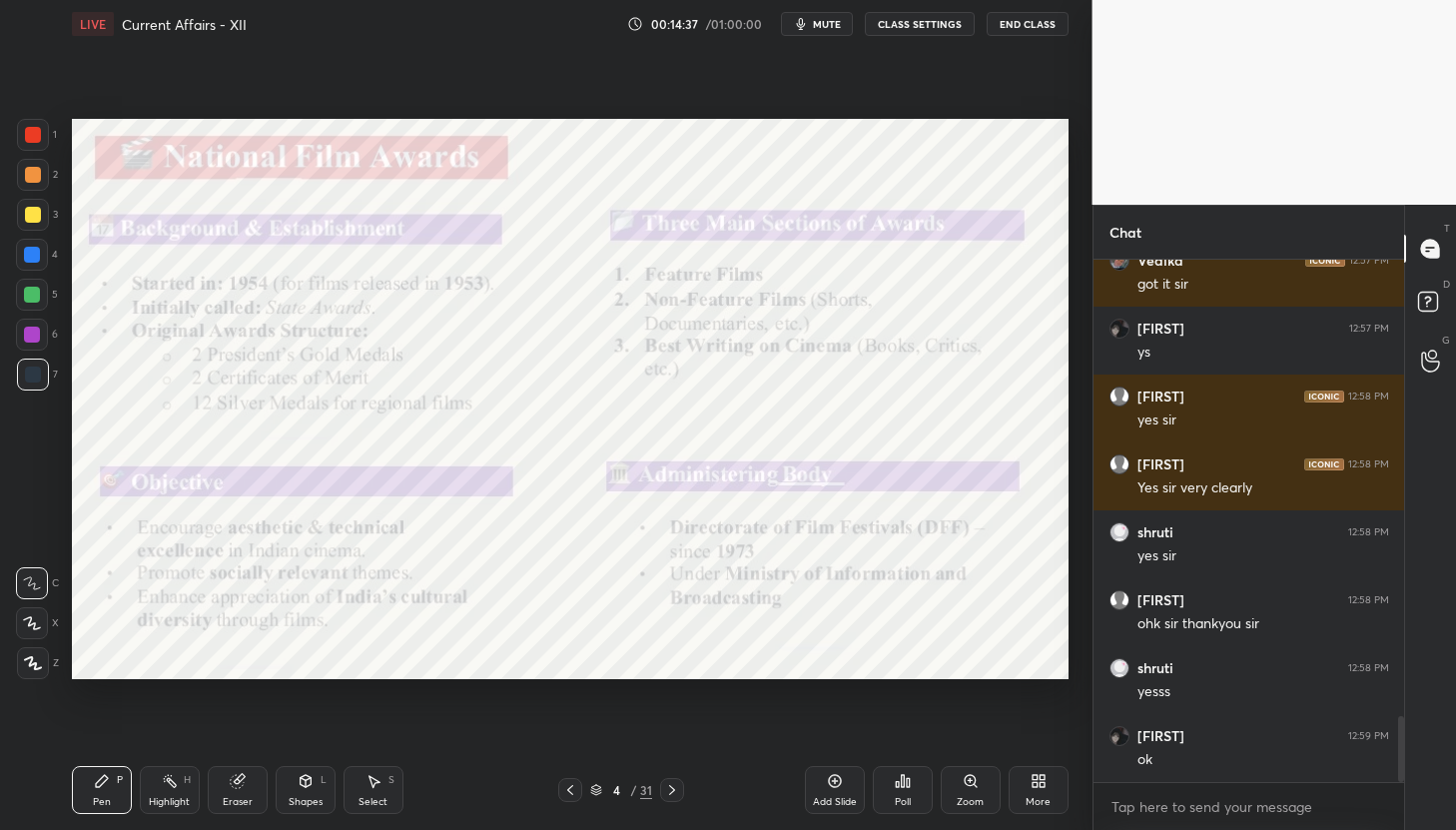 click on "mute" at bounding box center [817, 24] 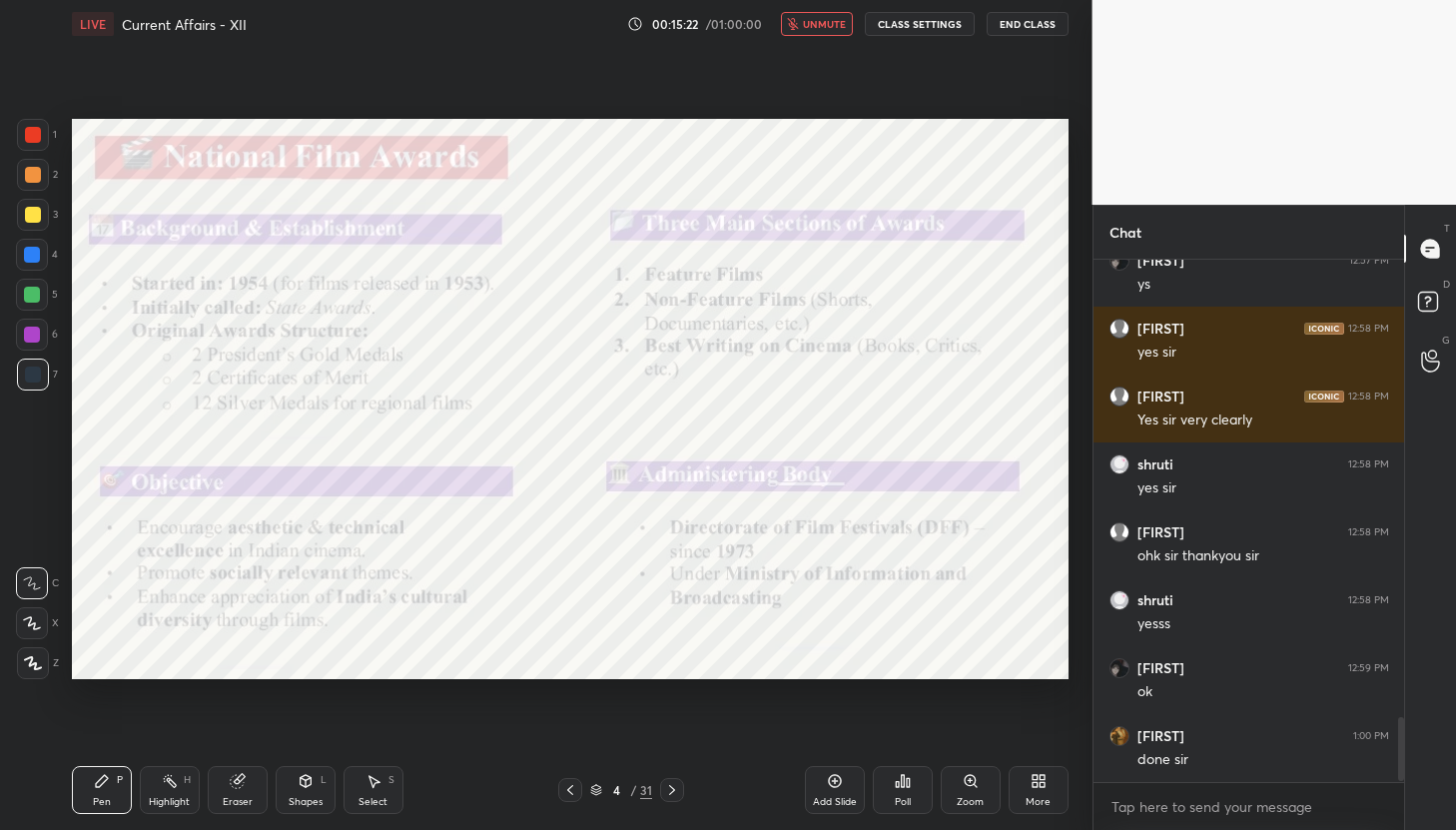 scroll, scrollTop: 3762, scrollLeft: 0, axis: vertical 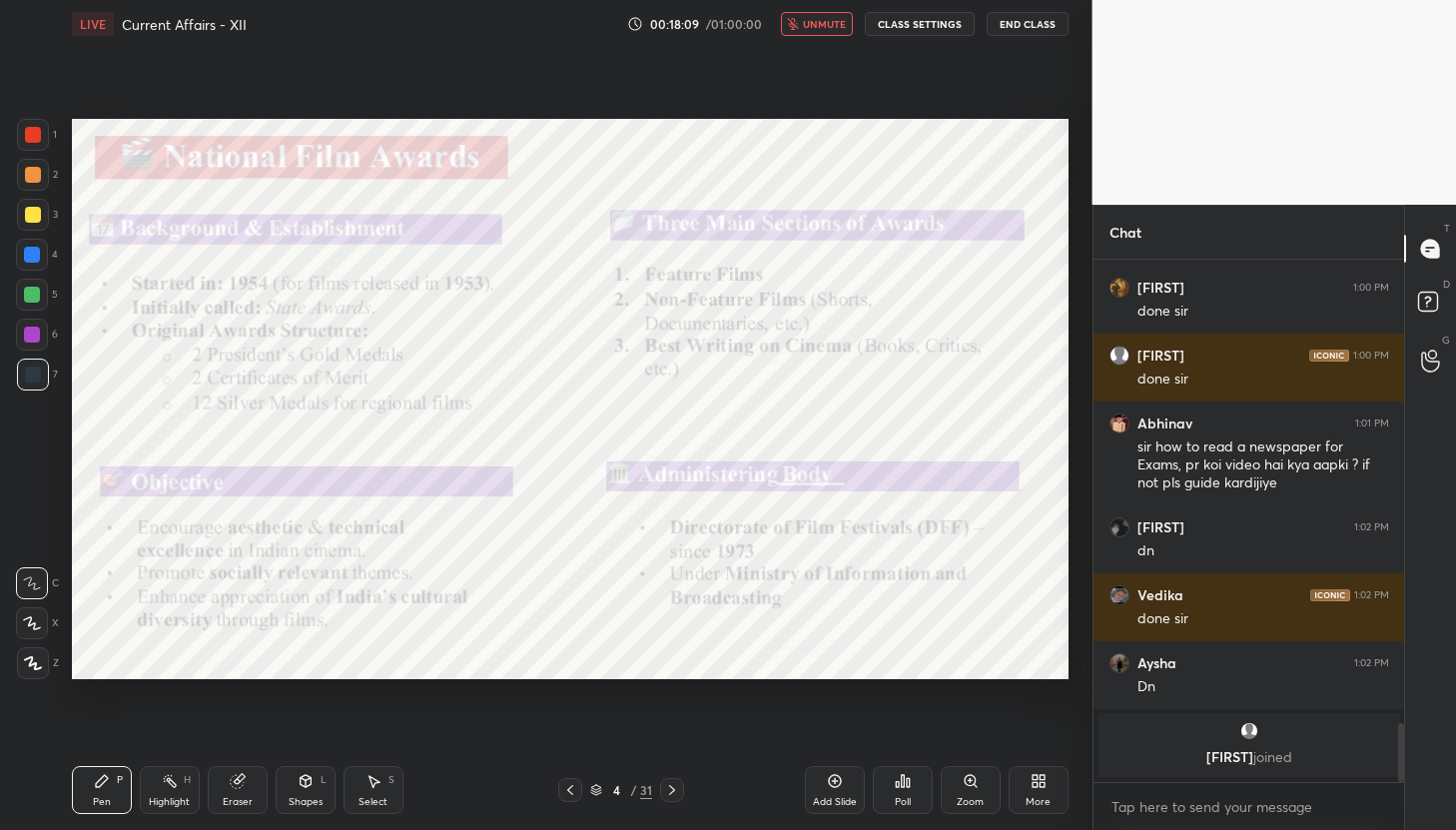 click on "unmute" at bounding box center (824, 24) 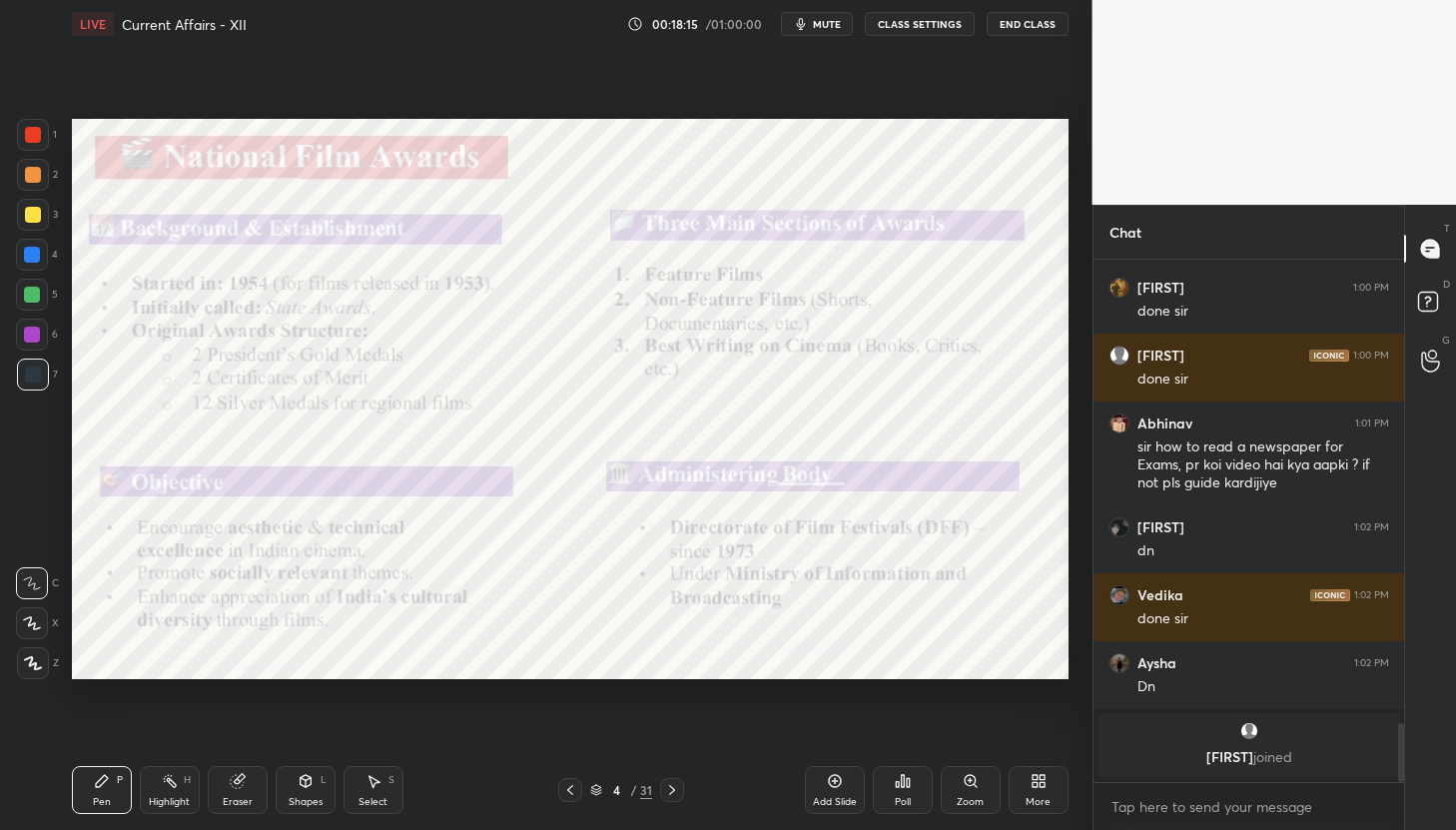 click on "mute" at bounding box center [827, 24] 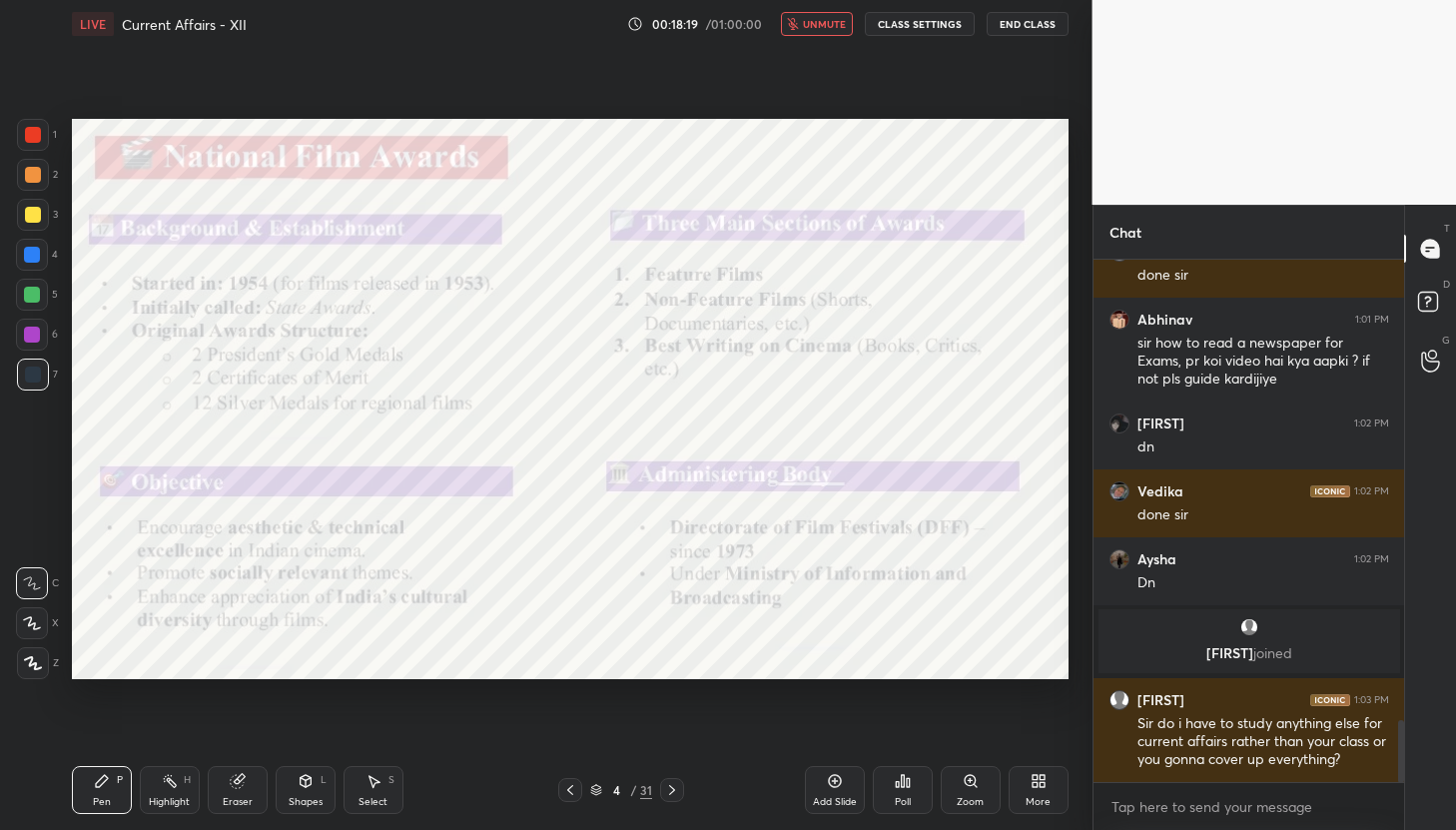 scroll, scrollTop: 3900, scrollLeft: 0, axis: vertical 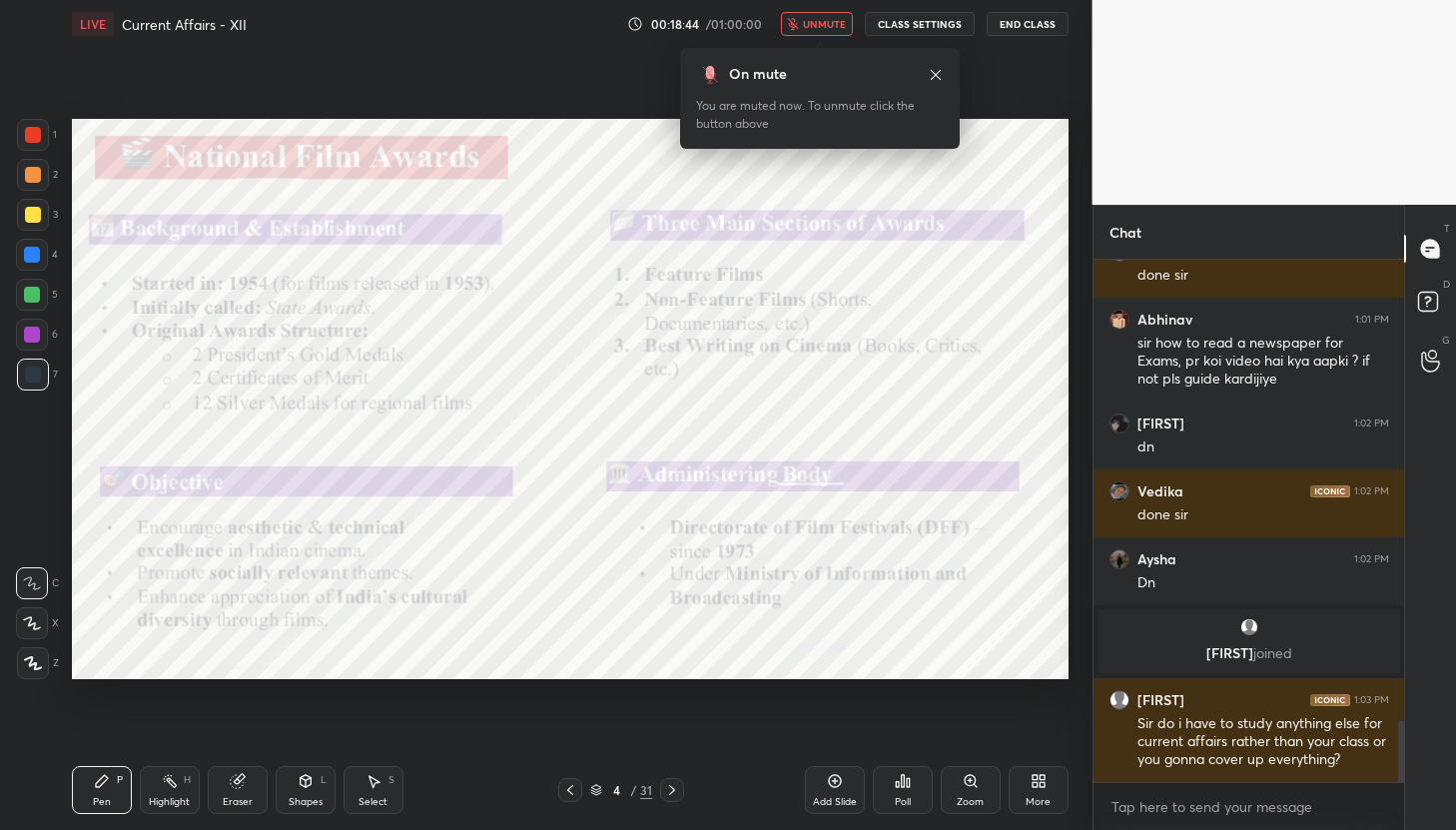 click 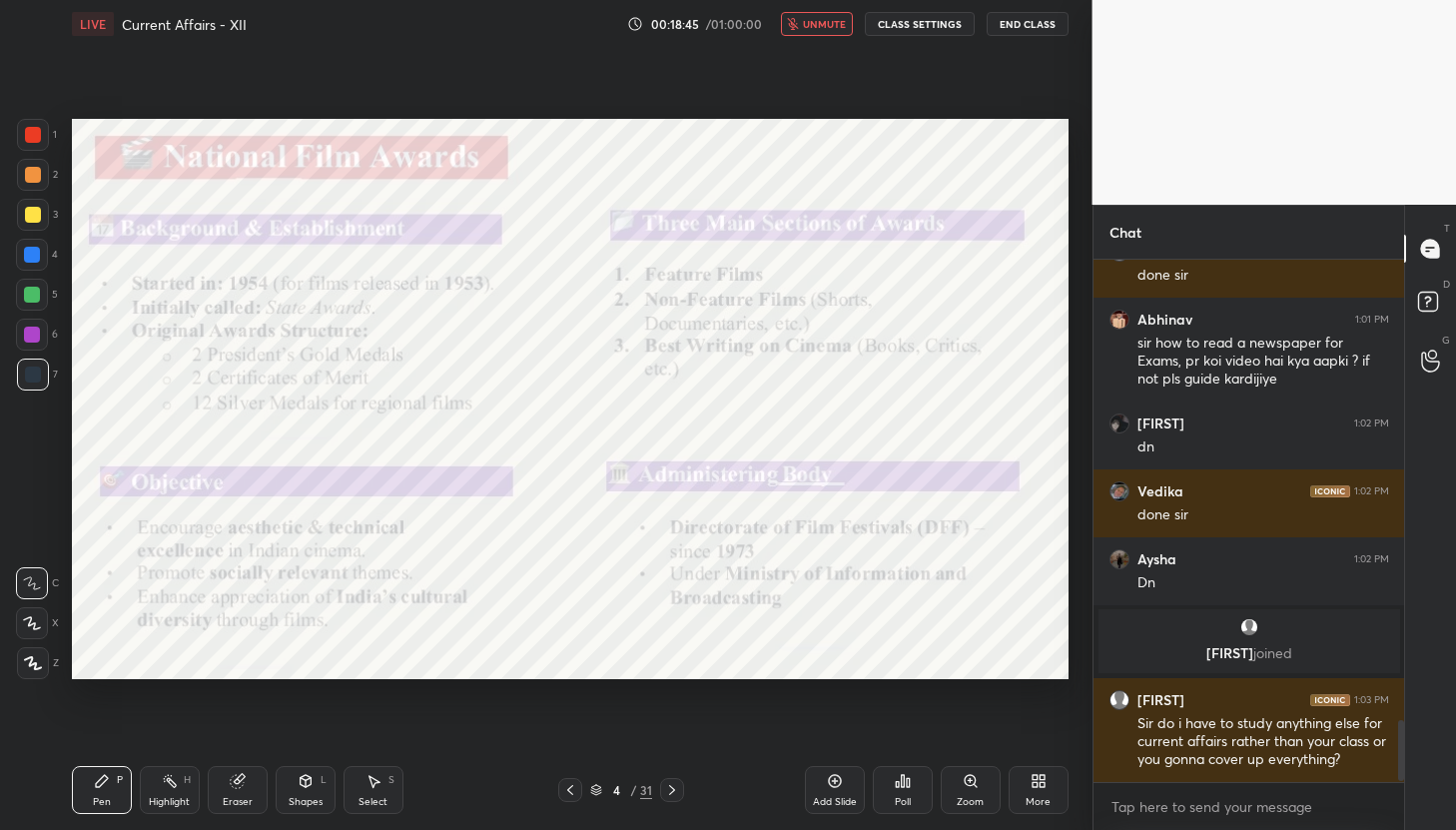 scroll, scrollTop: 3968, scrollLeft: 0, axis: vertical 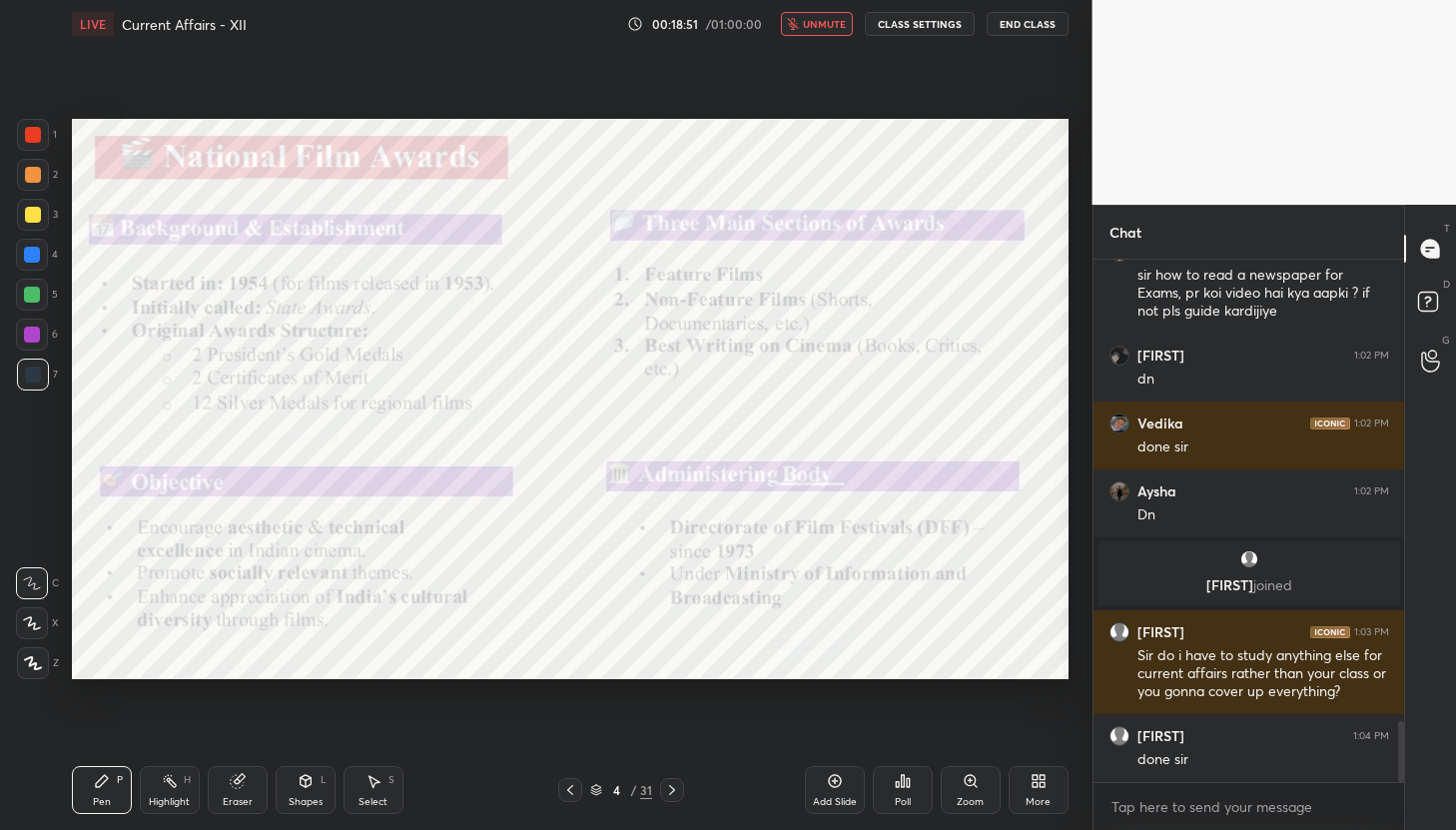 click on "unmute" at bounding box center [824, 24] 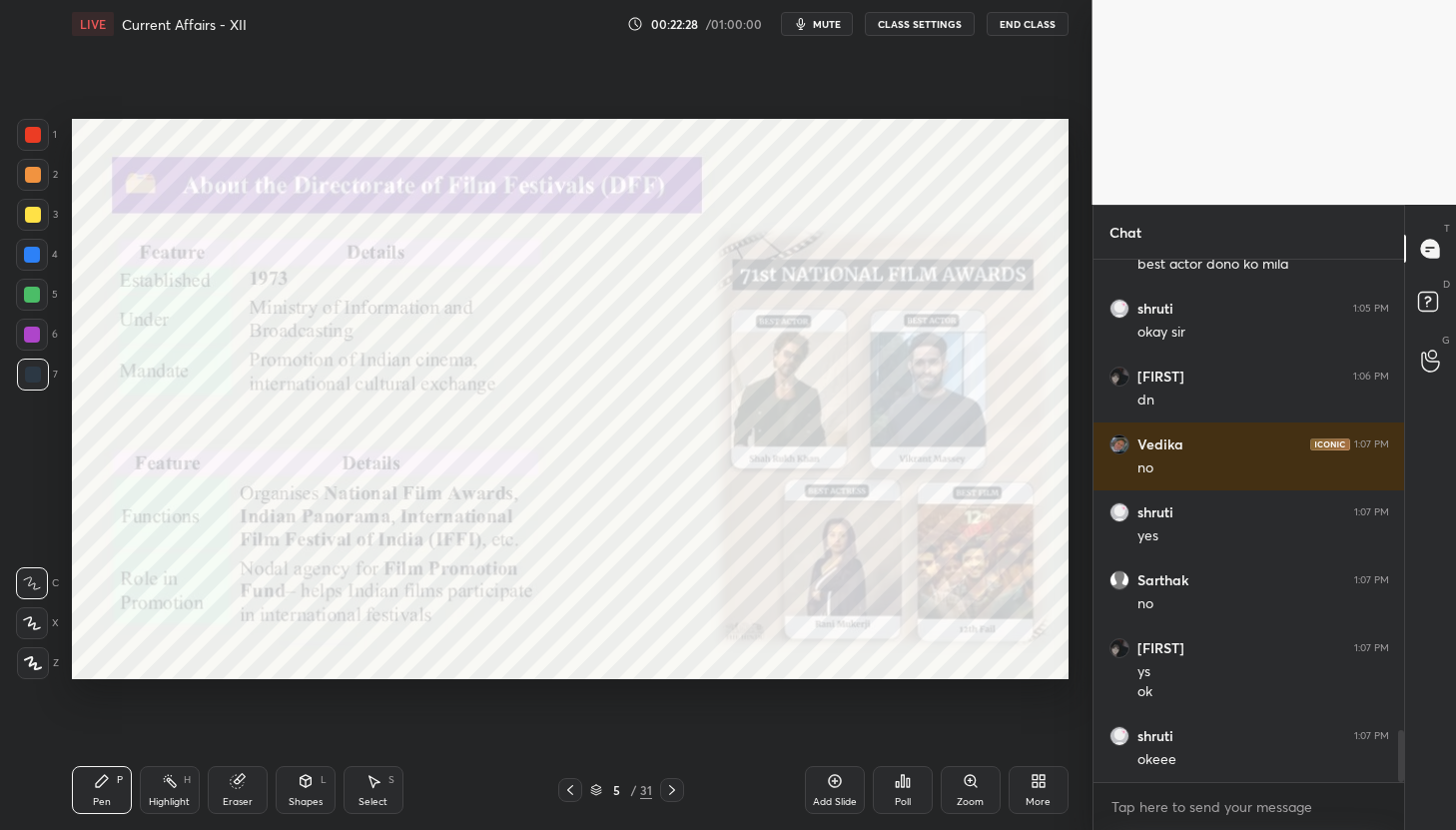 scroll, scrollTop: 4695, scrollLeft: 0, axis: vertical 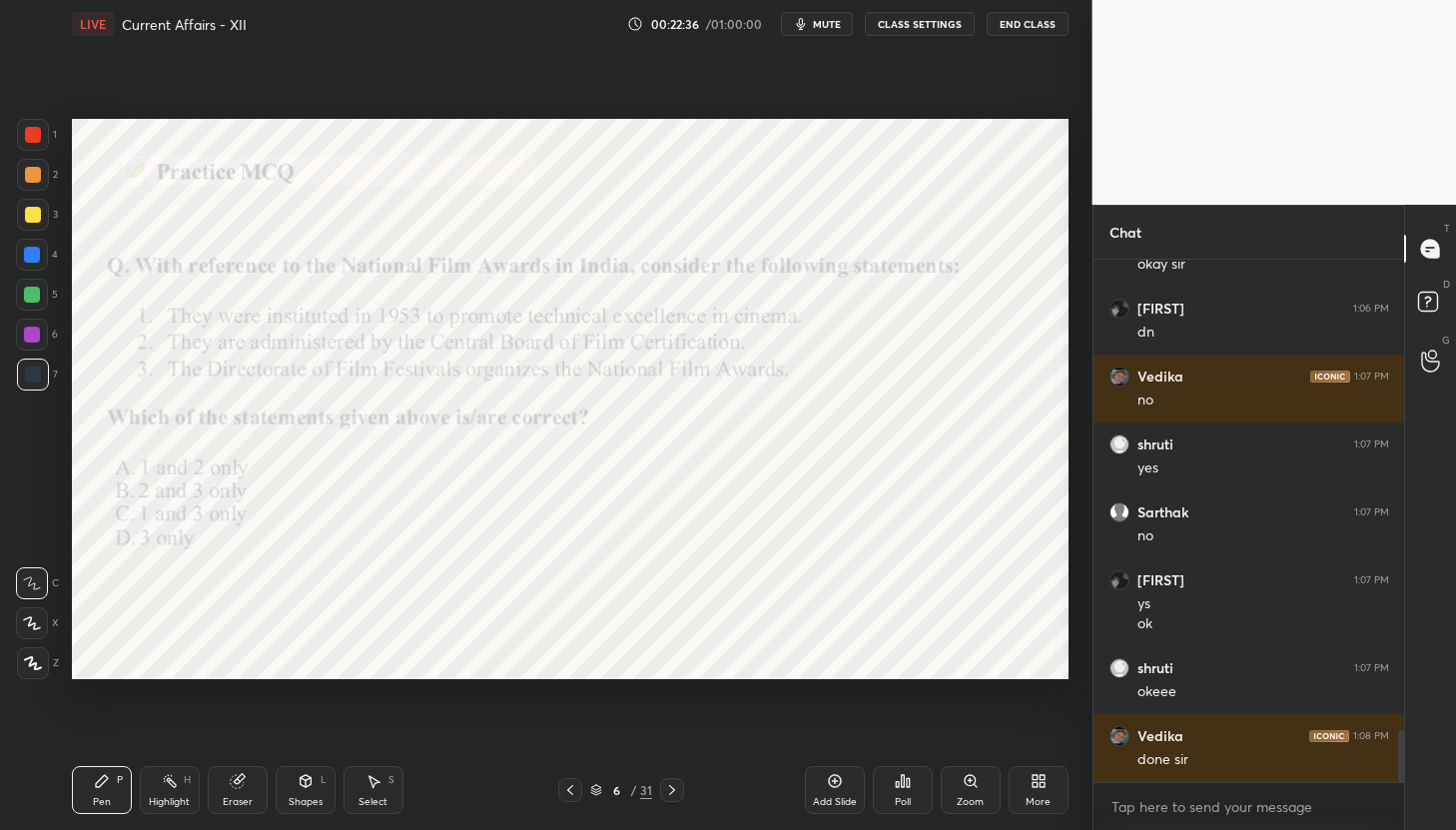 click on "Poll" at bounding box center (903, 790) 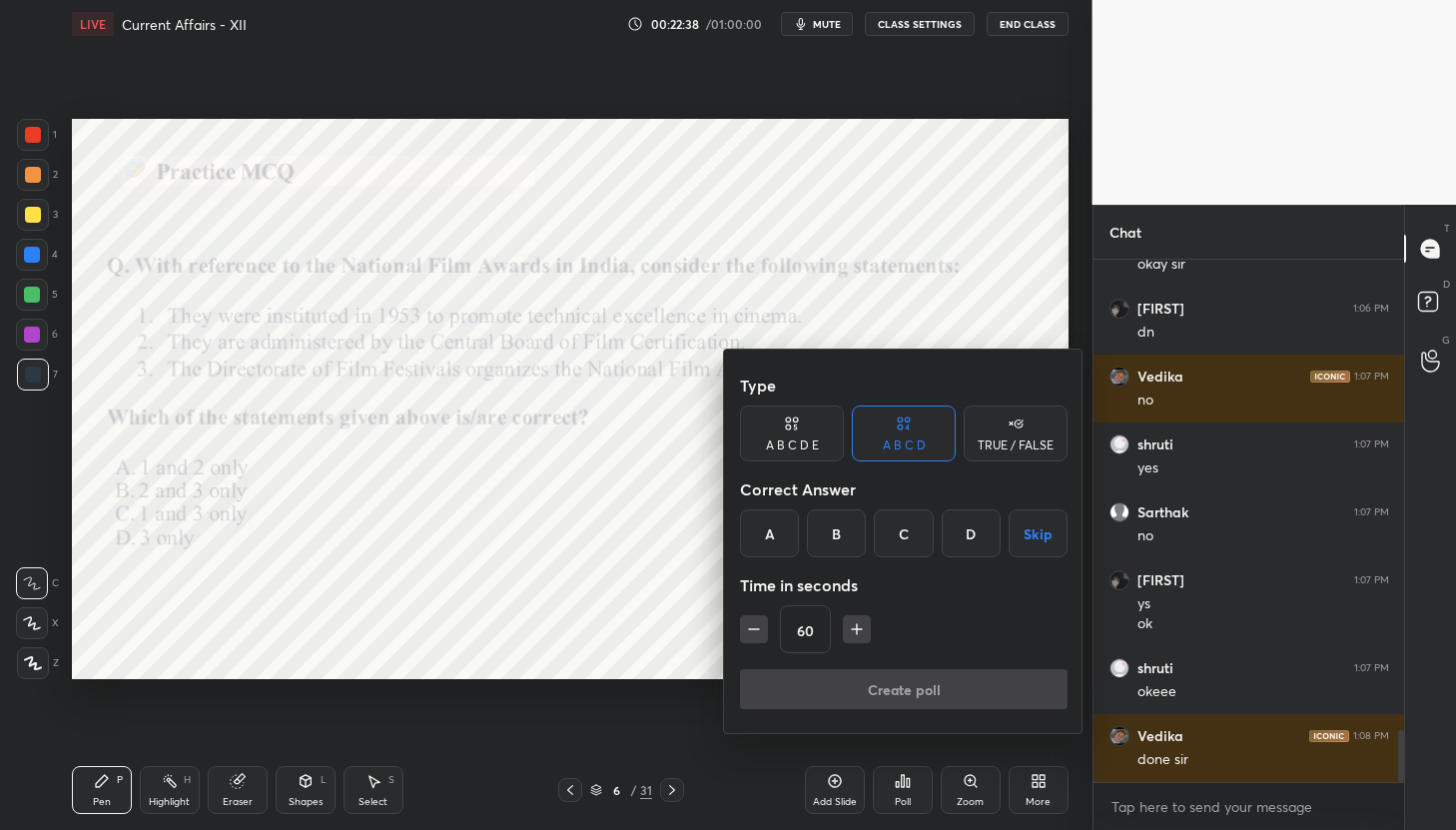click on "C" at bounding box center (903, 533) 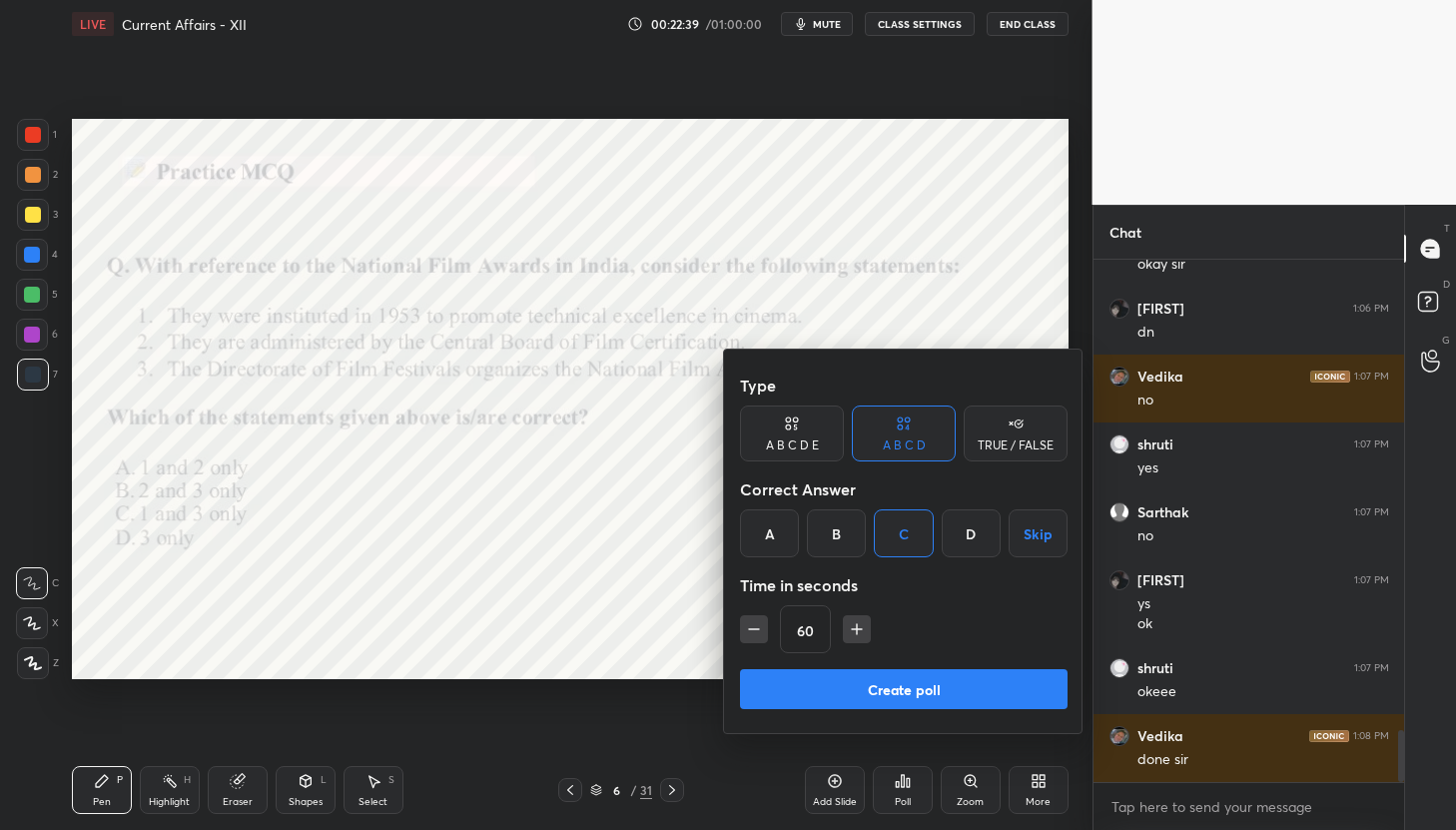 click 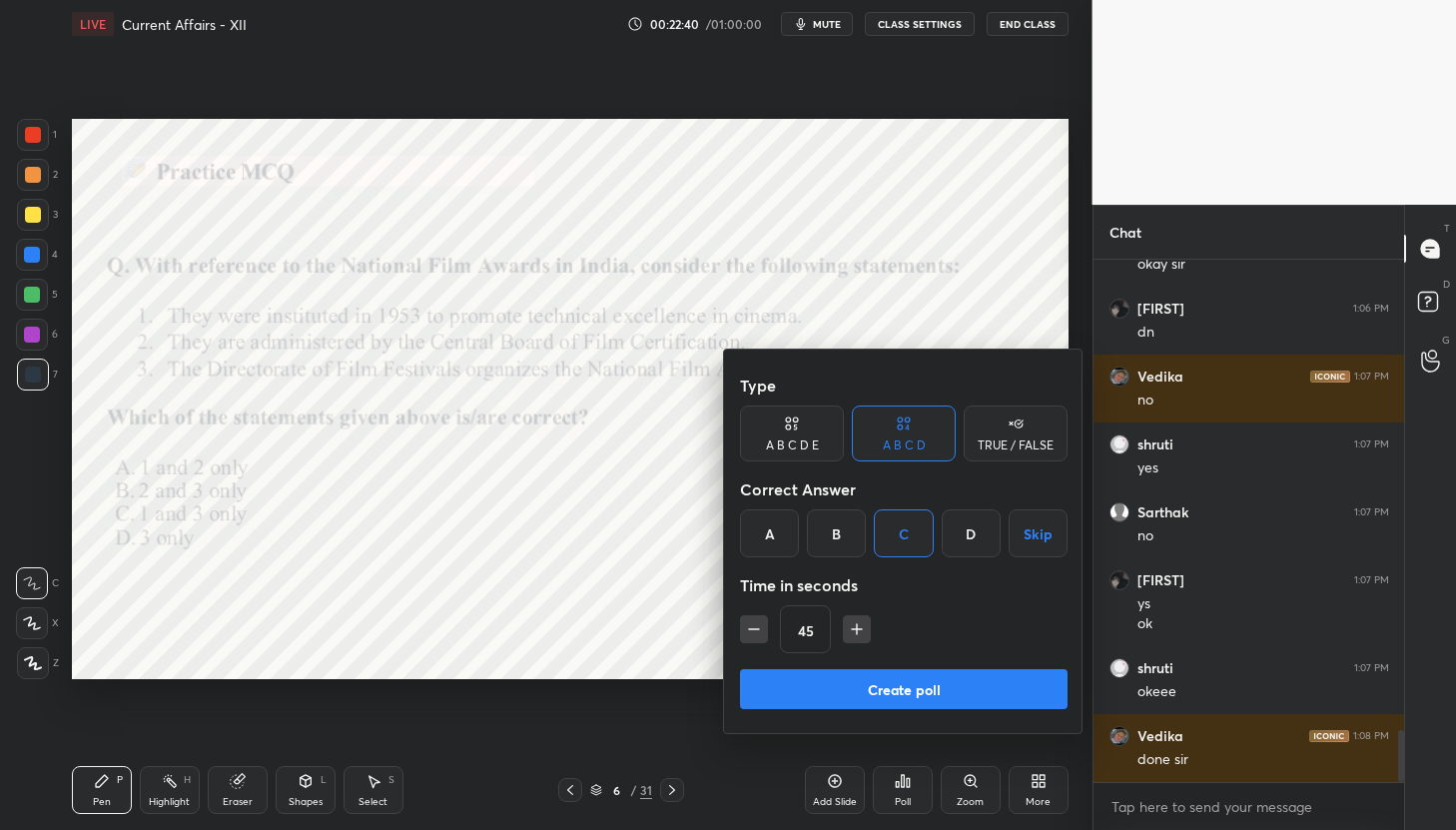 click on "Create poll" at bounding box center (904, 689) 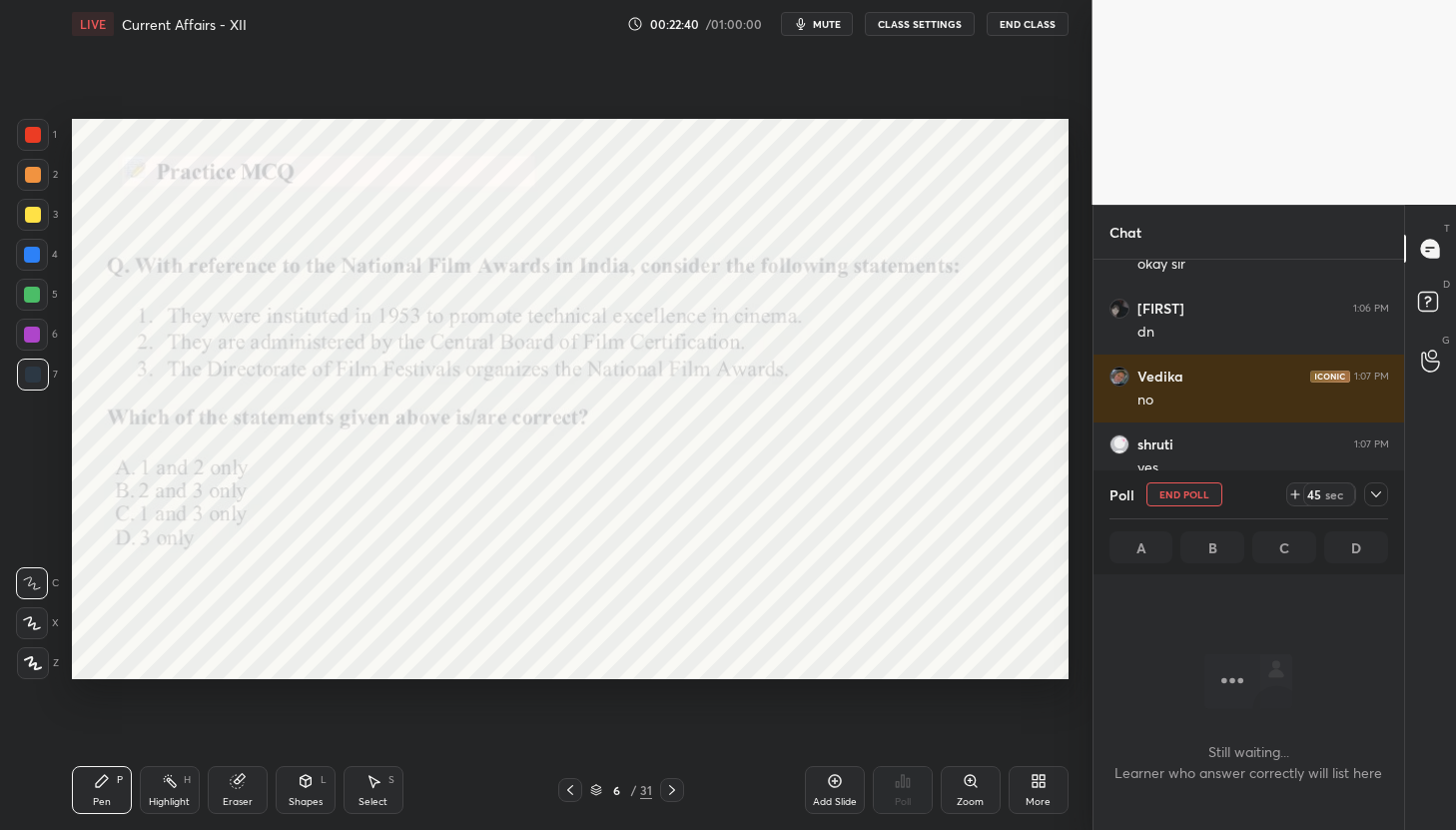 scroll, scrollTop: 417, scrollLeft: 305, axis: both 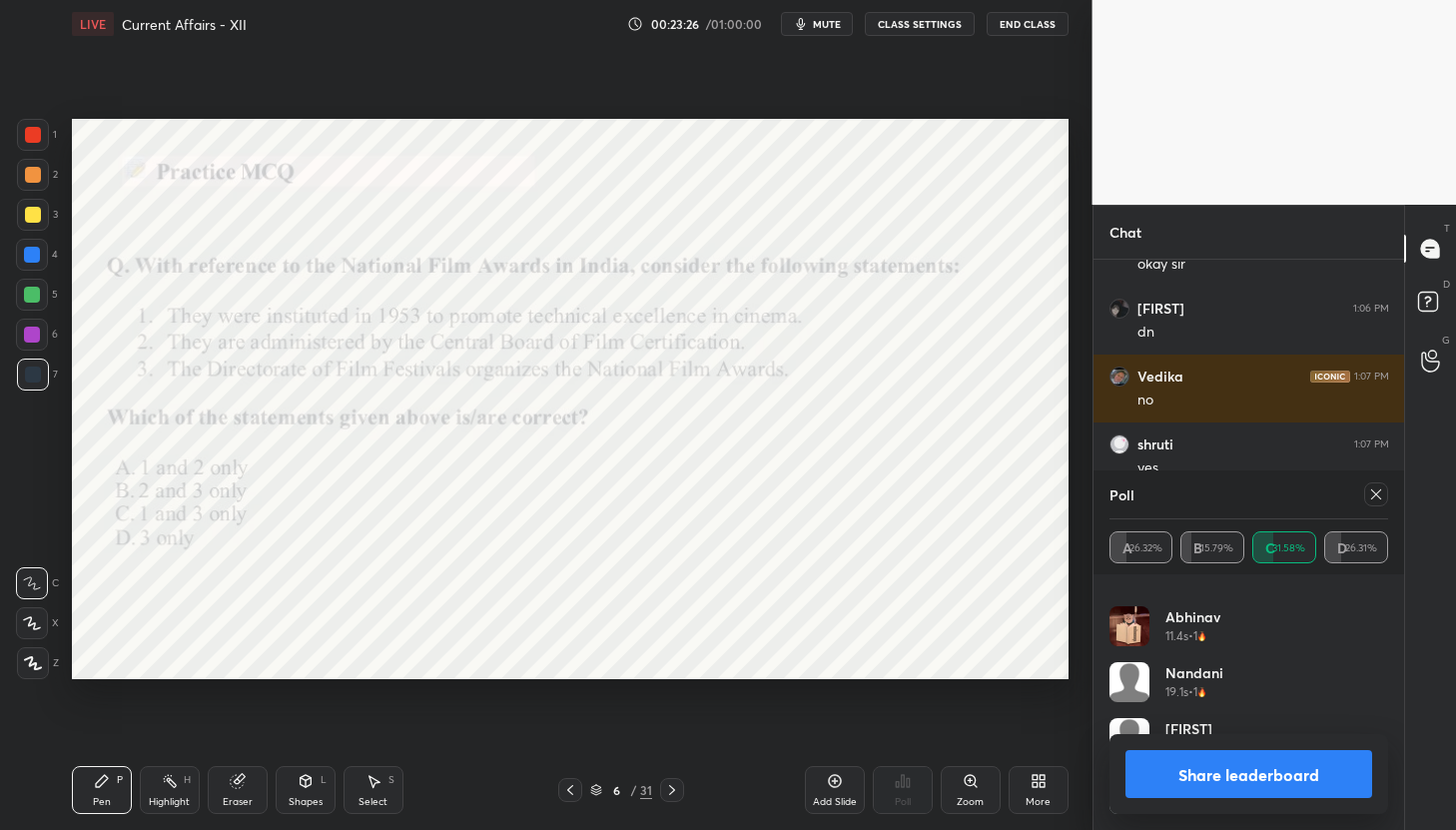 click at bounding box center [1376, 494] 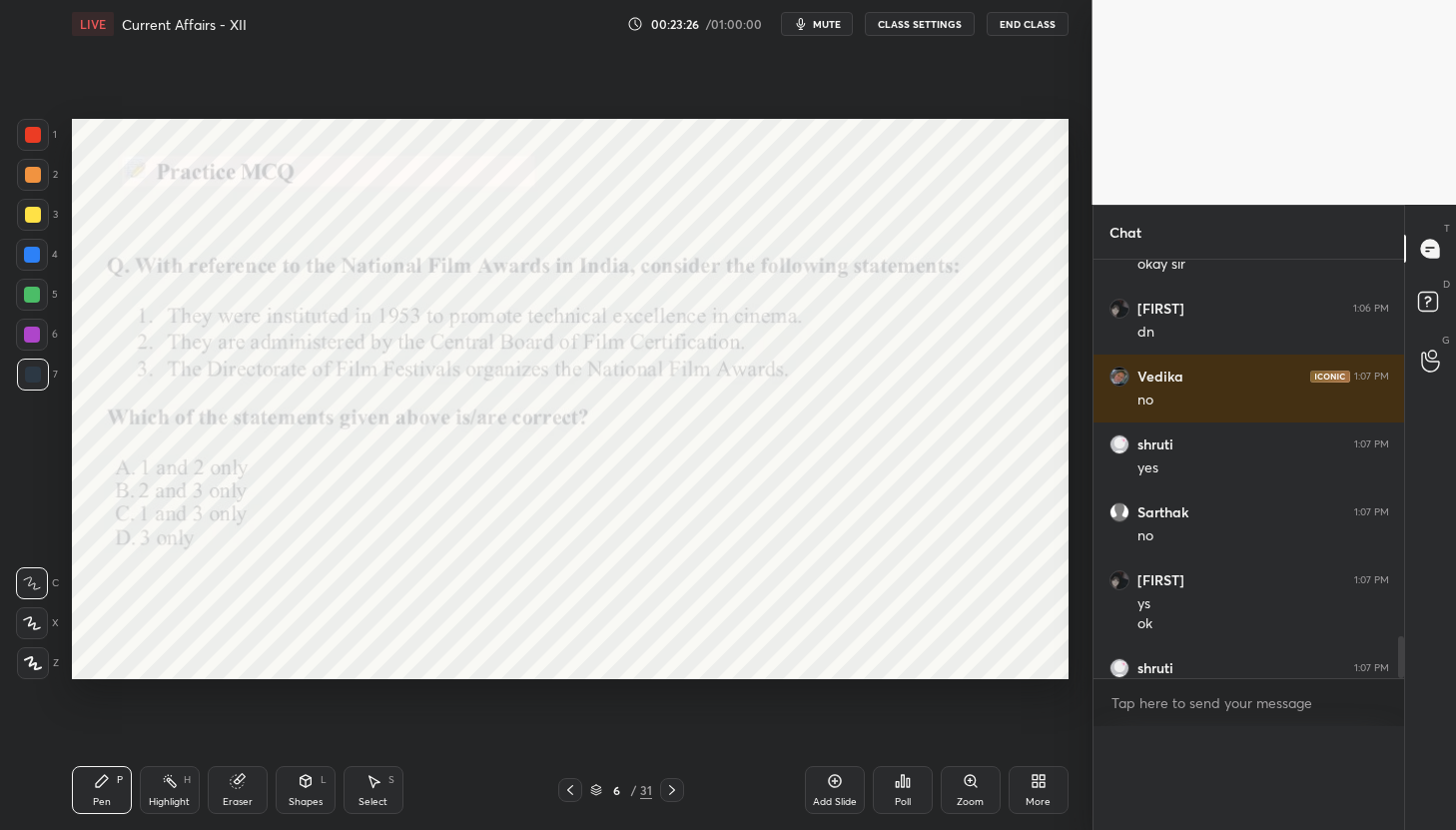 scroll, scrollTop: 0, scrollLeft: 0, axis: both 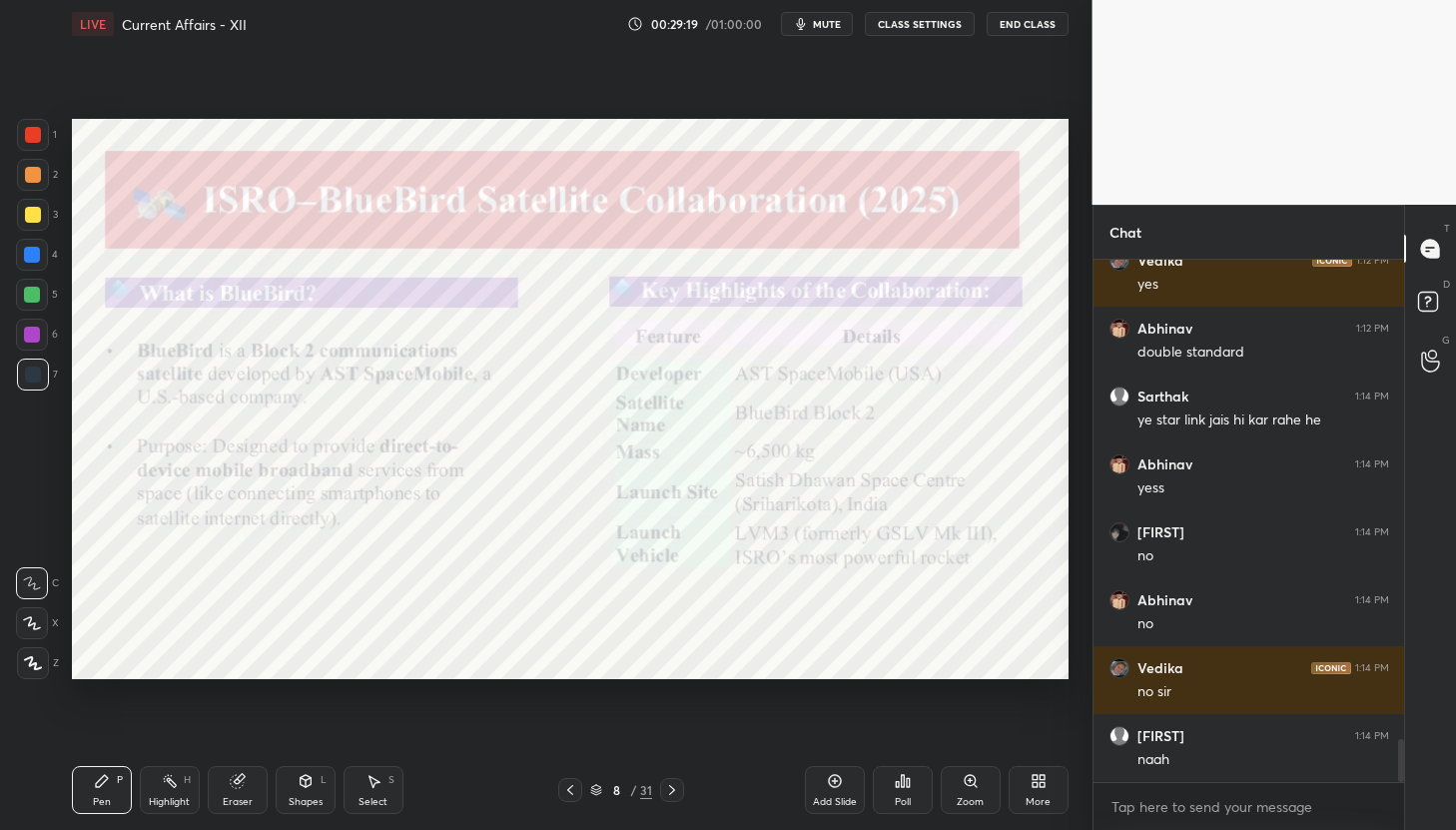click on "Eraser" at bounding box center [238, 790] 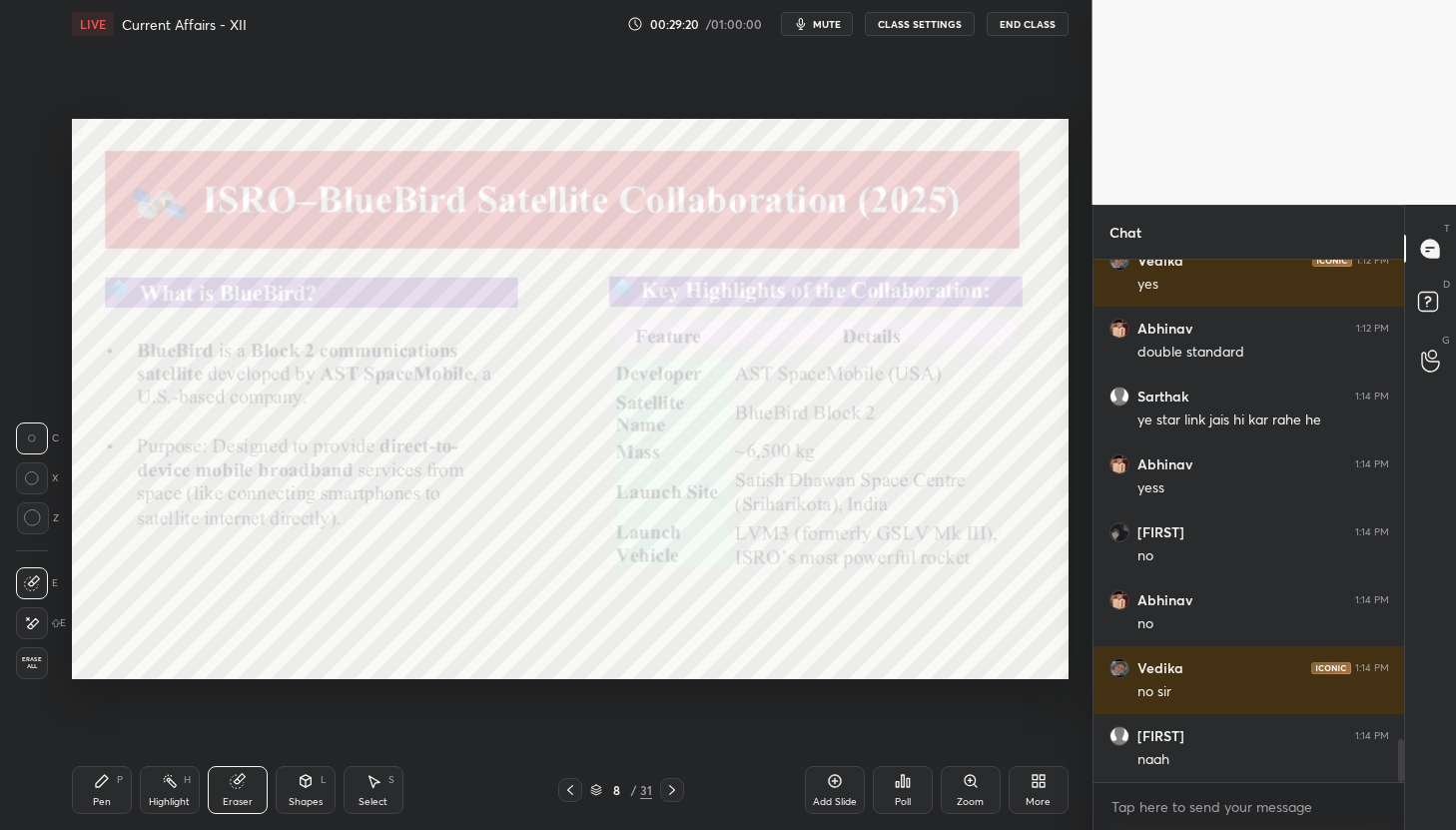 click on "Erase all" at bounding box center (34, 663) 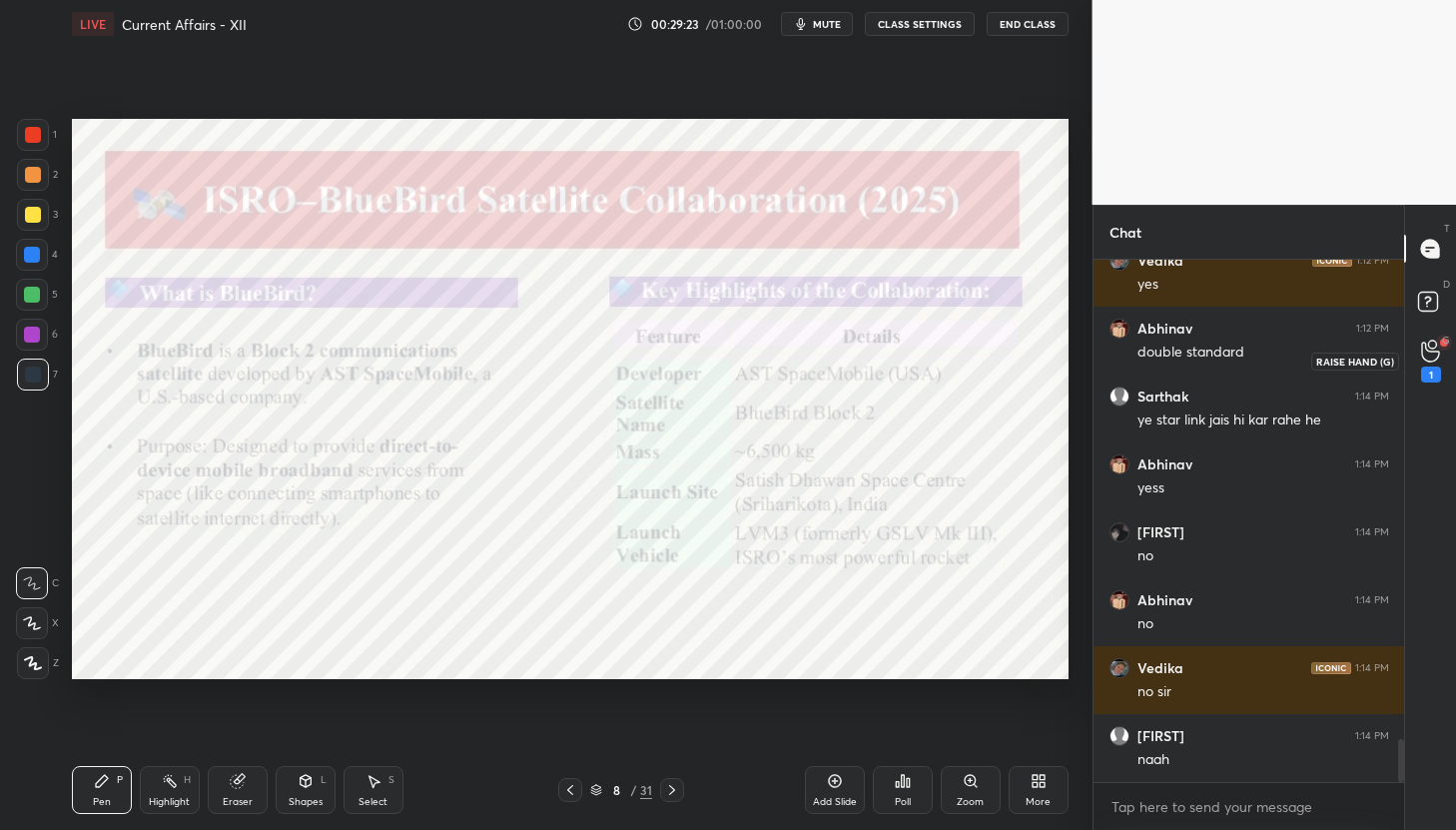 click 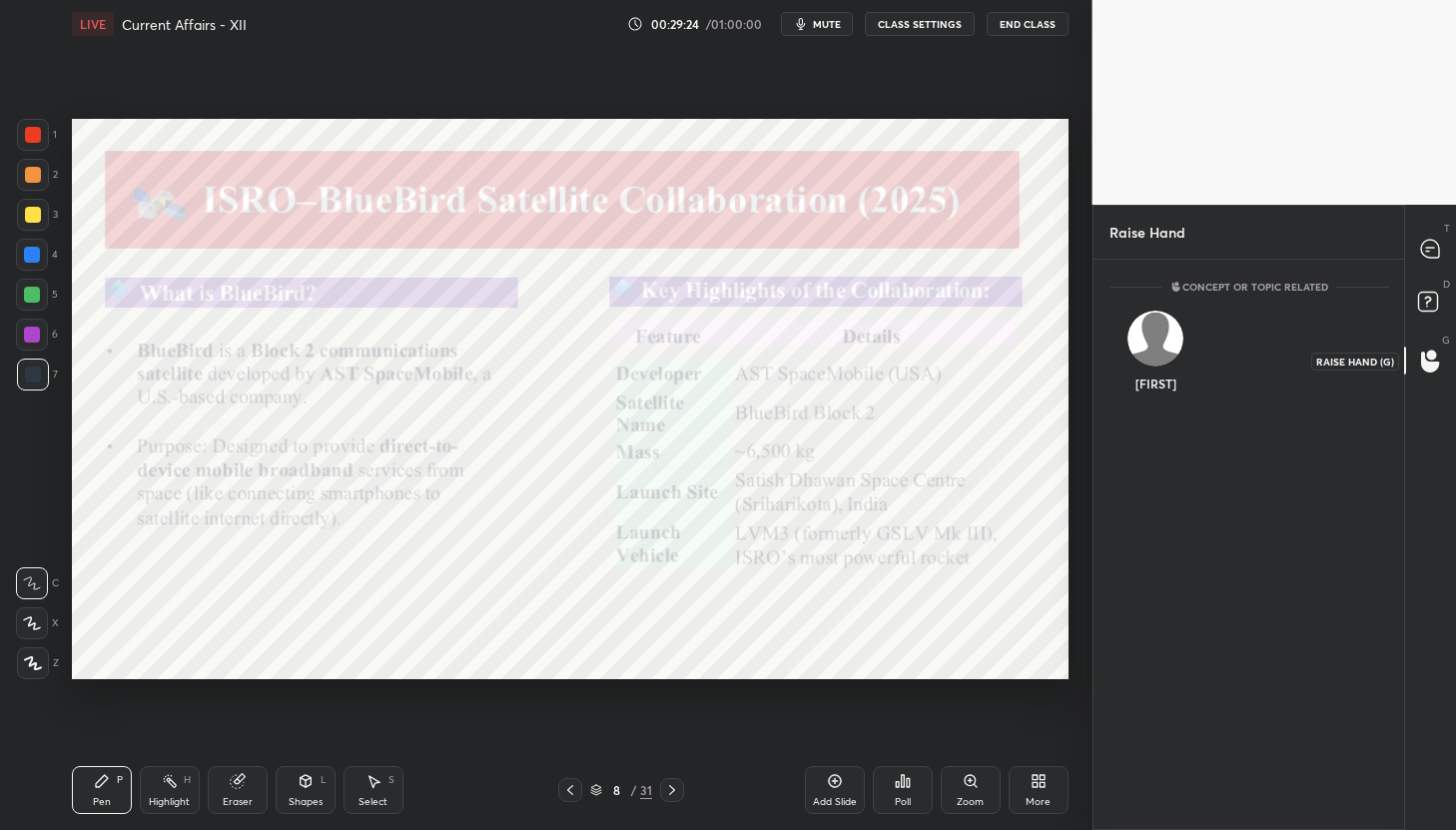 scroll, scrollTop: 558, scrollLeft: 305, axis: both 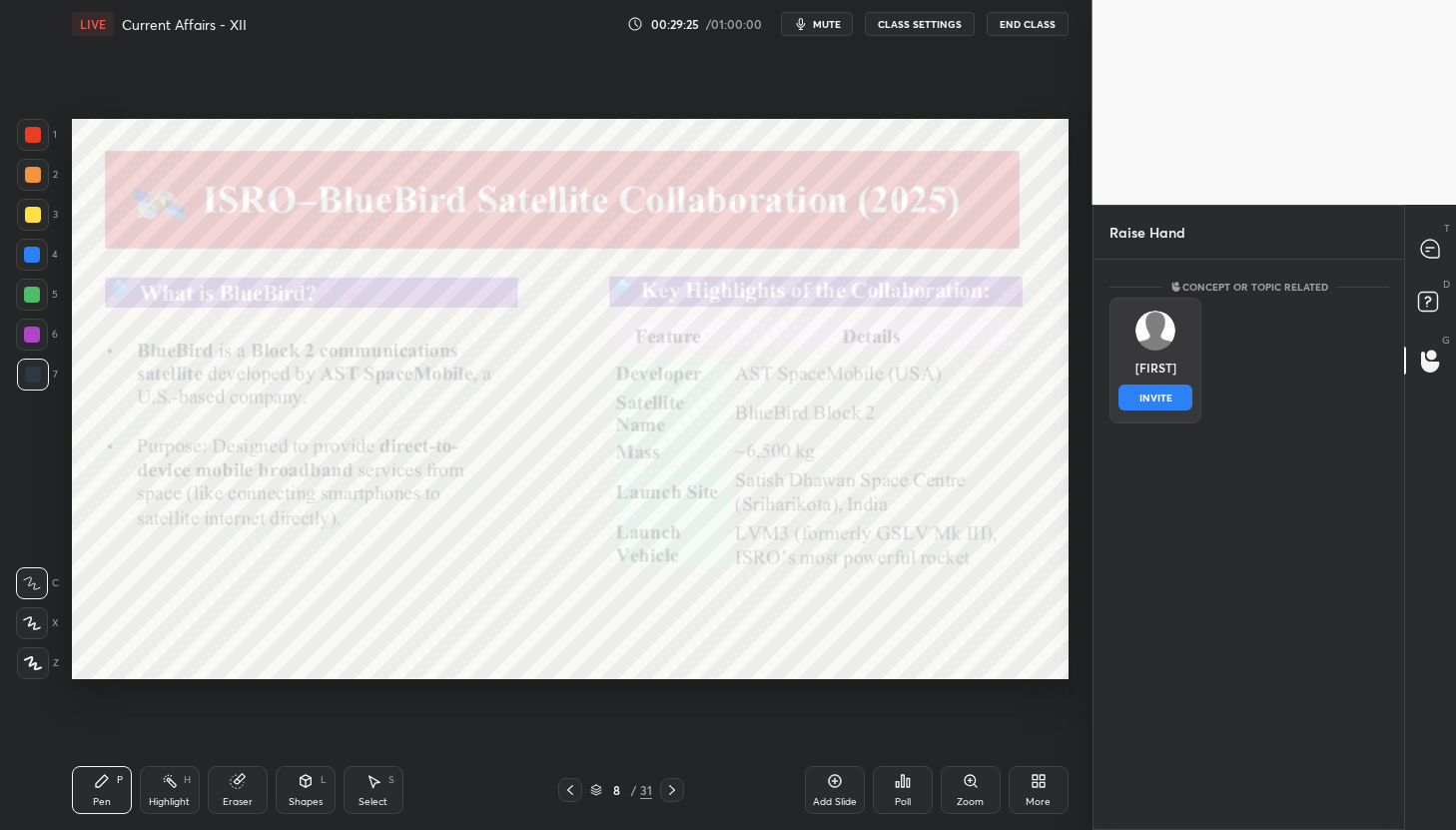click on "[FIRST] INVITE" at bounding box center [1155, 361] 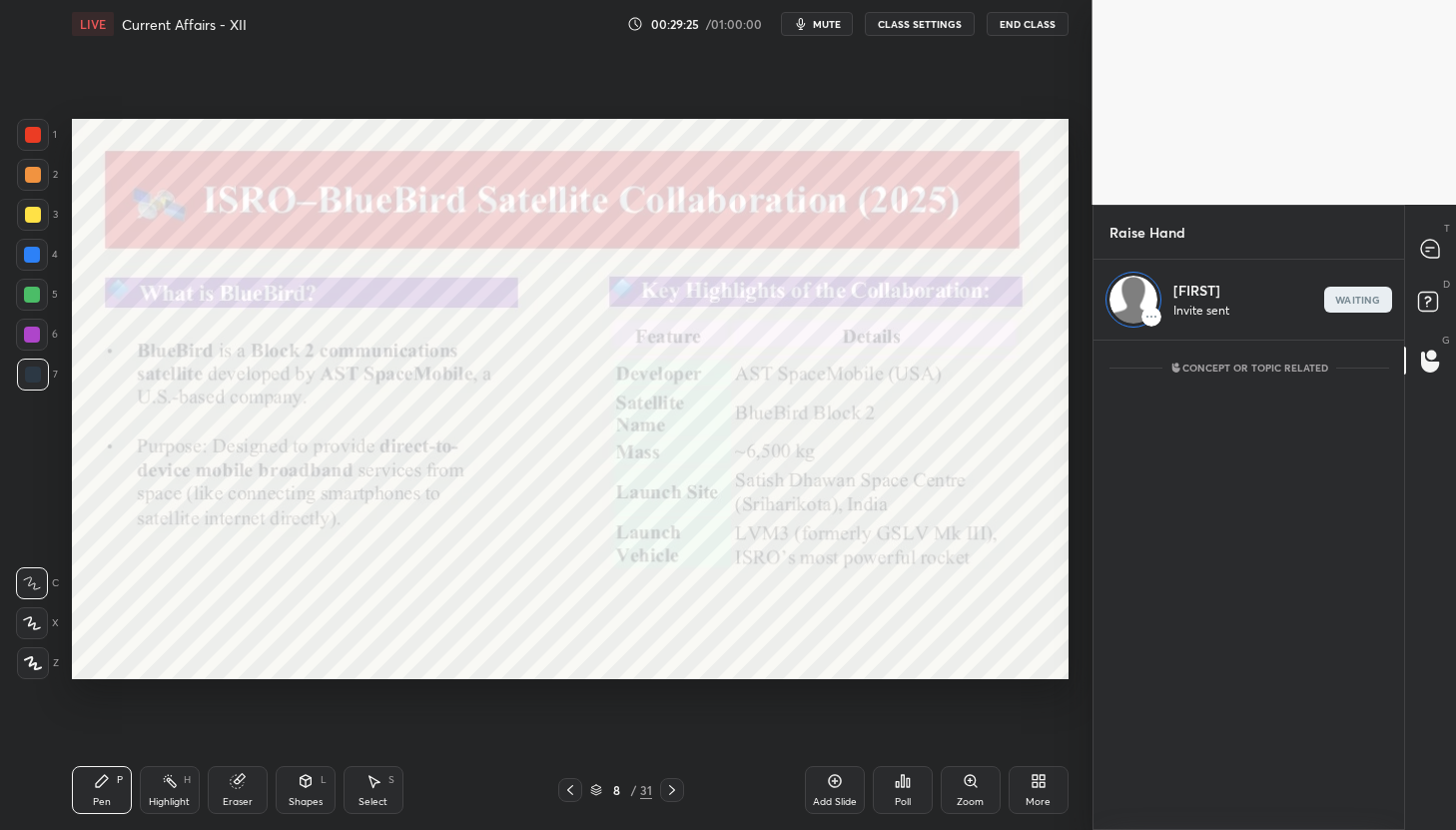 scroll, scrollTop: 477, scrollLeft: 305, axis: both 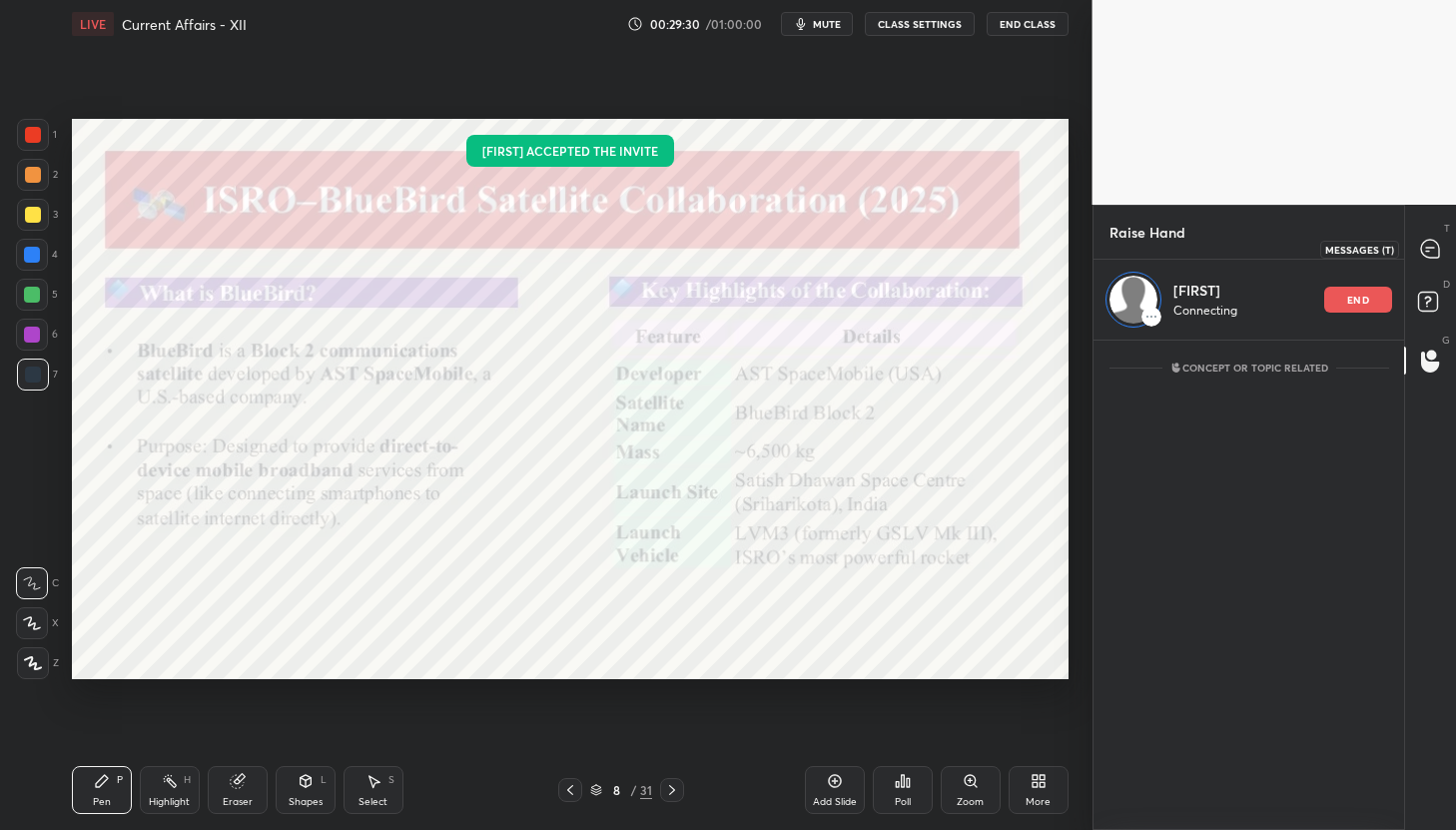 click at bounding box center [1431, 249] 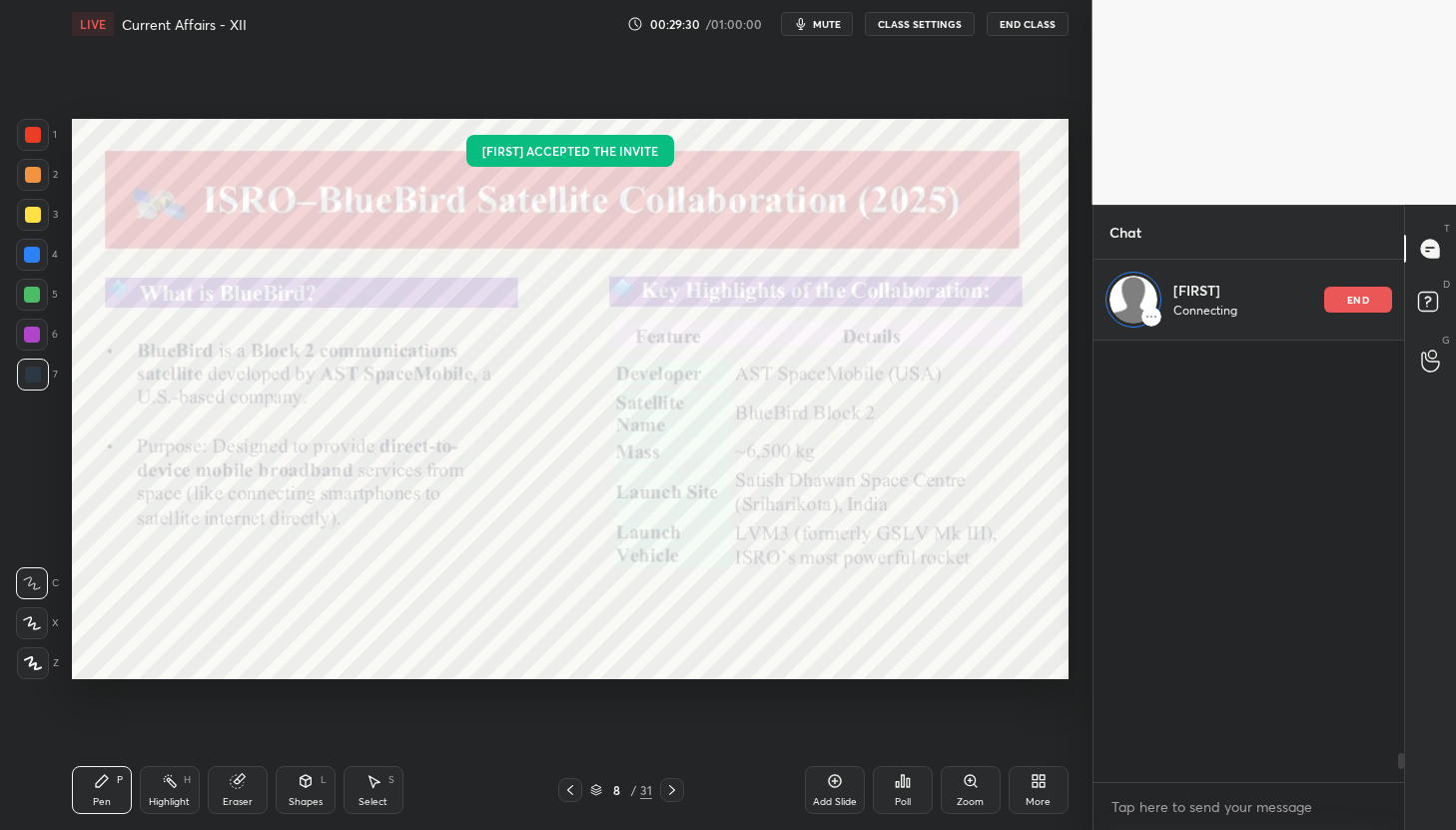 scroll, scrollTop: 269, scrollLeft: 305, axis: both 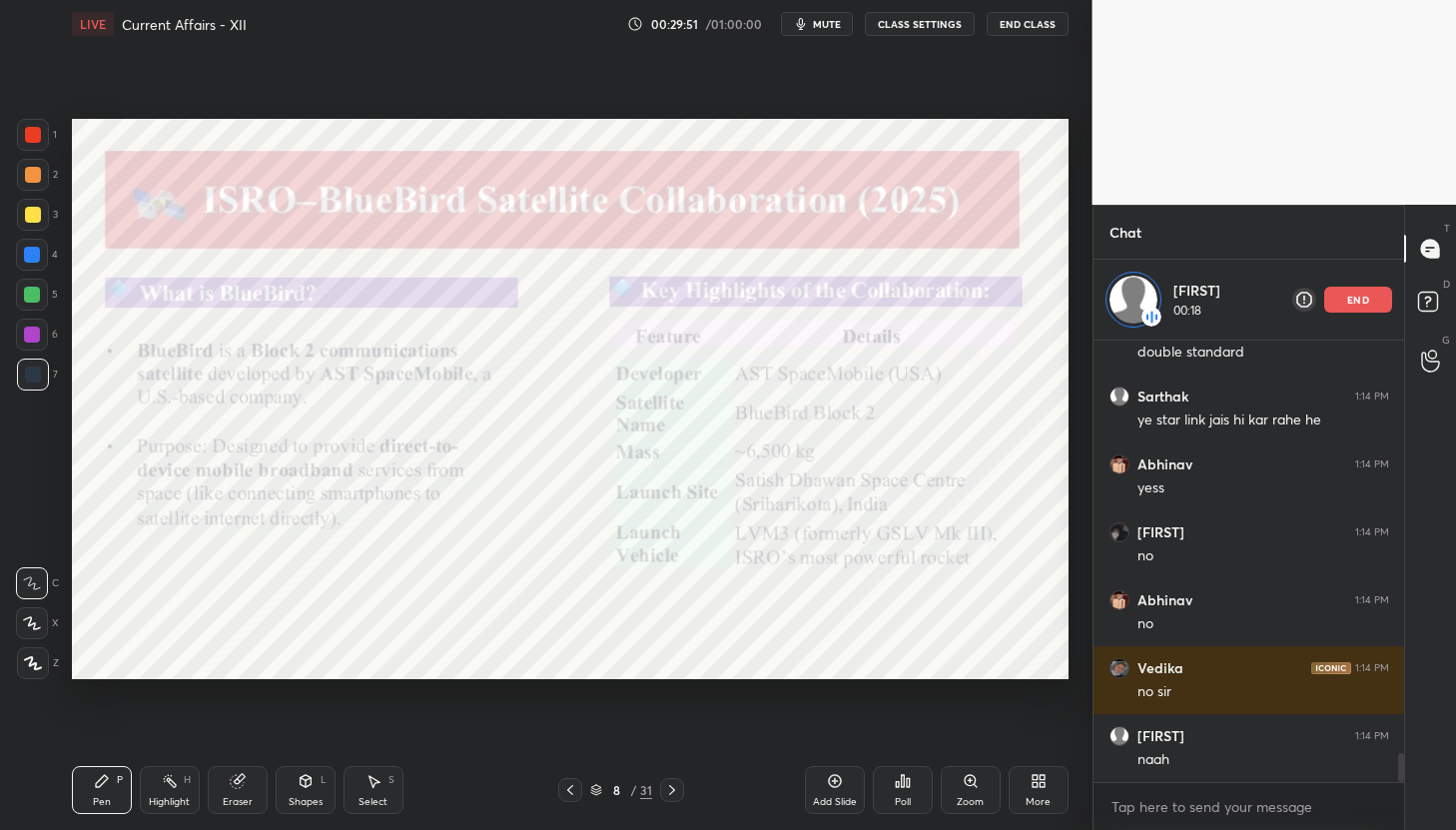 click on "end" at bounding box center (1358, 300) 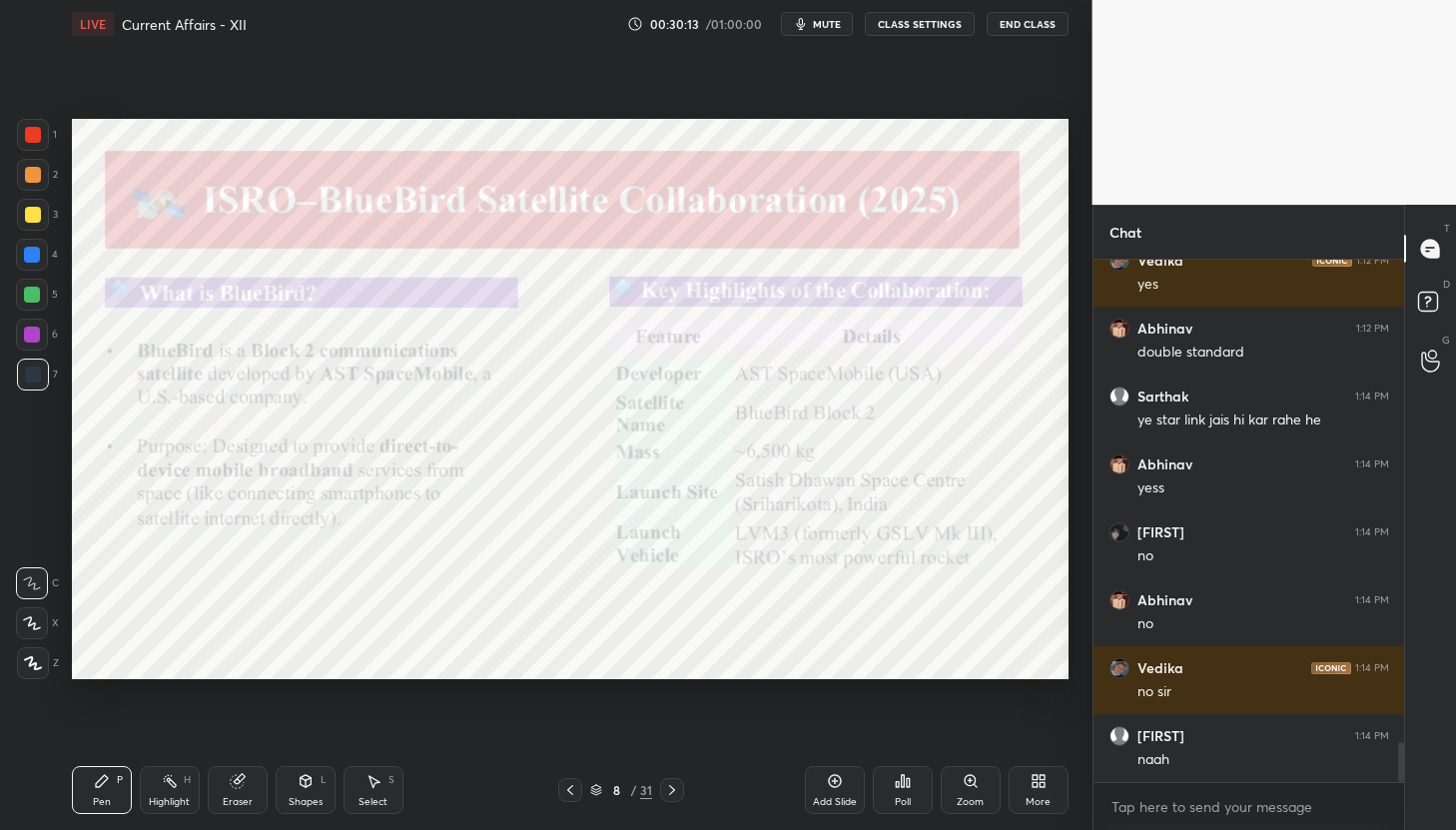 drag, startPoint x: 828, startPoint y: 29, endPoint x: 819, endPoint y: 77, distance: 48.83646 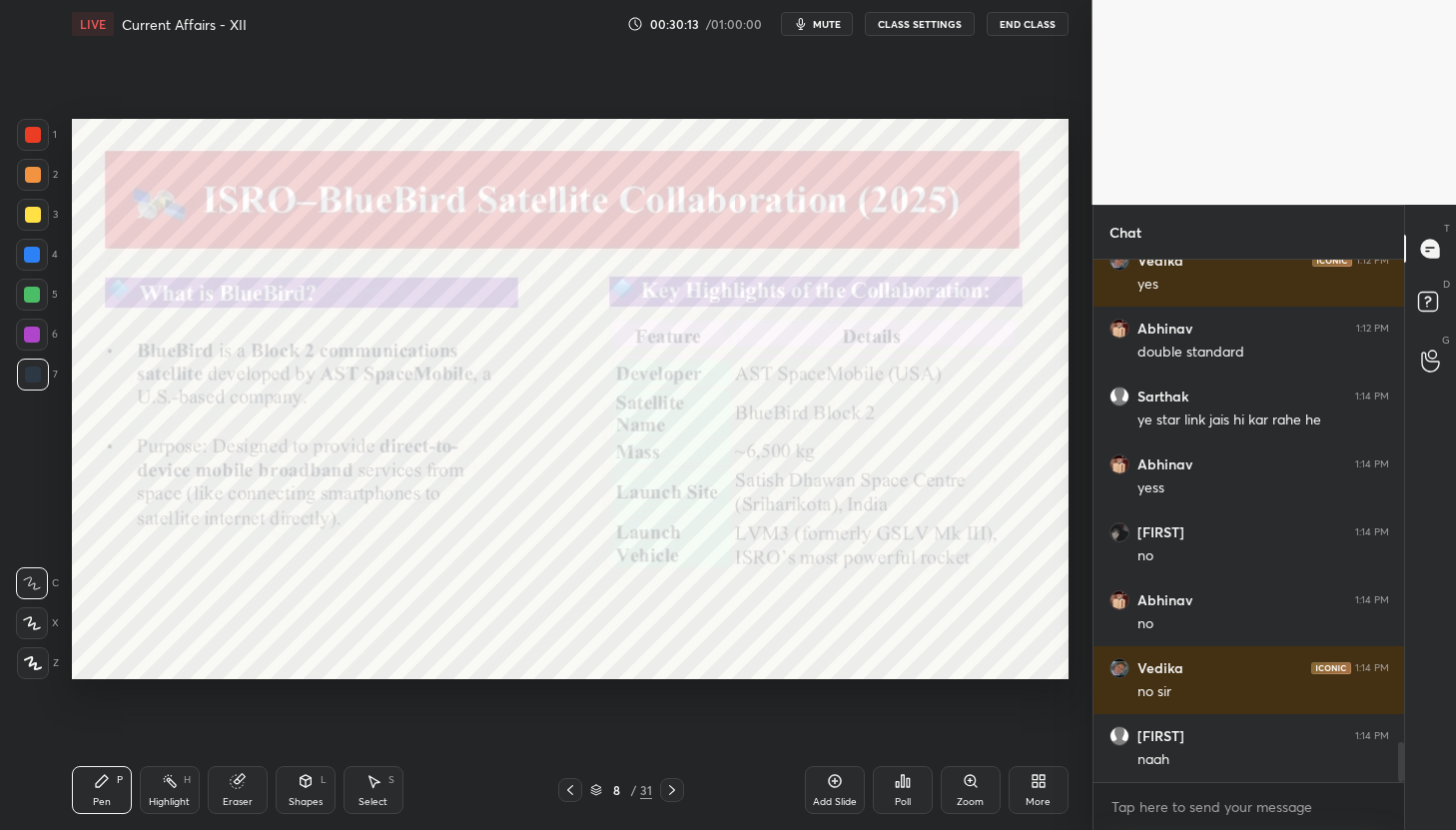 click on "LIVE Current Affairs - XII 00:30:13 / 01:00:00 mute CLASS SETTINGS End Class Setting up your live class Poll for secs No correct answer Start poll Back Current Affairs - XII • L12 of All-in-One Current Affairs & GK for MHCET,CUET & NLSAT [PERSON] Pen P Highlight H Eraser Shapes L Select S 8 / 31 Add Slide Poll Zoom More" at bounding box center (570, 415) 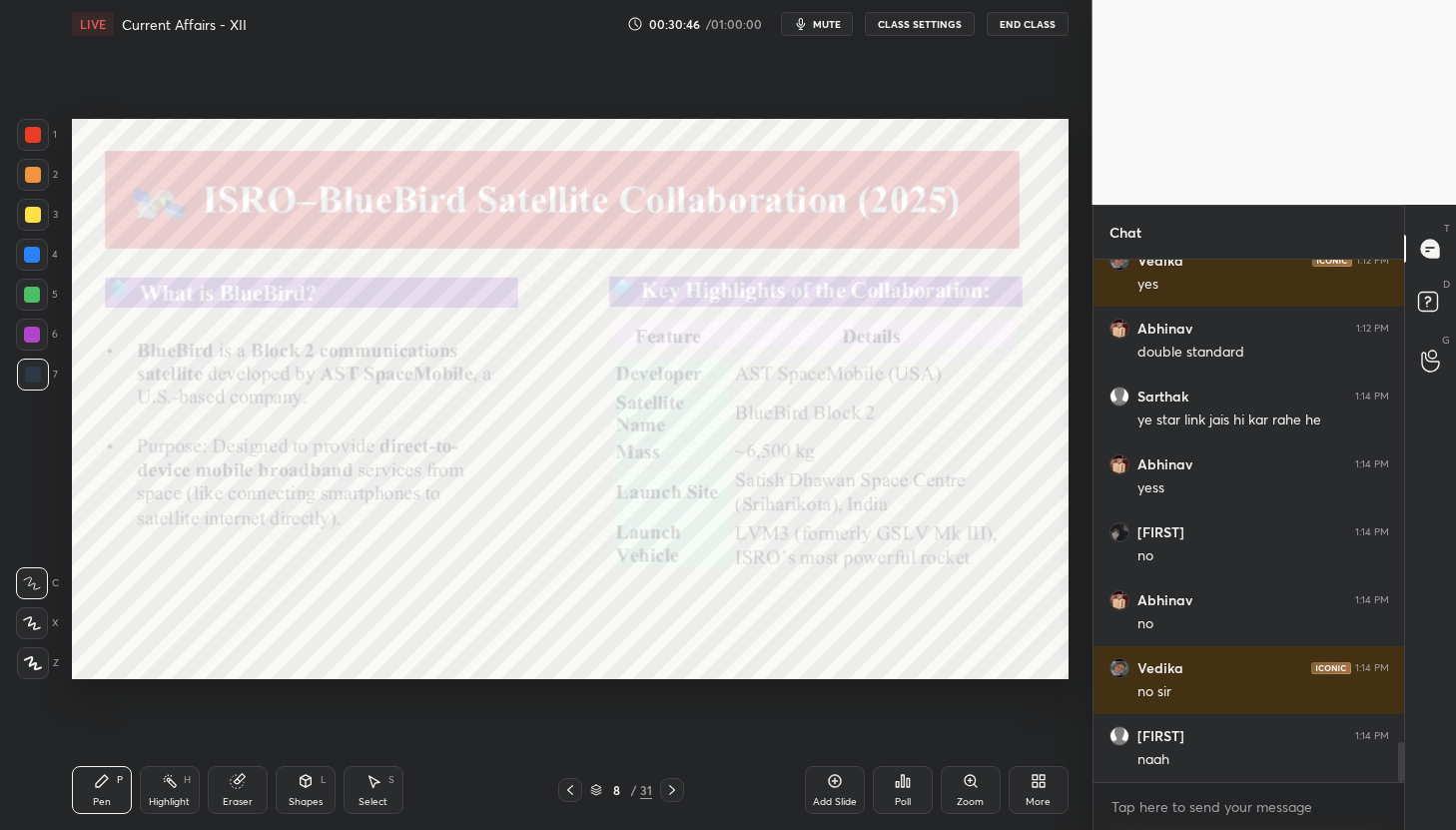 click on "mute" at bounding box center (817, 24) 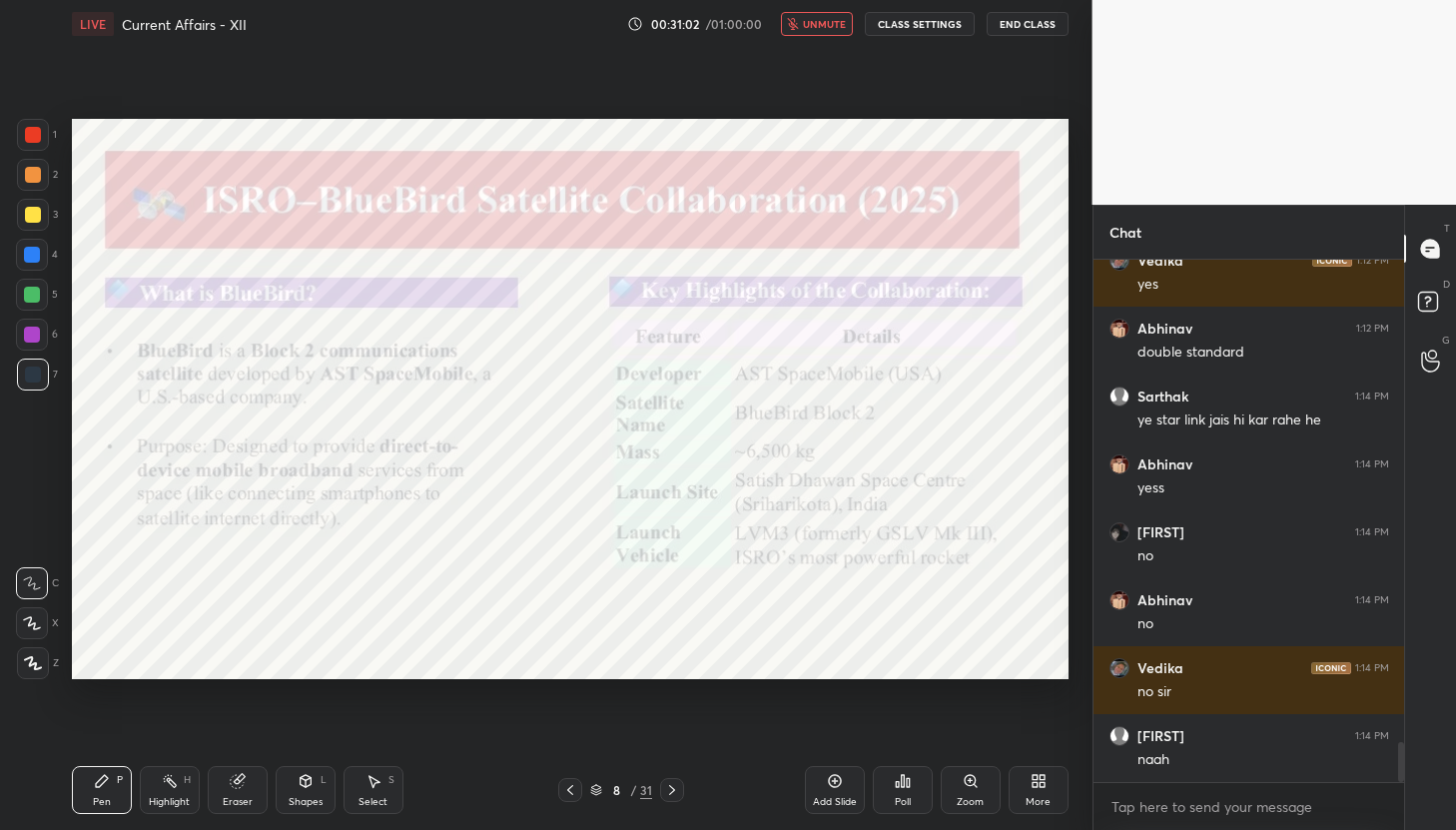 scroll, scrollTop: 6364, scrollLeft: 0, axis: vertical 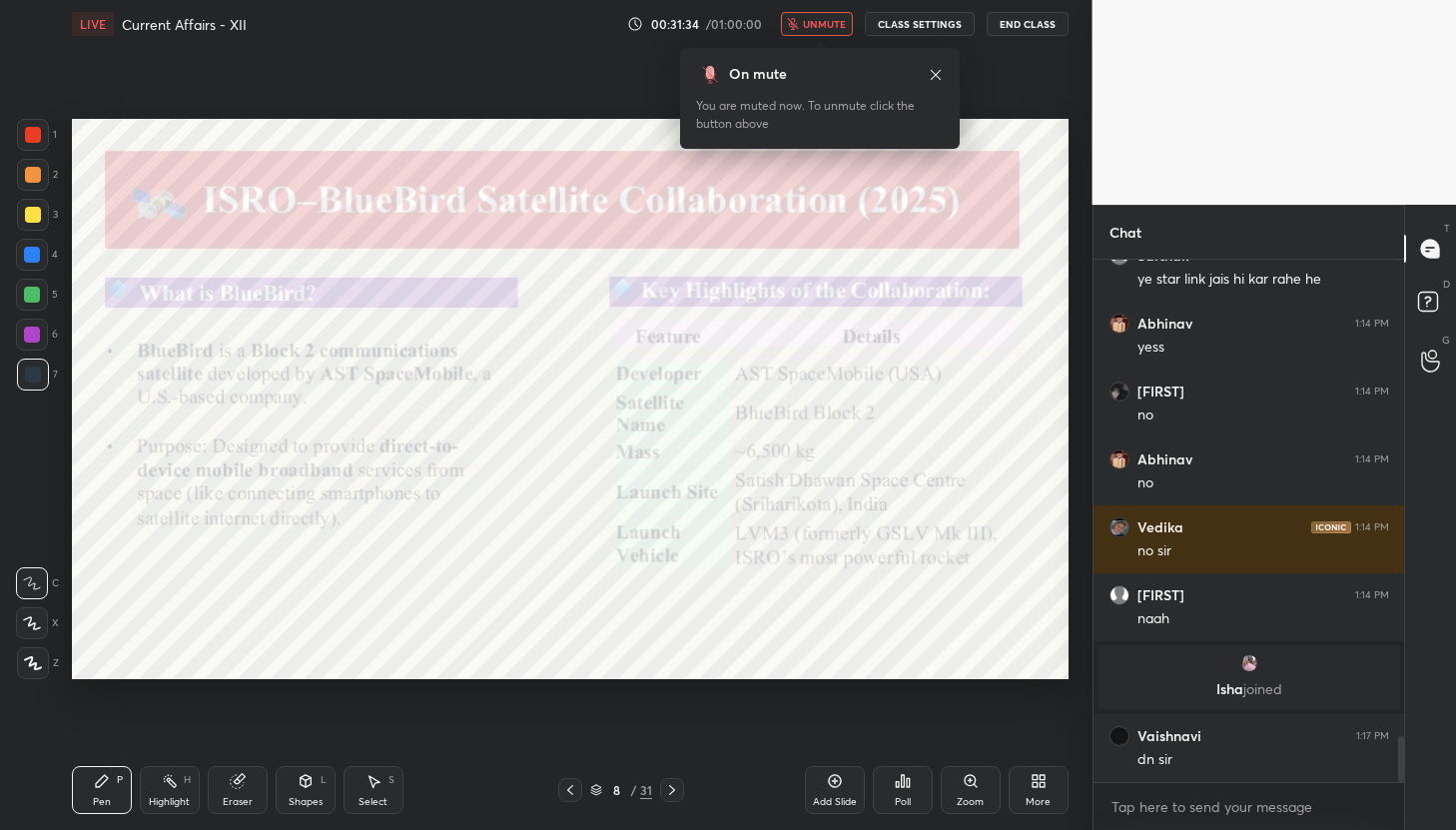 click on "unmute" at bounding box center (817, 24) 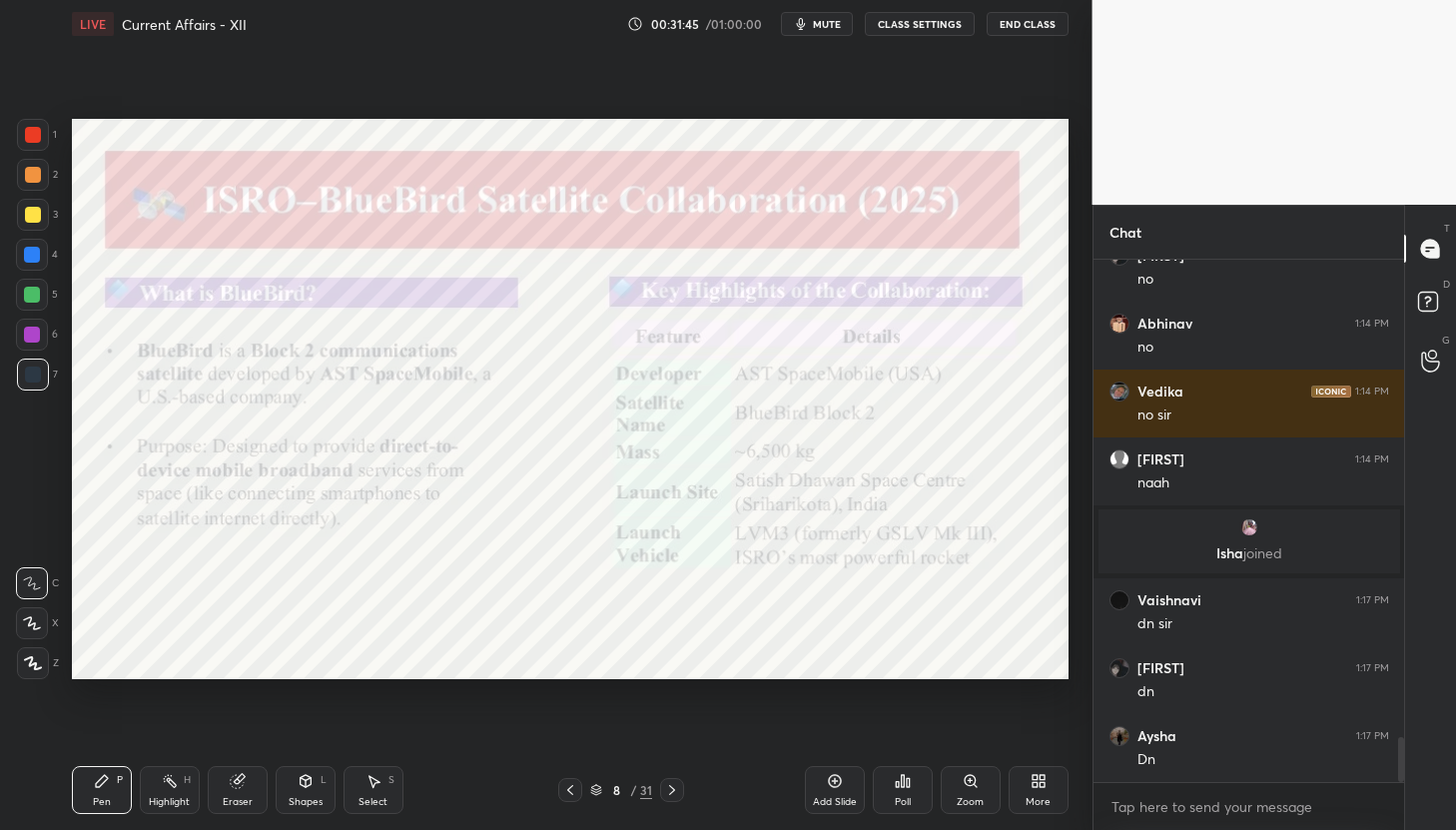 scroll, scrollTop: 5607, scrollLeft: 0, axis: vertical 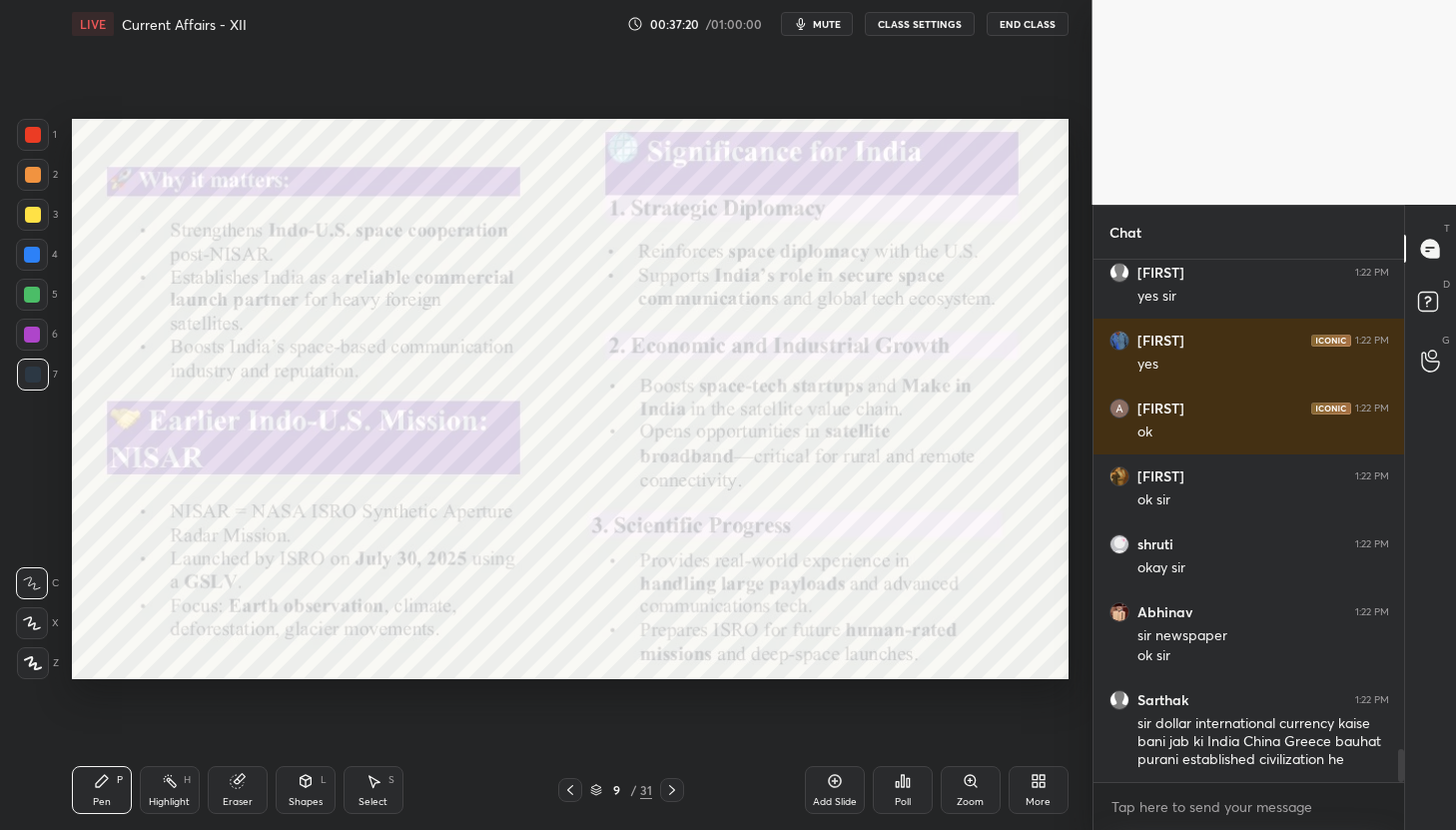 click on "LIVE Current Affairs - XII 00:37:20 / 01:00:00 mute CLASS SETTINGS End Class" at bounding box center [570, 24] 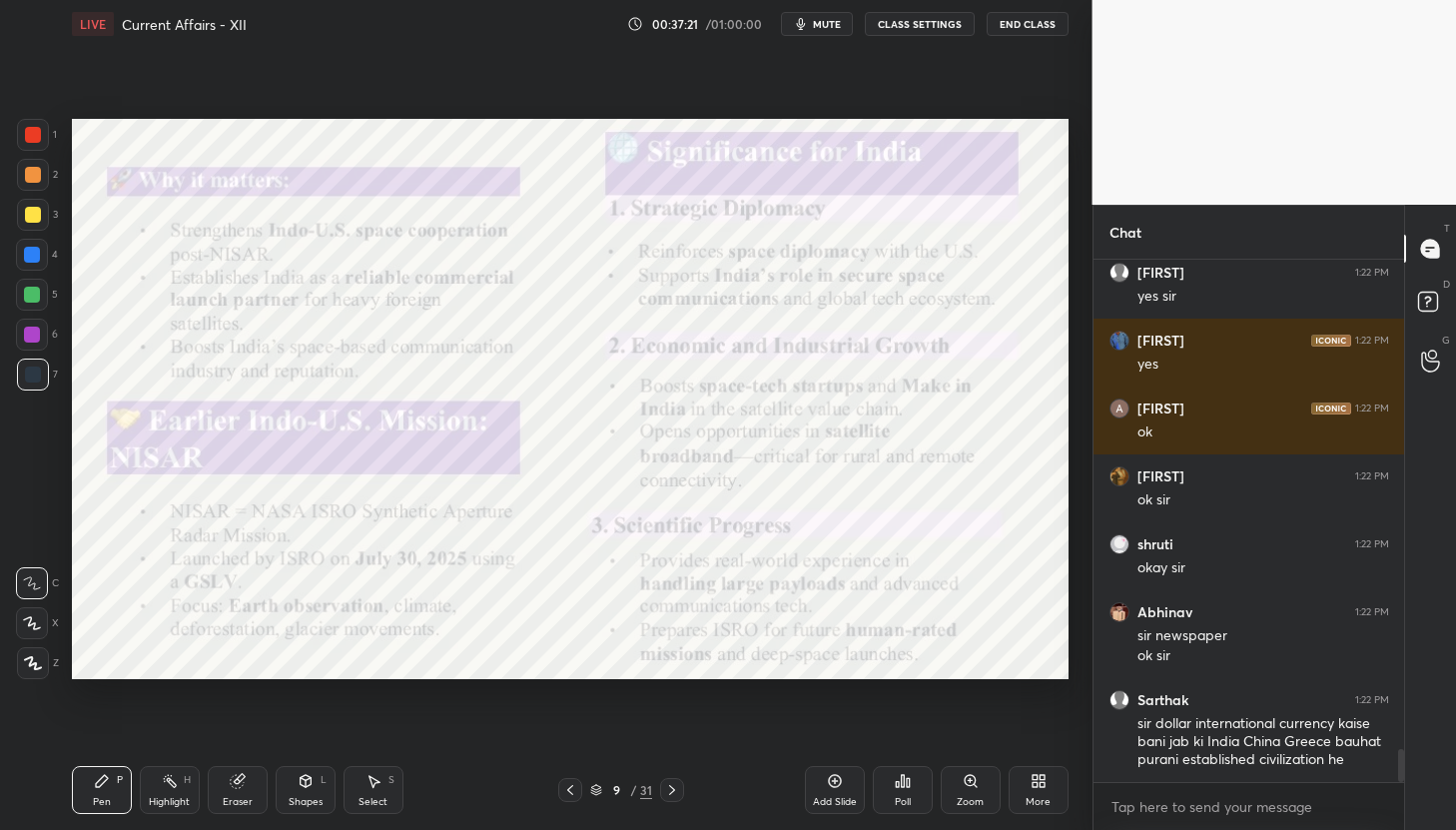 click 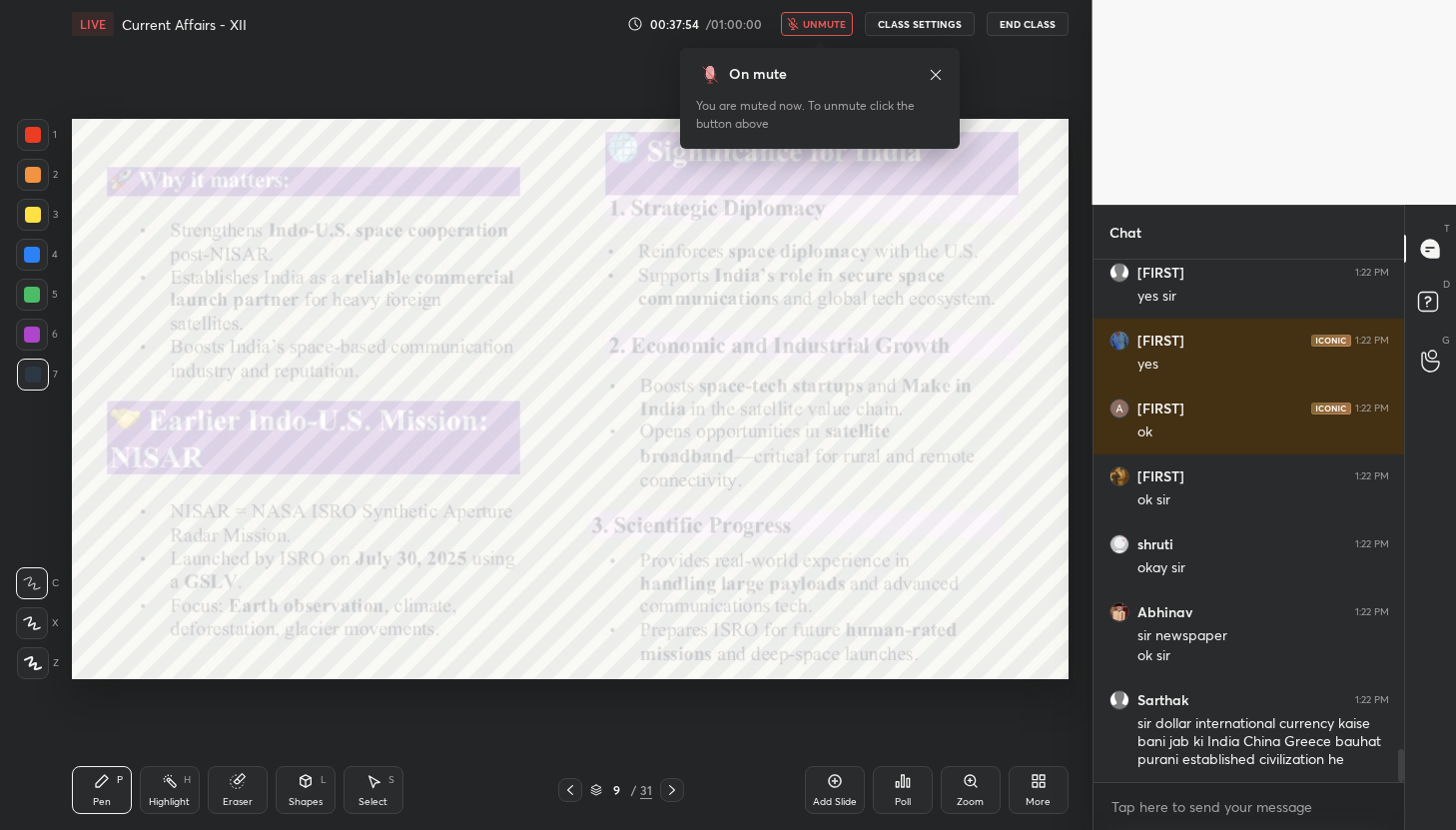 click on "unmute" at bounding box center (824, 24) 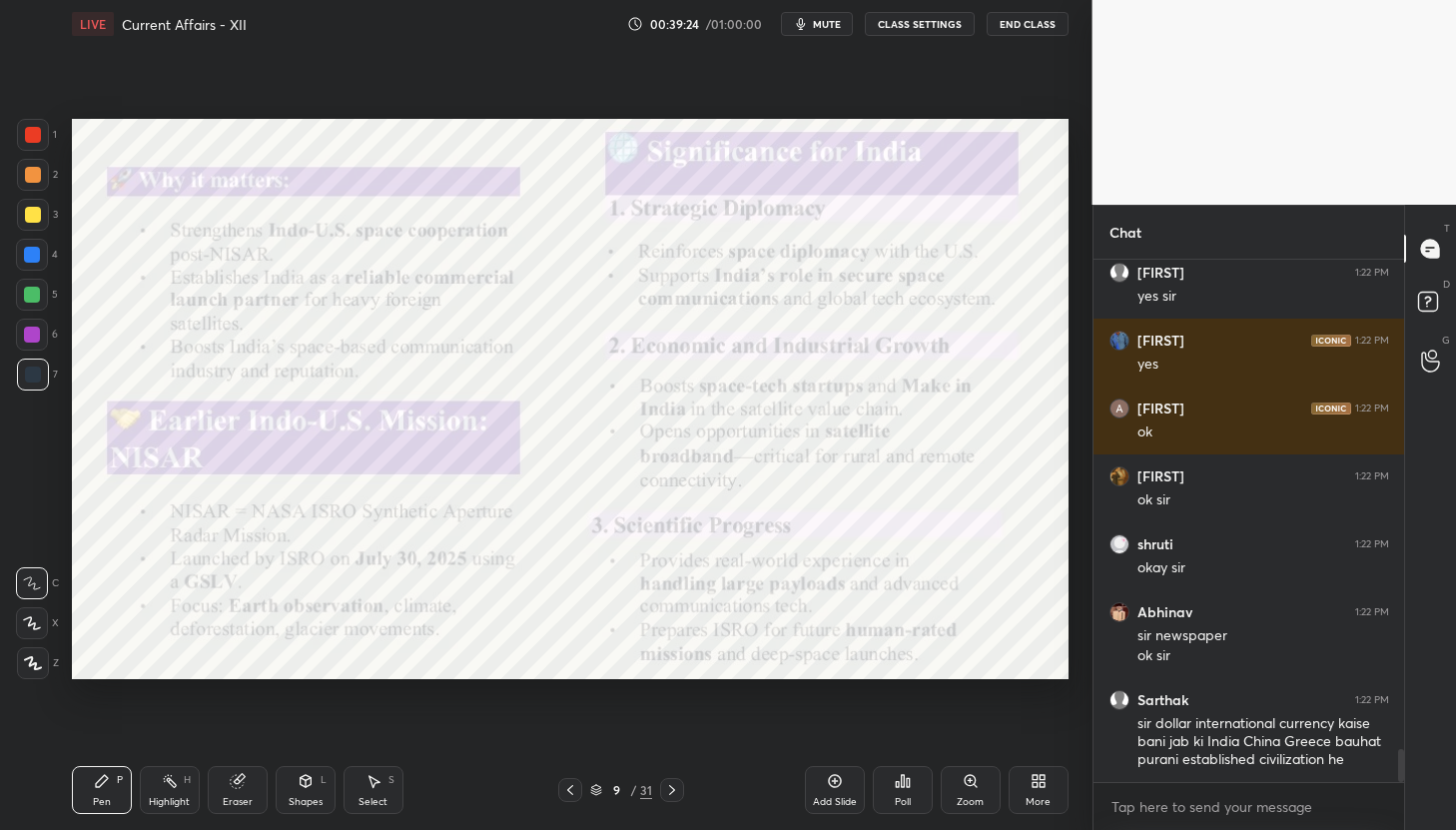 click 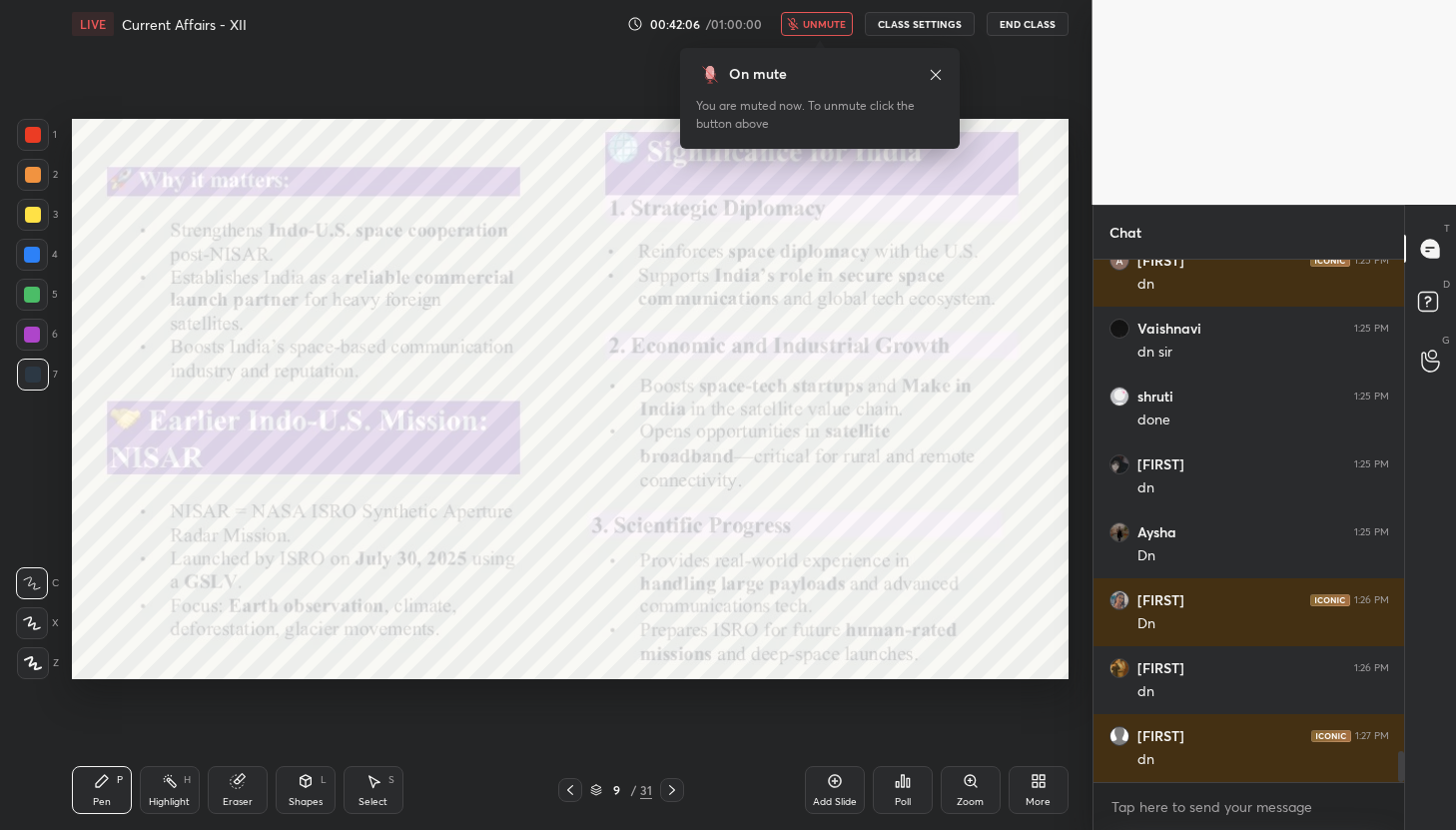 scroll, scrollTop: 8468, scrollLeft: 0, axis: vertical 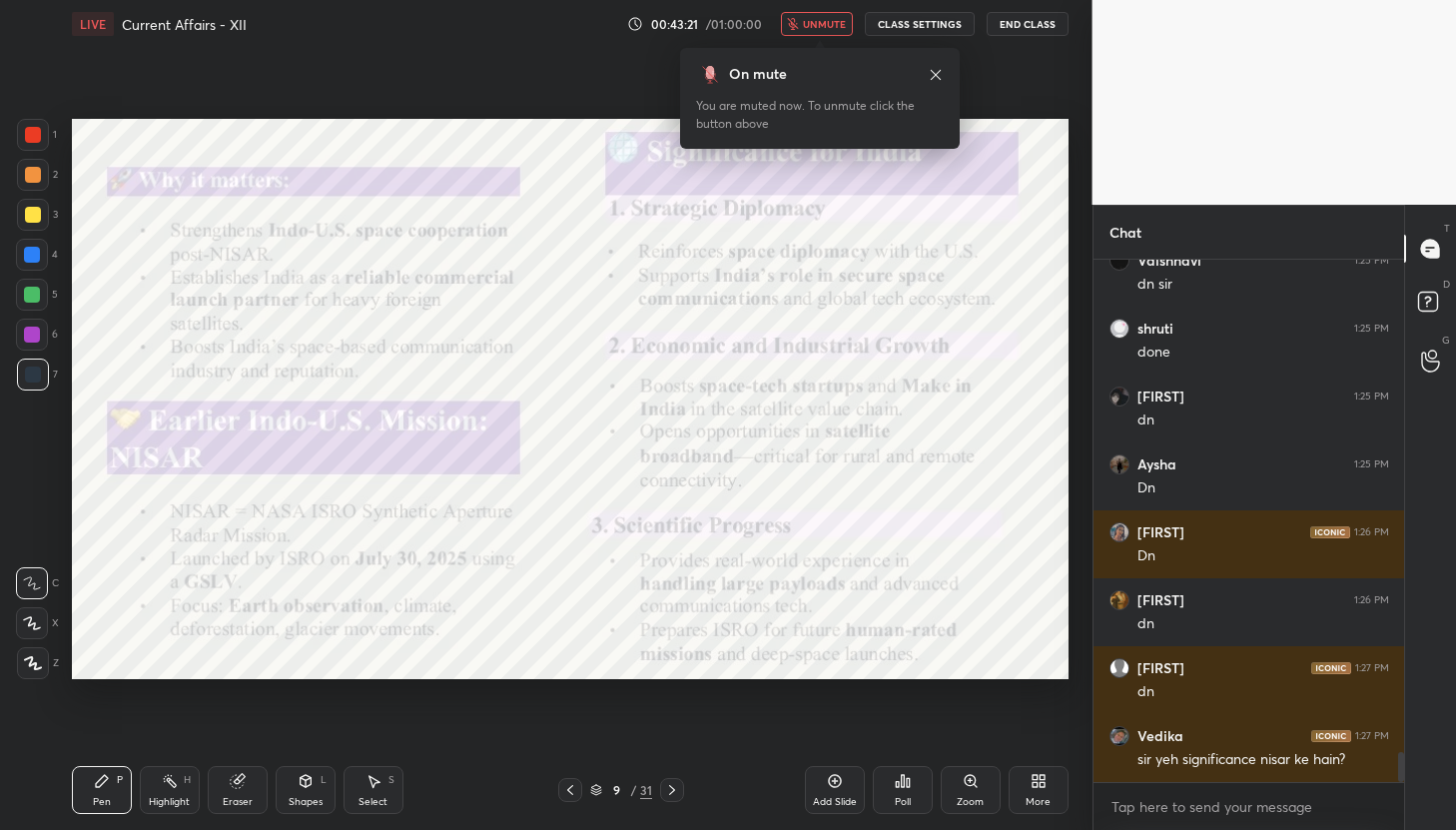 click on "unmute" at bounding box center [817, 24] 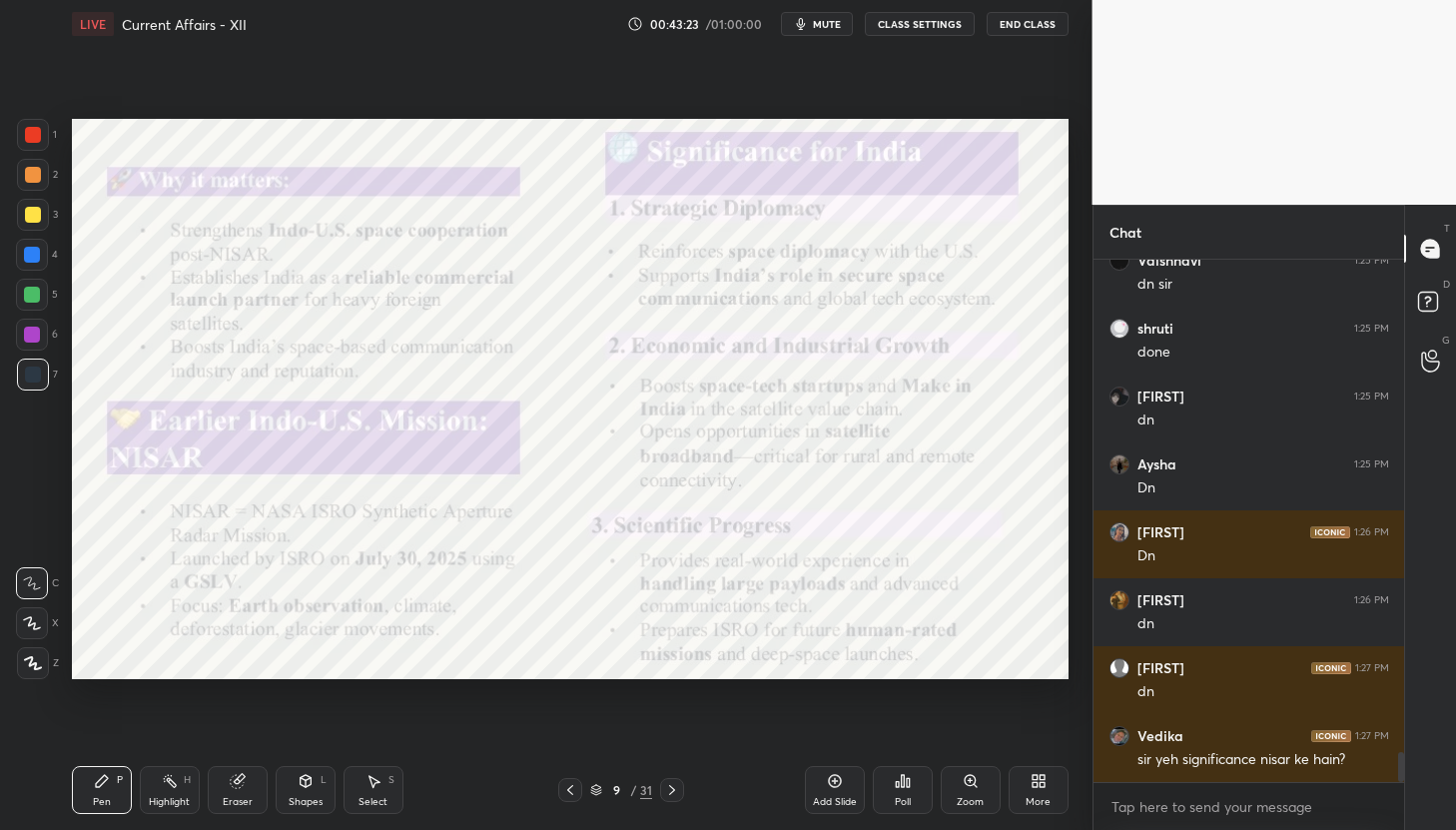 scroll, scrollTop: 8536, scrollLeft: 0, axis: vertical 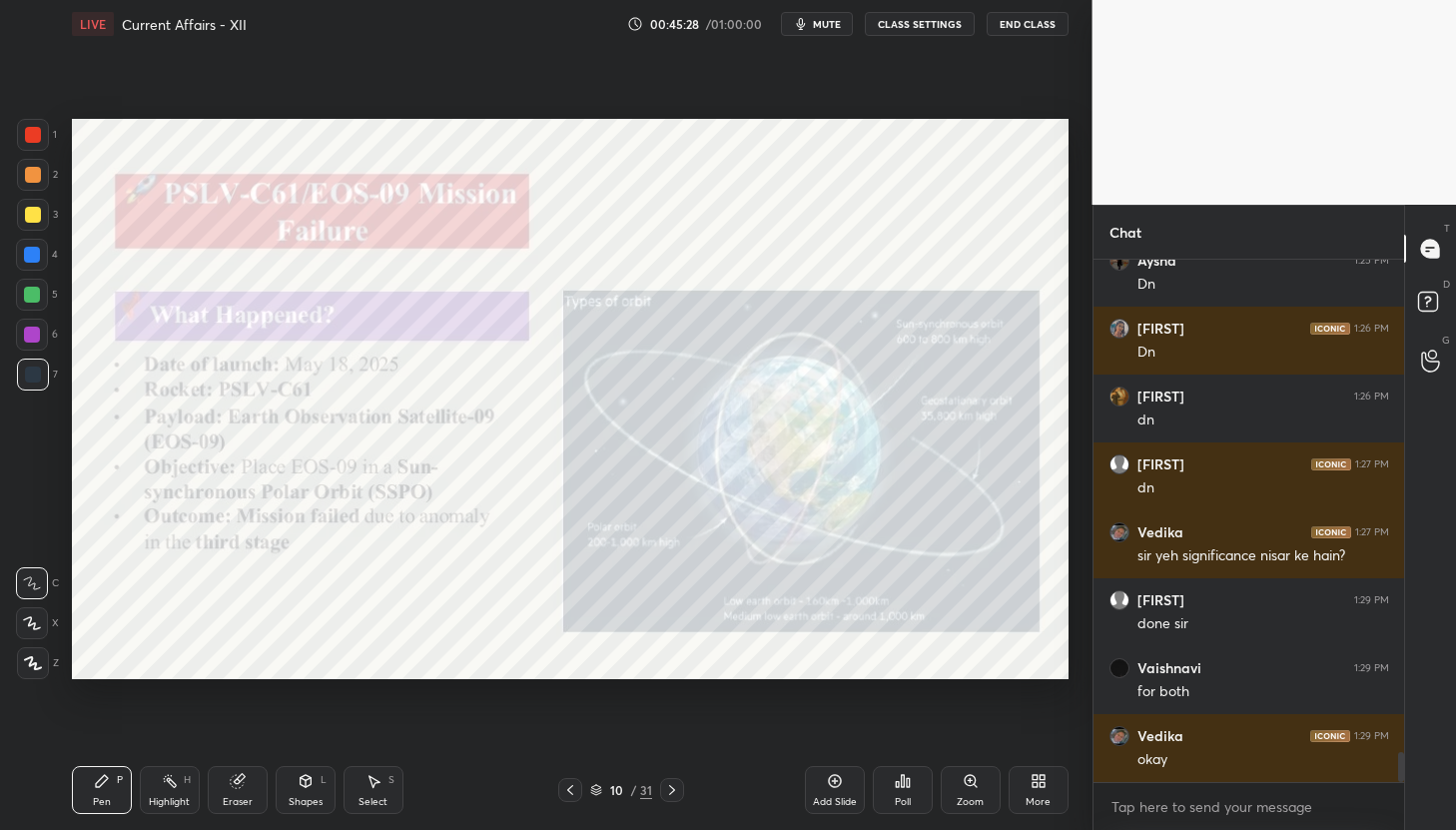 drag, startPoint x: 41, startPoint y: 213, endPoint x: 53, endPoint y: 217, distance: 12.649111 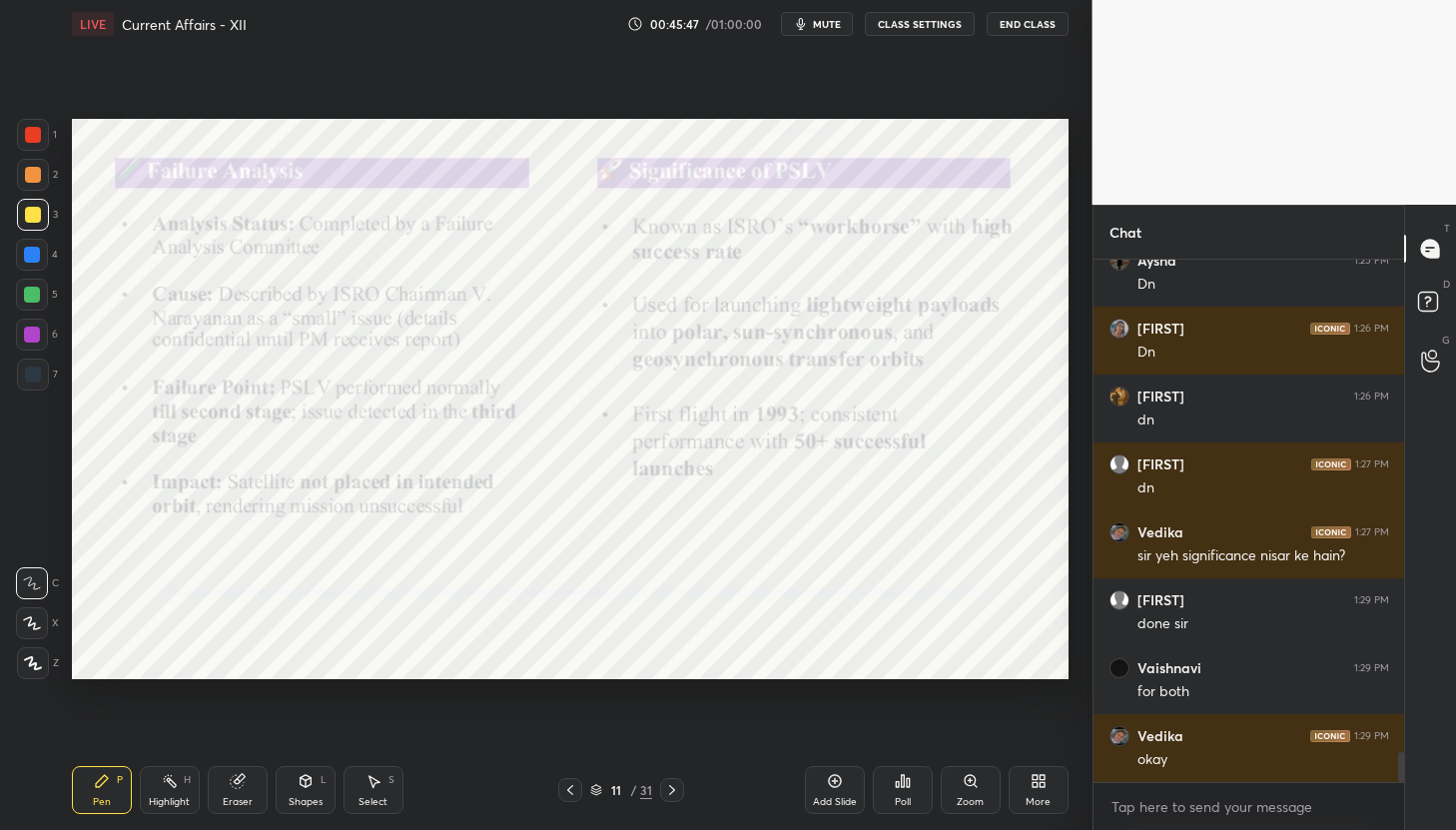 click at bounding box center (33, 375) 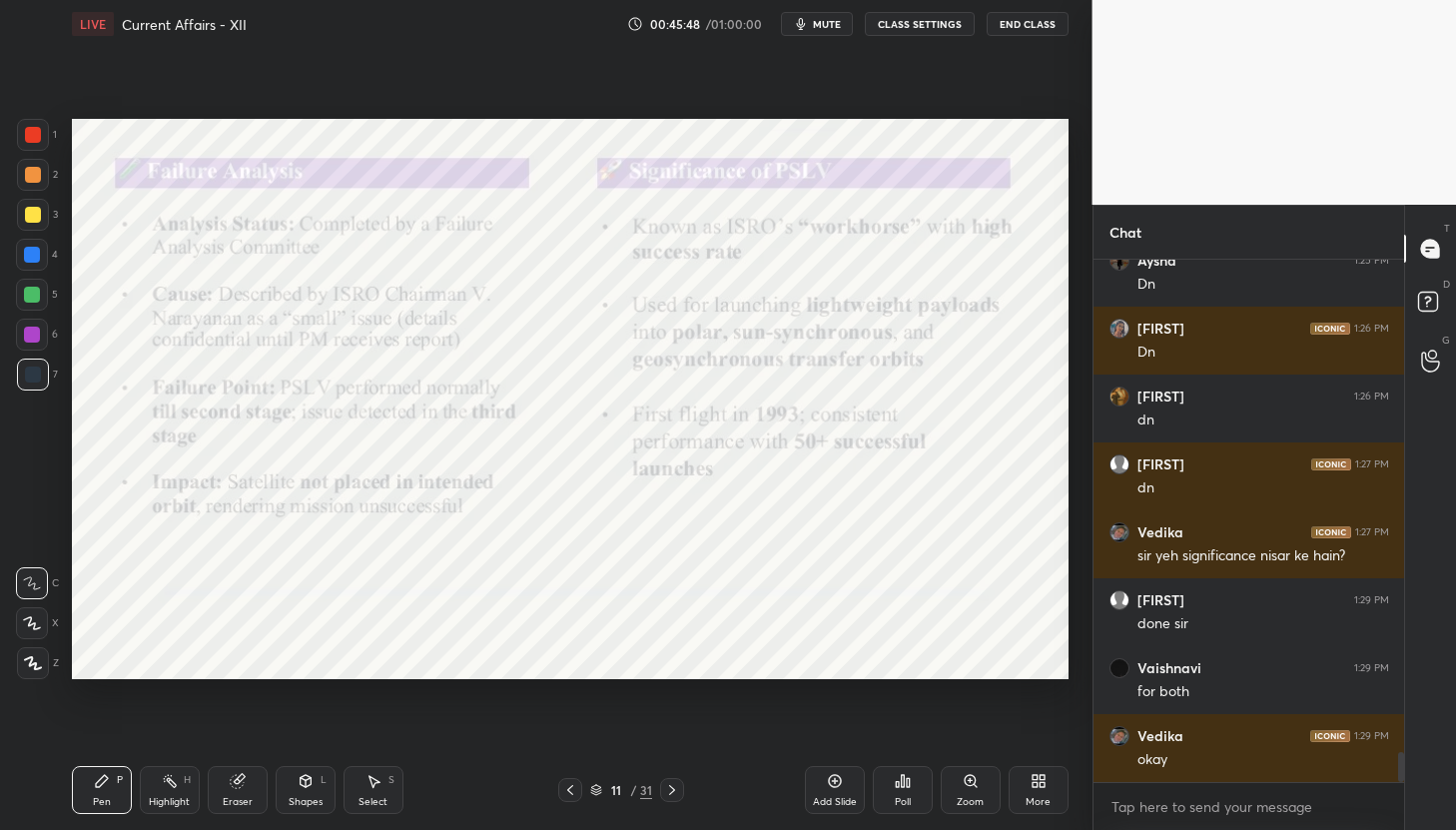 click at bounding box center [33, 135] 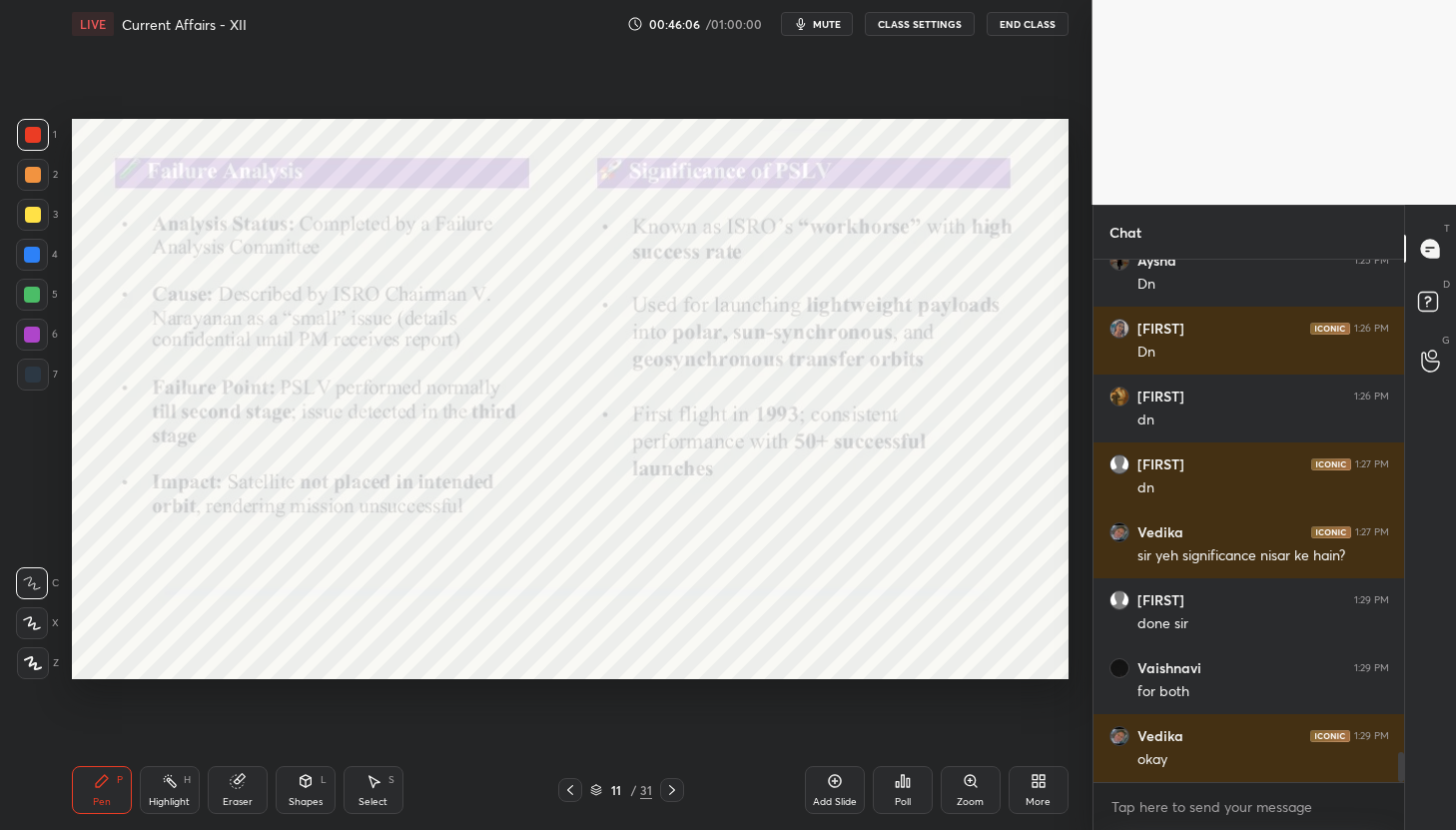 click on "mute" at bounding box center [827, 24] 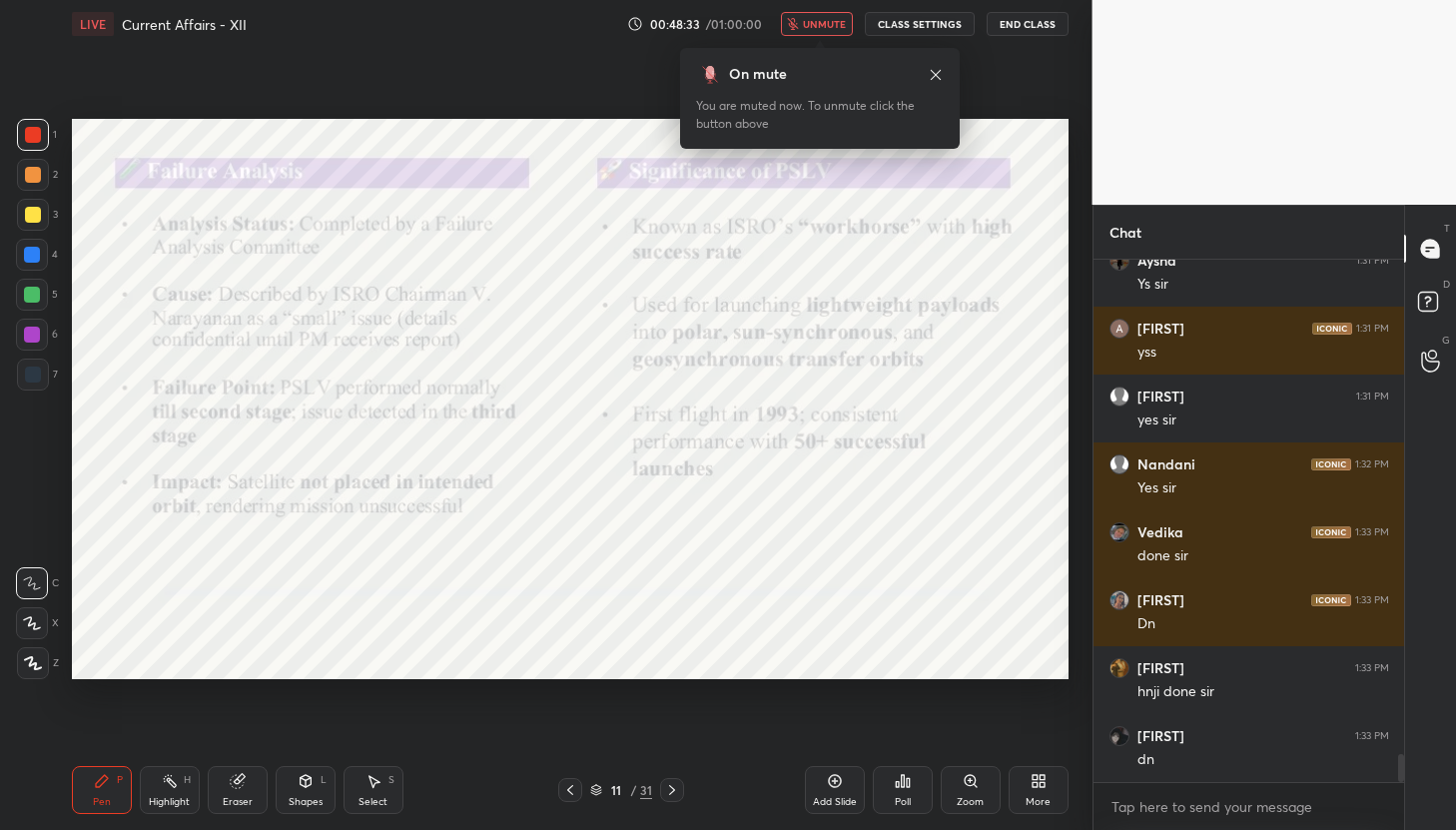 scroll, scrollTop: 9419, scrollLeft: 0, axis: vertical 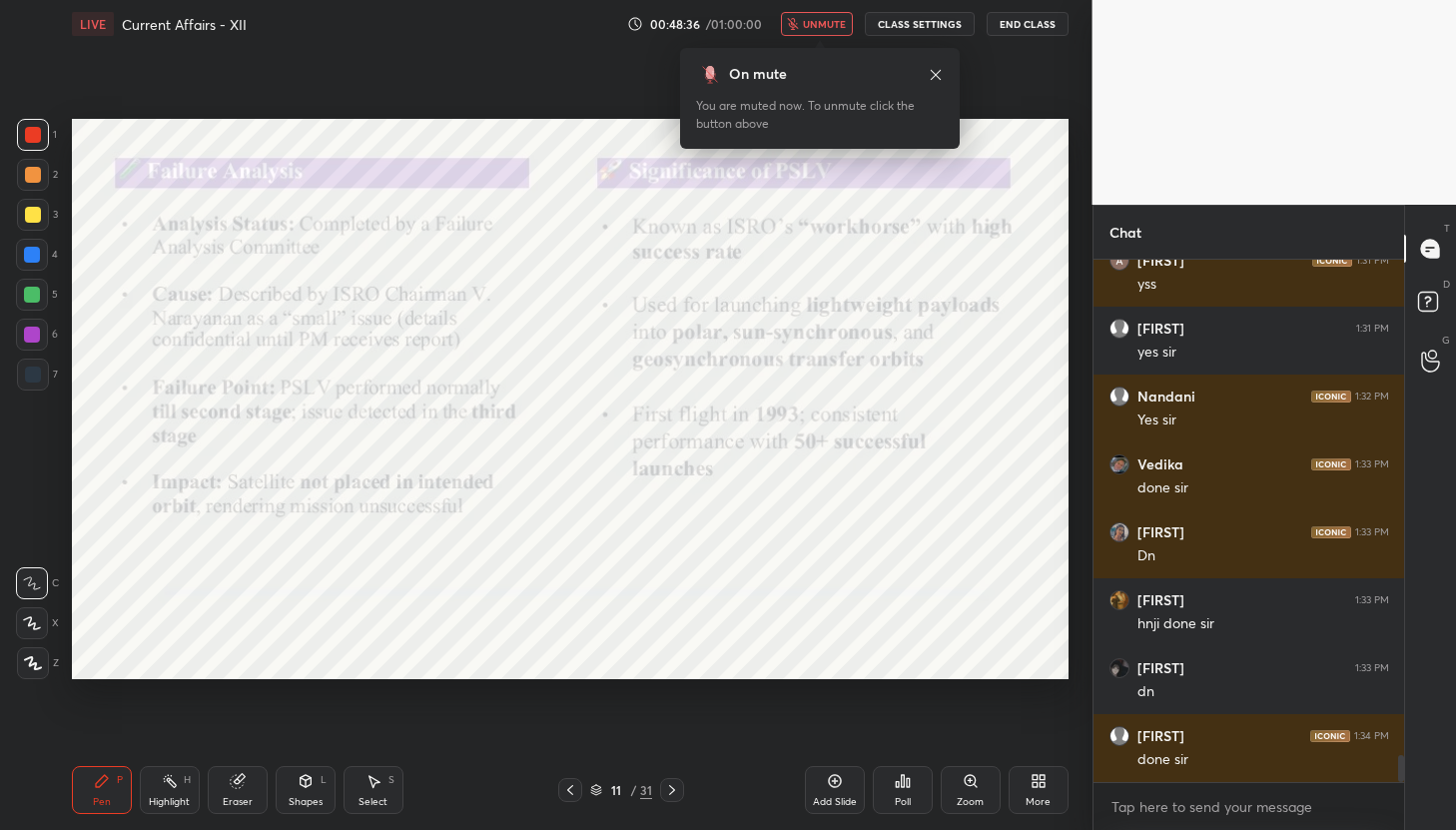 click on "unmute" at bounding box center (824, 24) 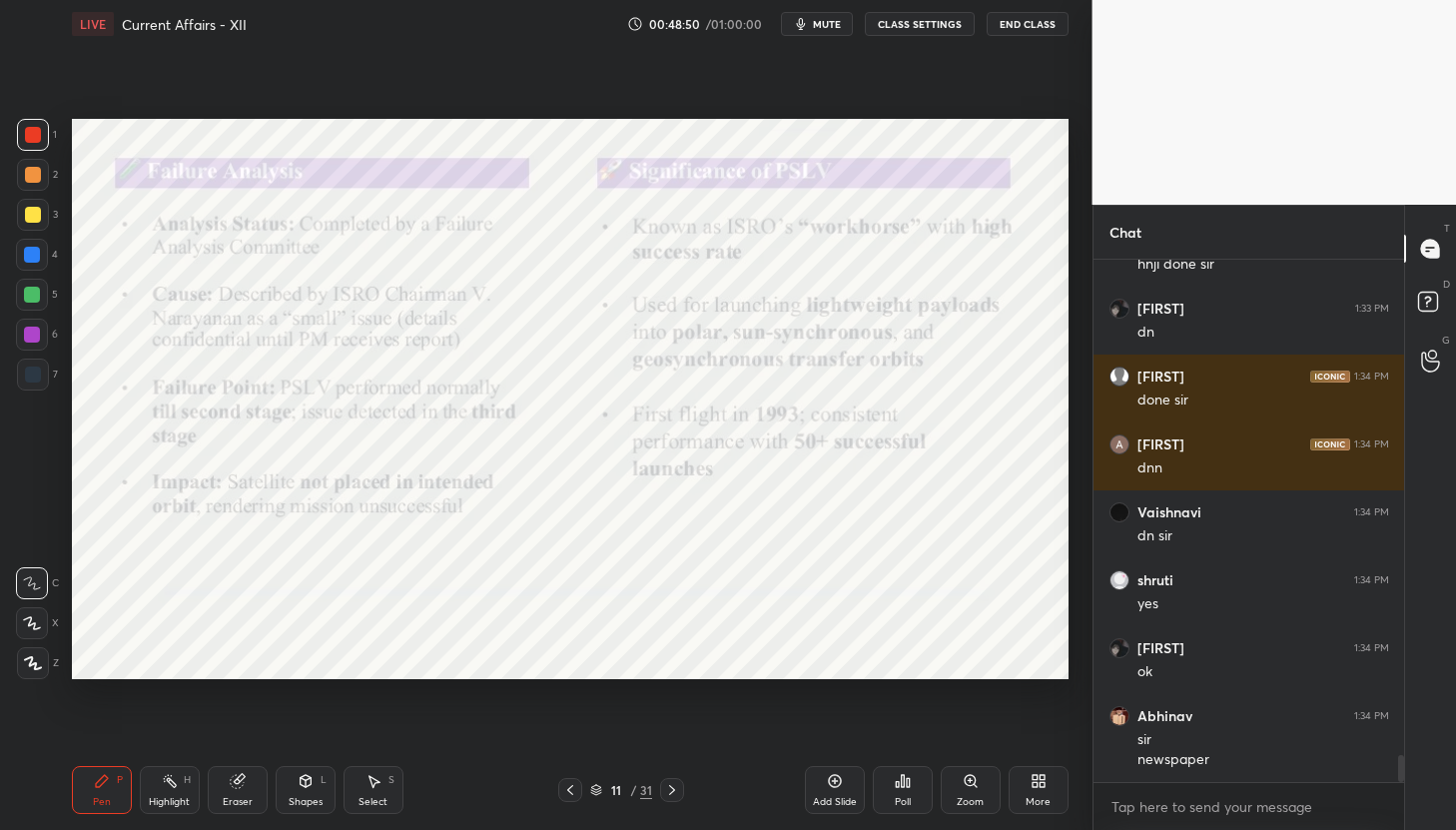 scroll, scrollTop: 9846, scrollLeft: 0, axis: vertical 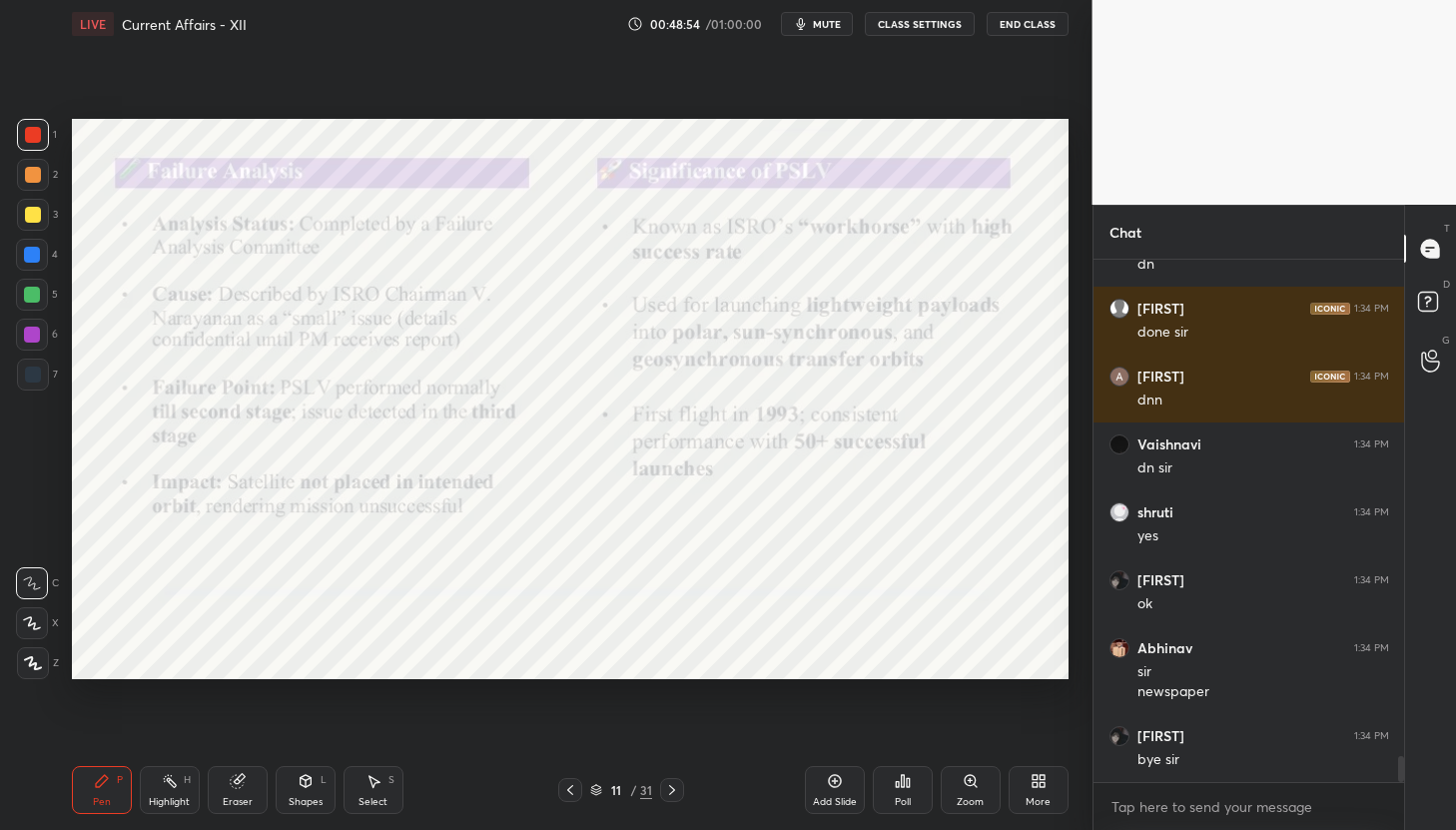 drag, startPoint x: 857, startPoint y: 793, endPoint x: 832, endPoint y: 700, distance: 96.30161 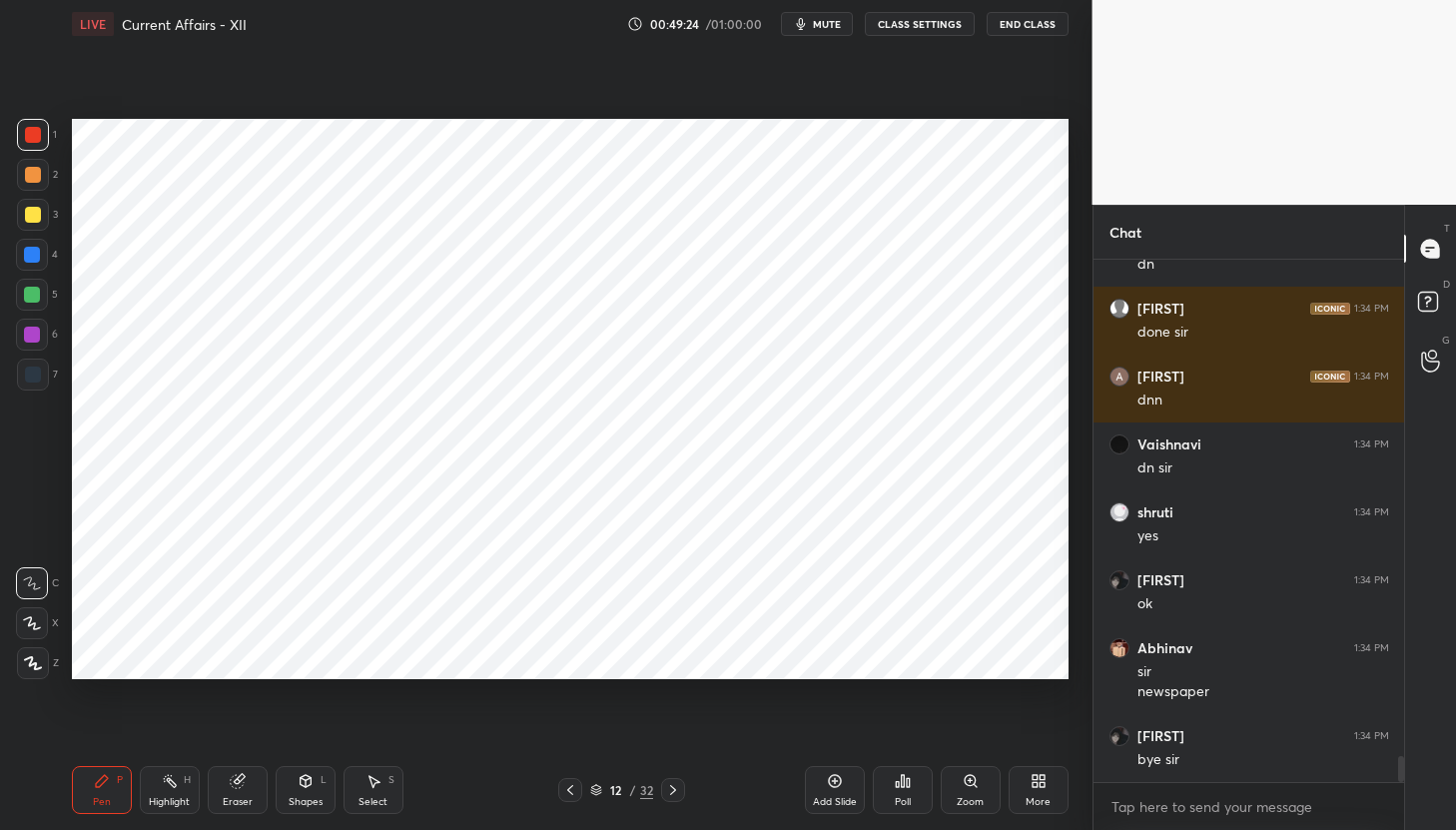 scroll, scrollTop: 9914, scrollLeft: 0, axis: vertical 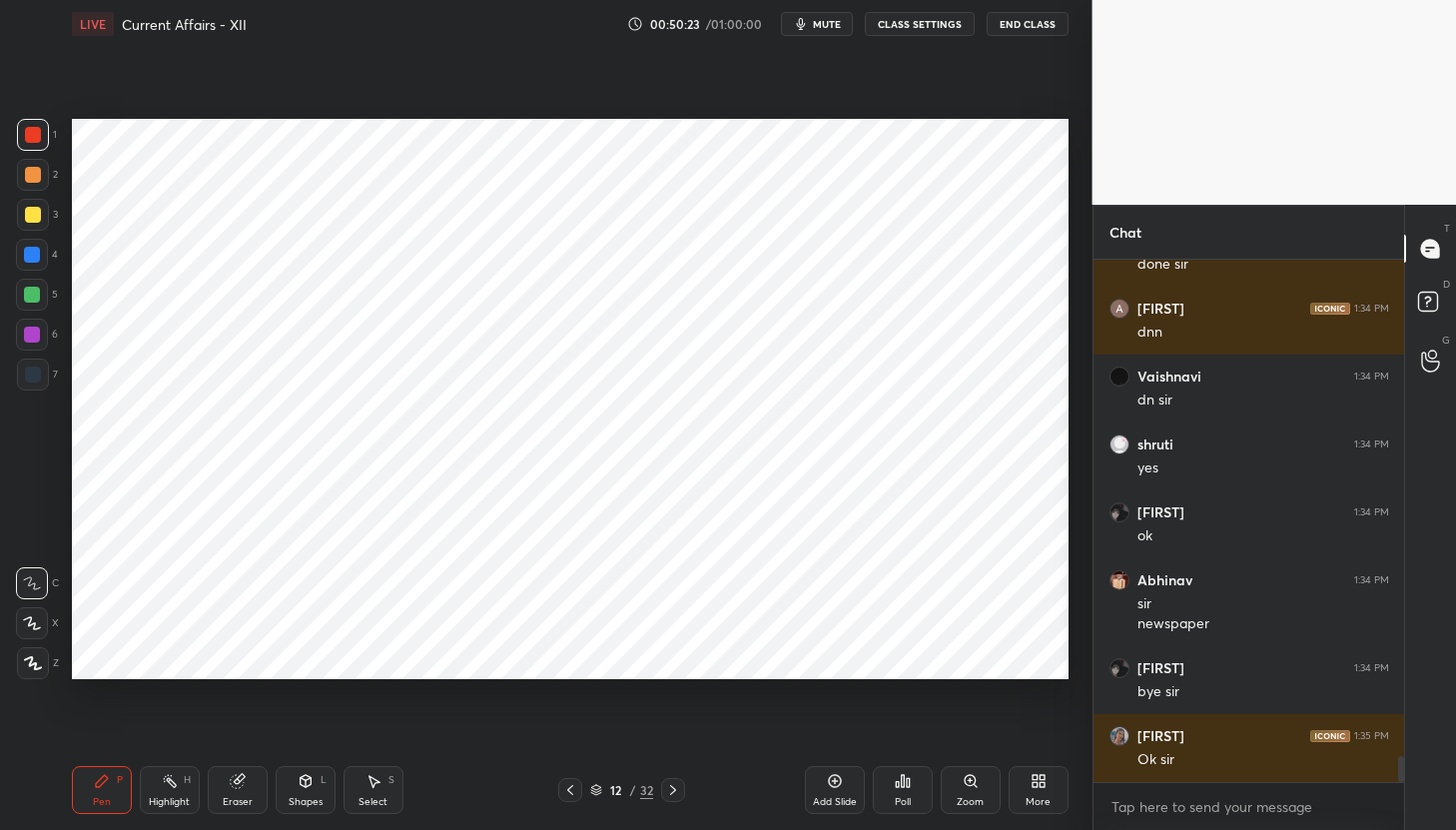 click on "Setting up your live class Poll for   secs No correct answer Start poll" at bounding box center [570, 399] 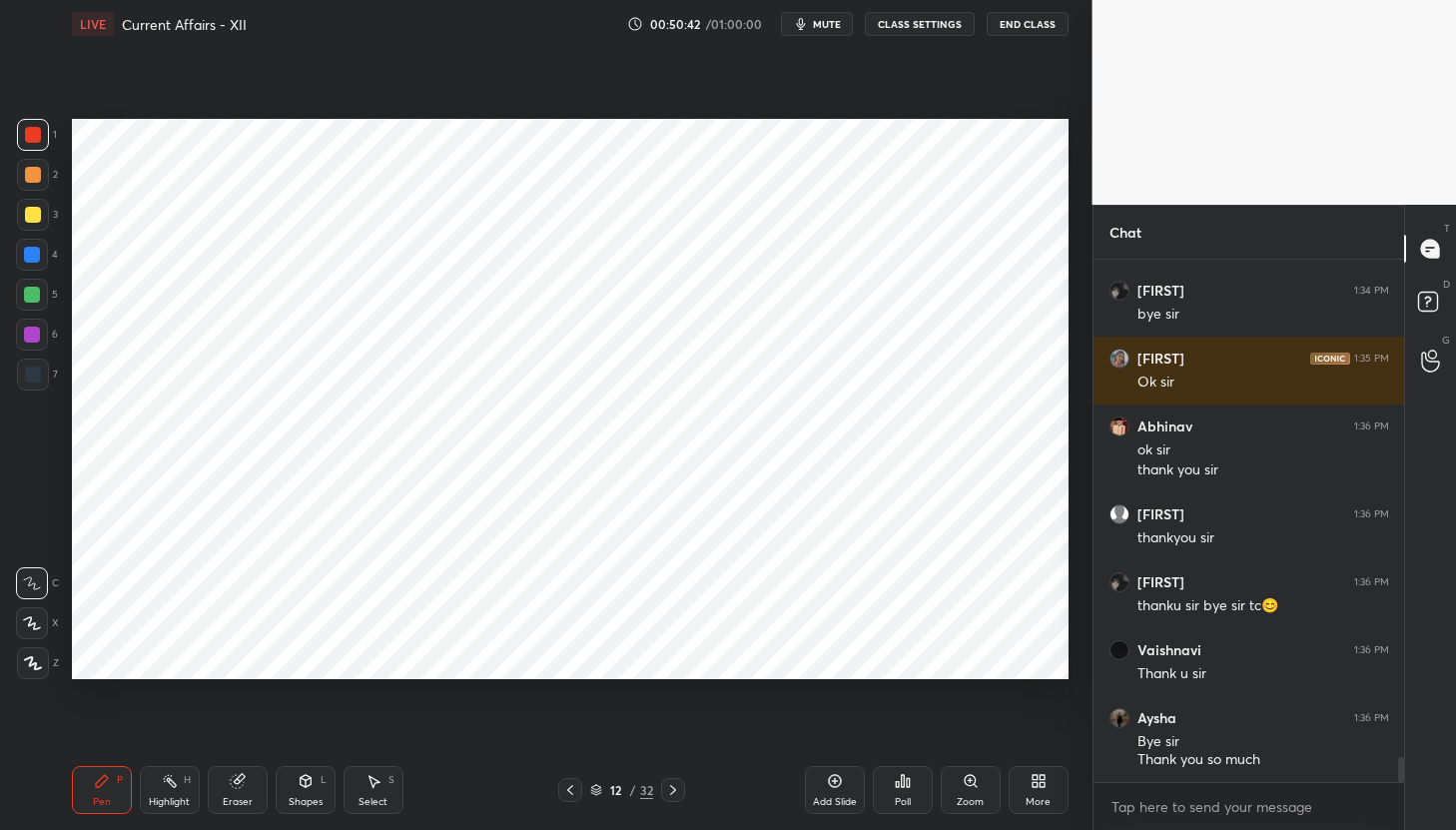 scroll, scrollTop: 10360, scrollLeft: 0, axis: vertical 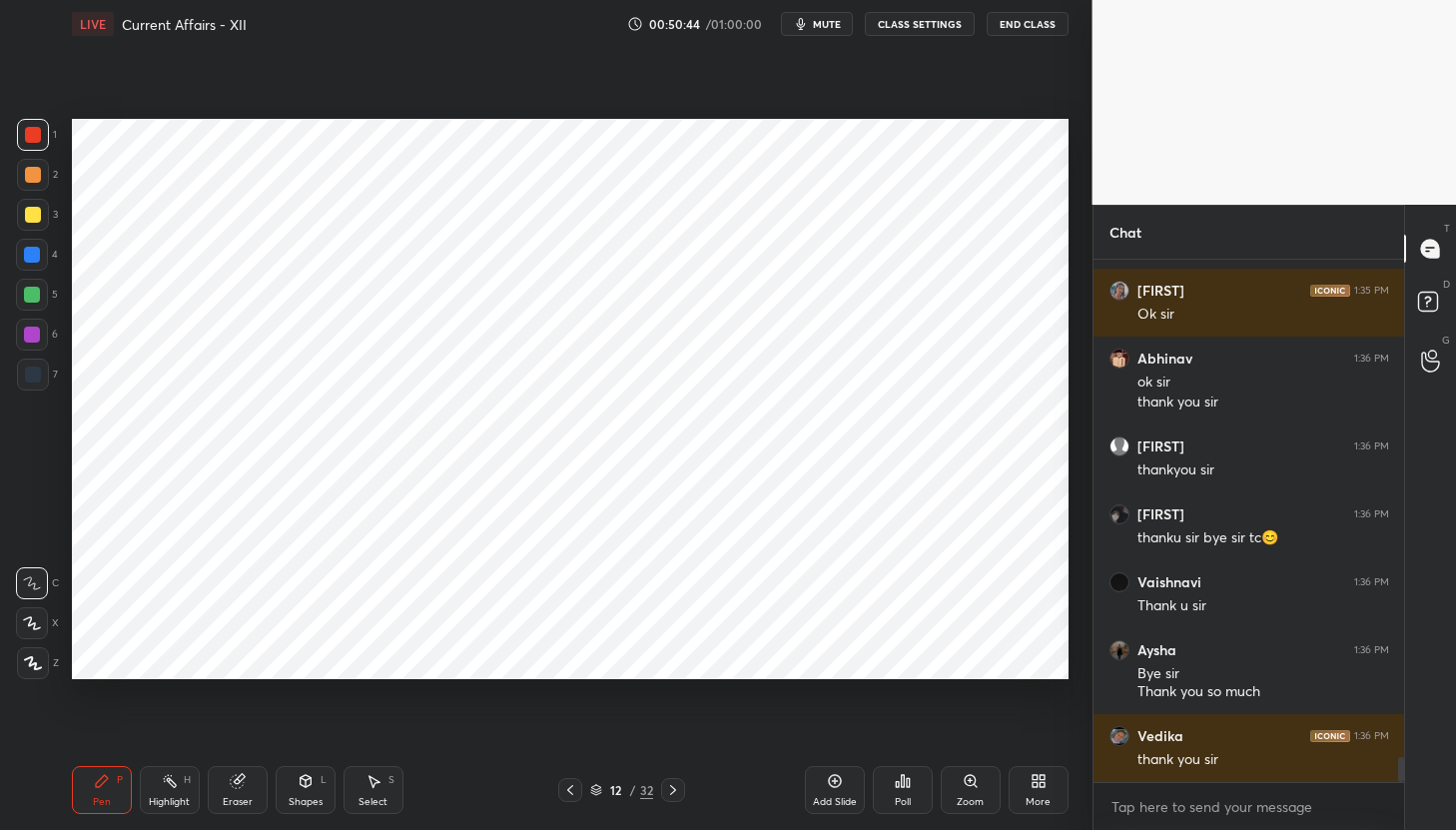 click on "End Class" at bounding box center [1028, 24] 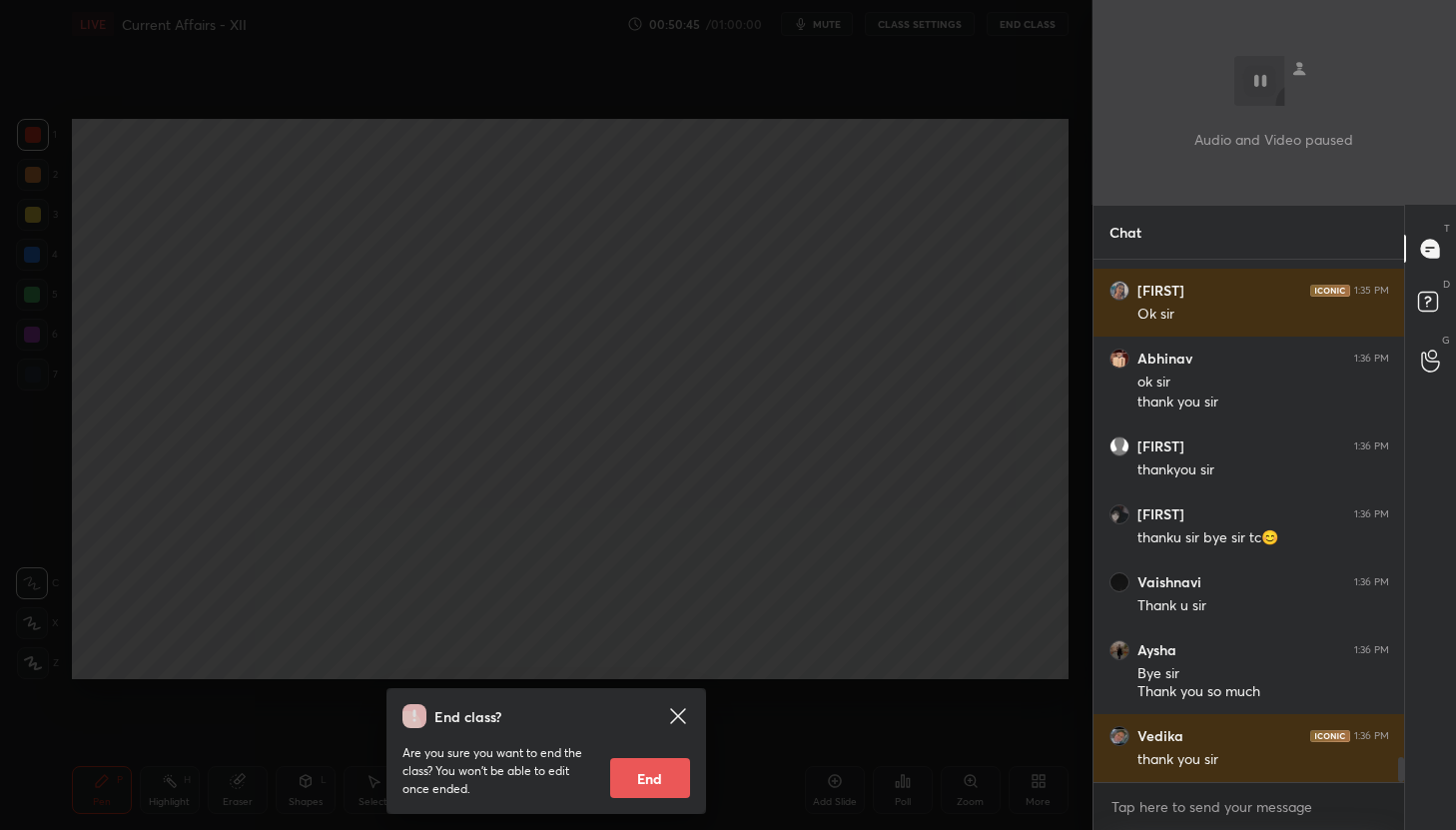 scroll, scrollTop: 10427, scrollLeft: 0, axis: vertical 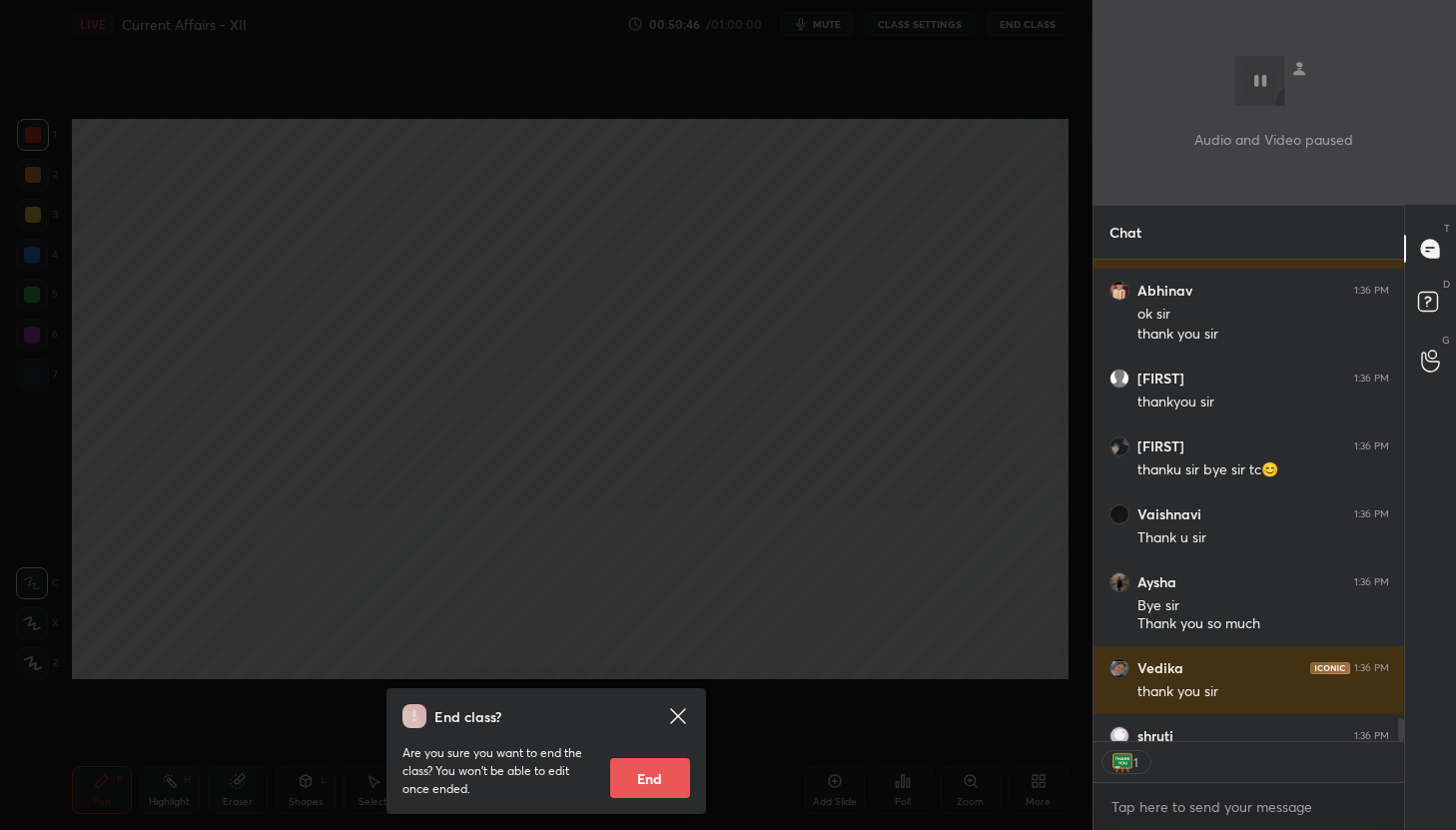 drag, startPoint x: 679, startPoint y: 721, endPoint x: 767, endPoint y: 573, distance: 172.18595 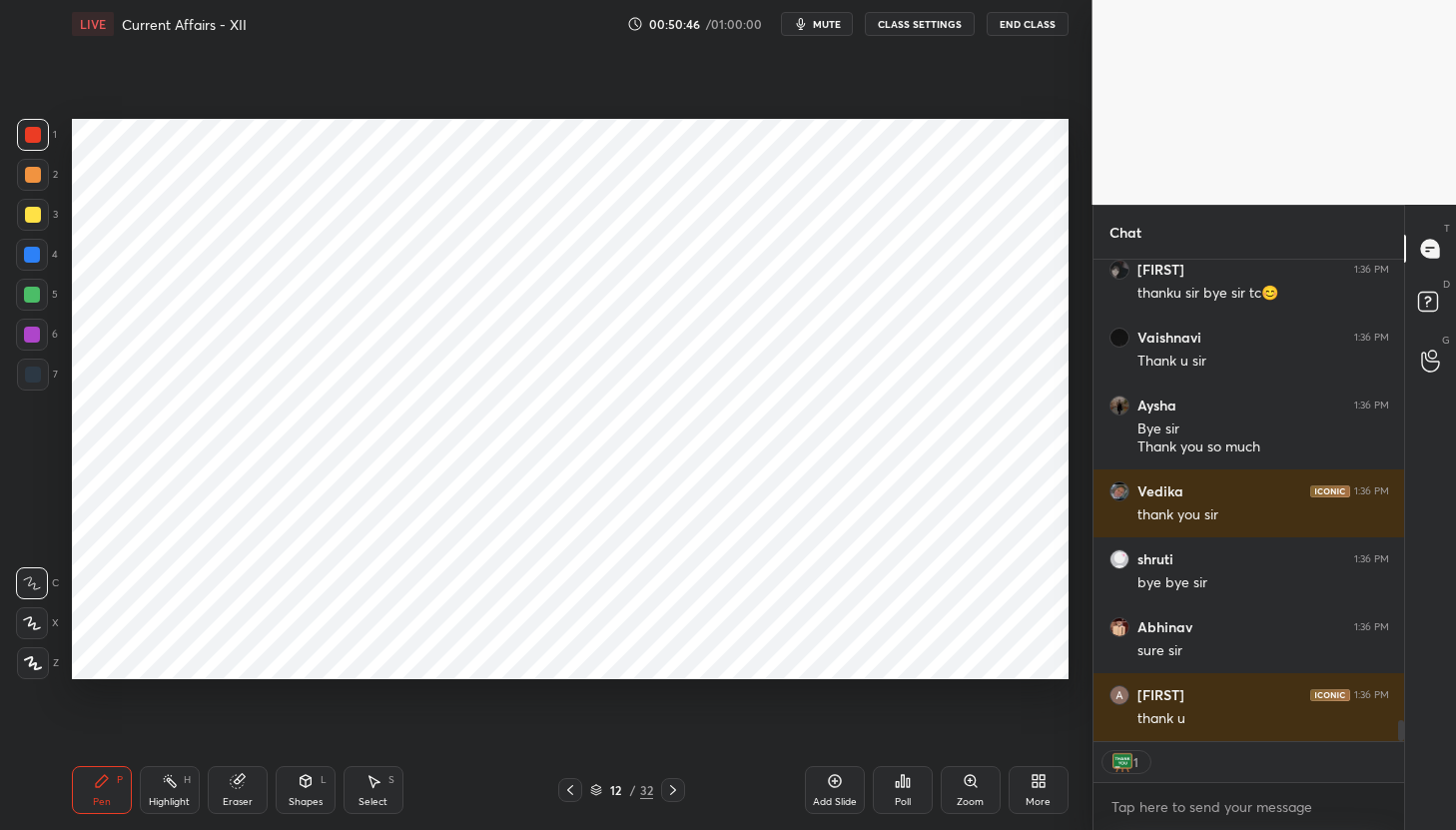 click on "mute" at bounding box center (827, 24) 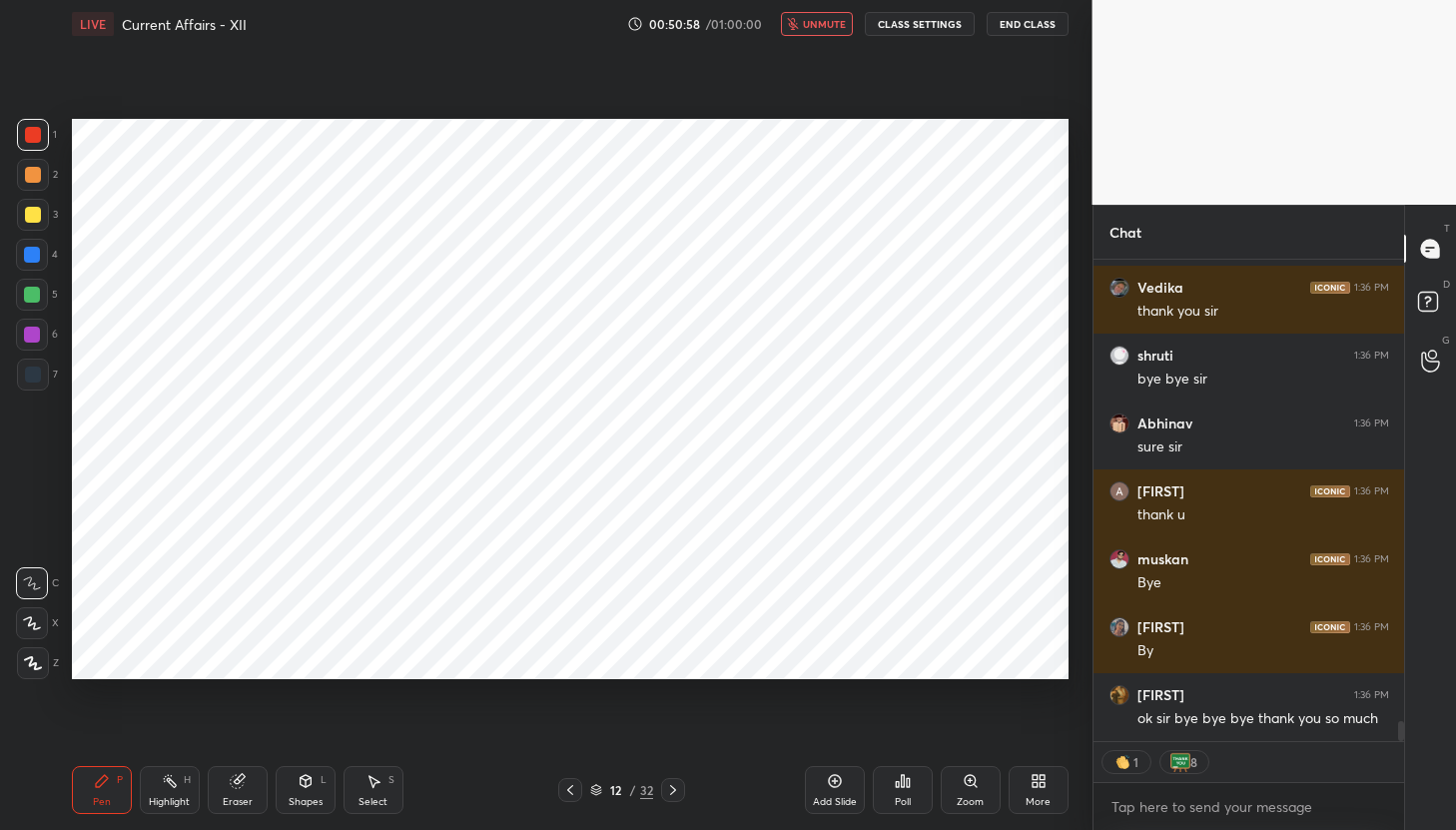 scroll, scrollTop: 10876, scrollLeft: 0, axis: vertical 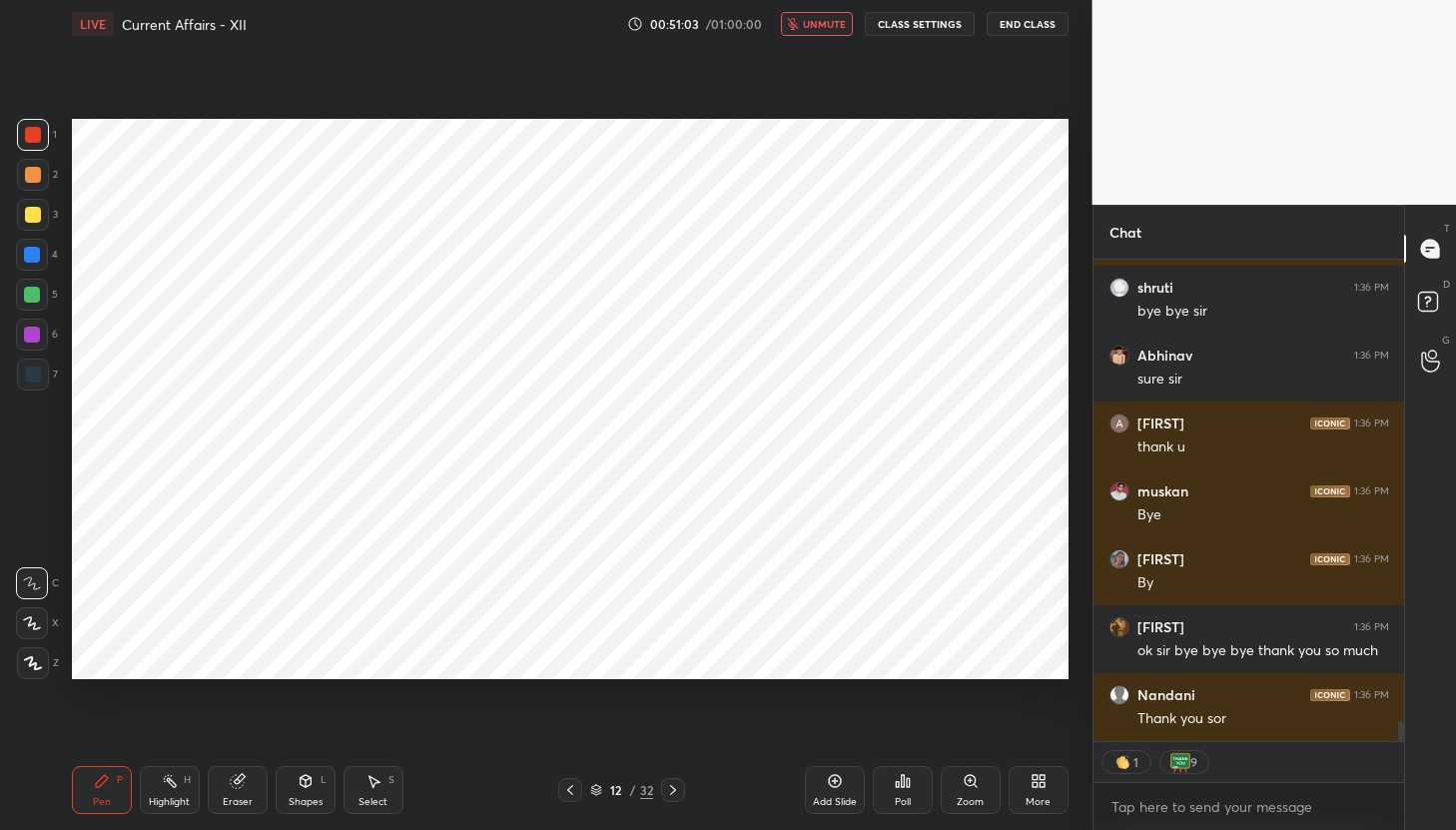 click on "End Class" at bounding box center [1028, 24] 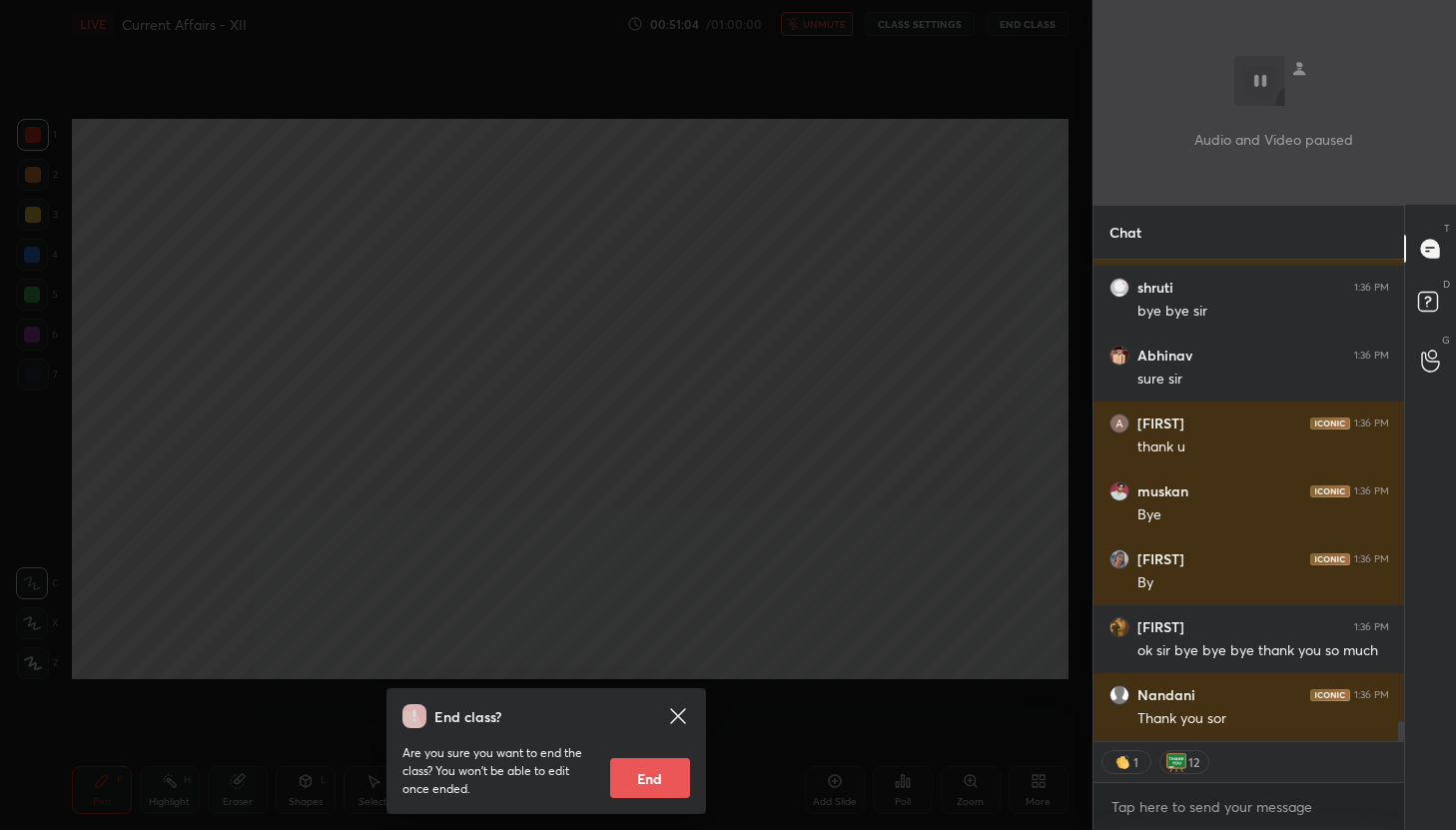 click on "End" at bounding box center (650, 778) 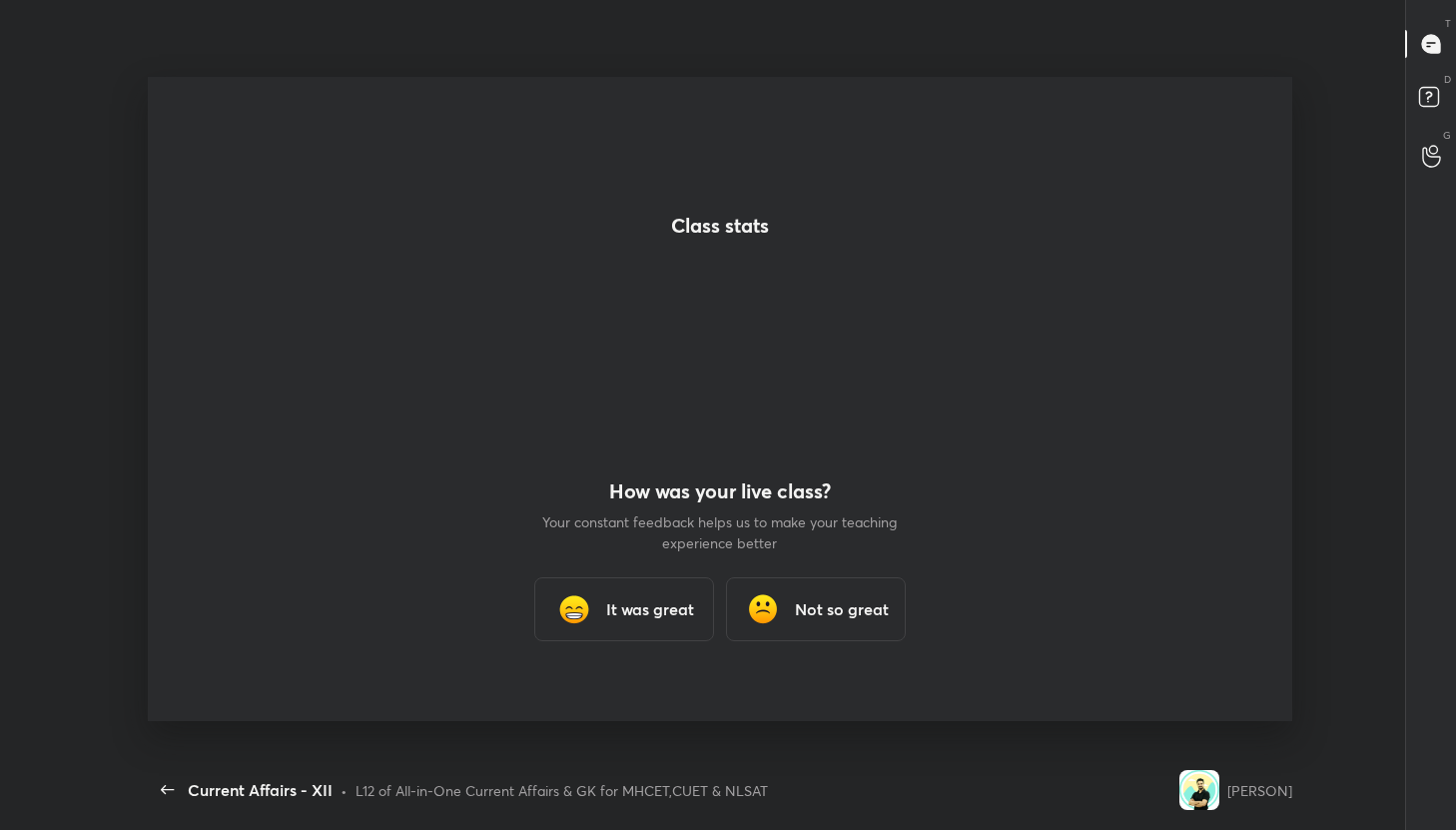 scroll, scrollTop: 99178, scrollLeft: 98626, axis: both 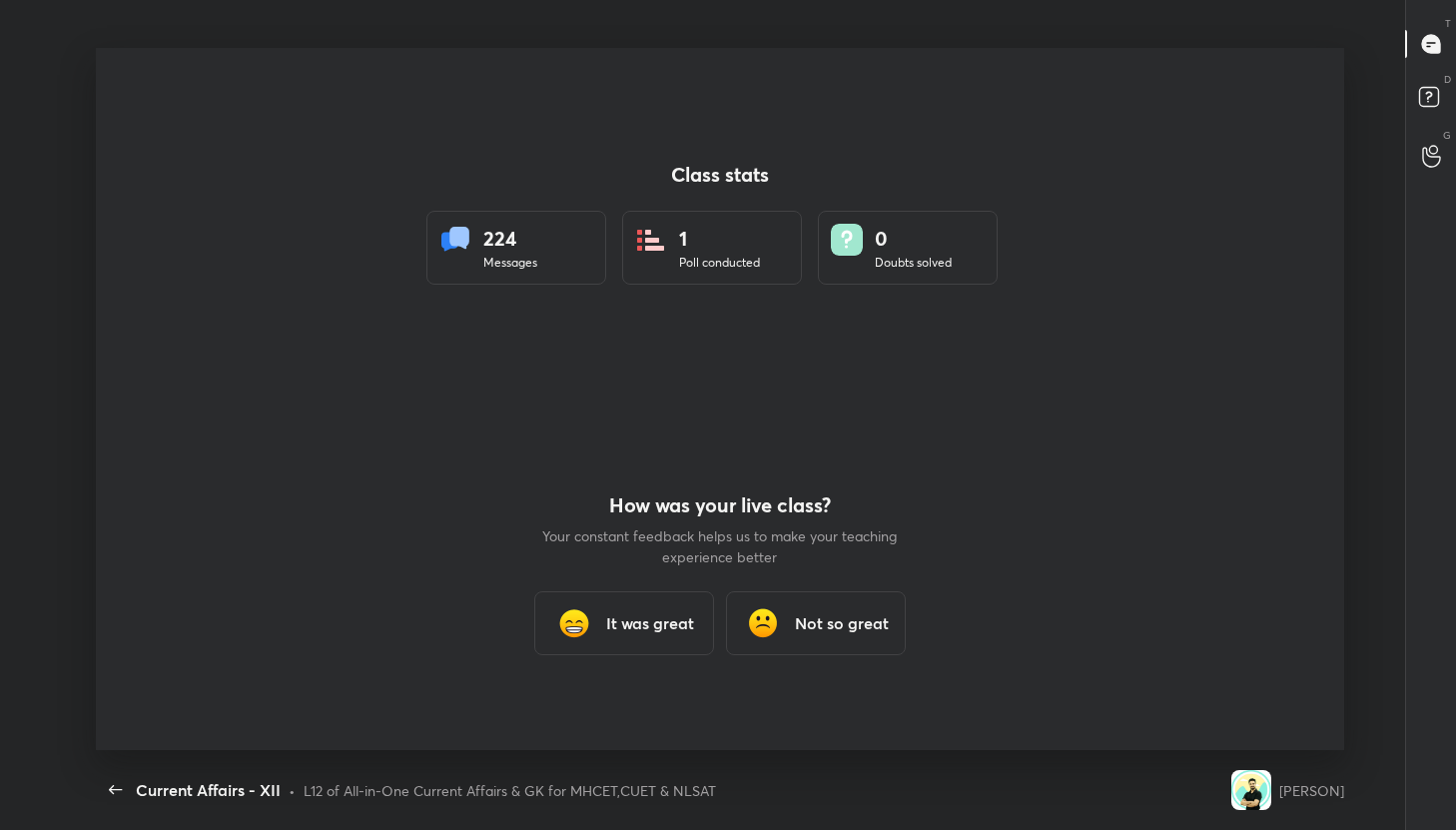 click on "It was great" at bounding box center [624, 623] 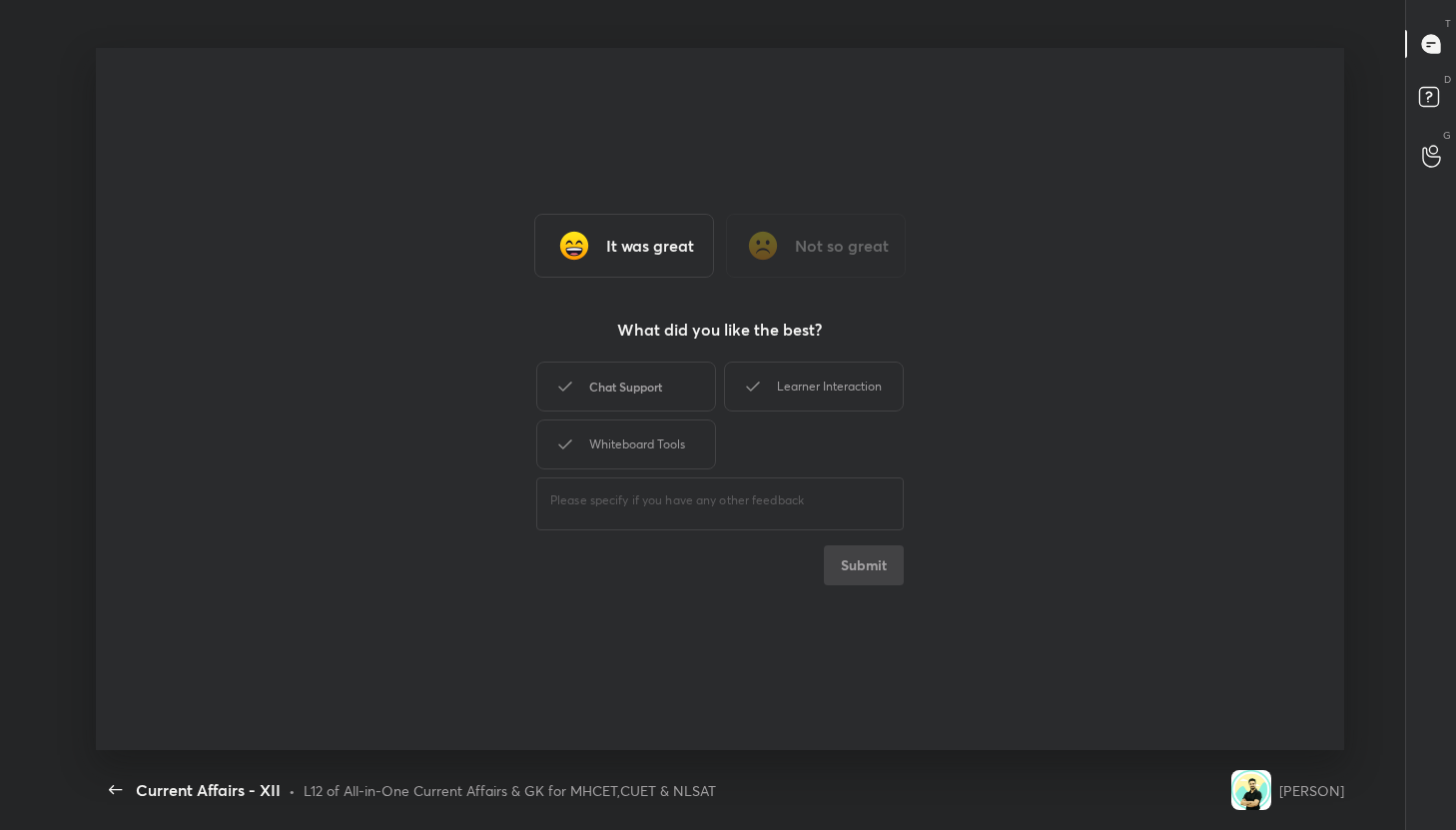 click on "Chat Support" at bounding box center [626, 387] 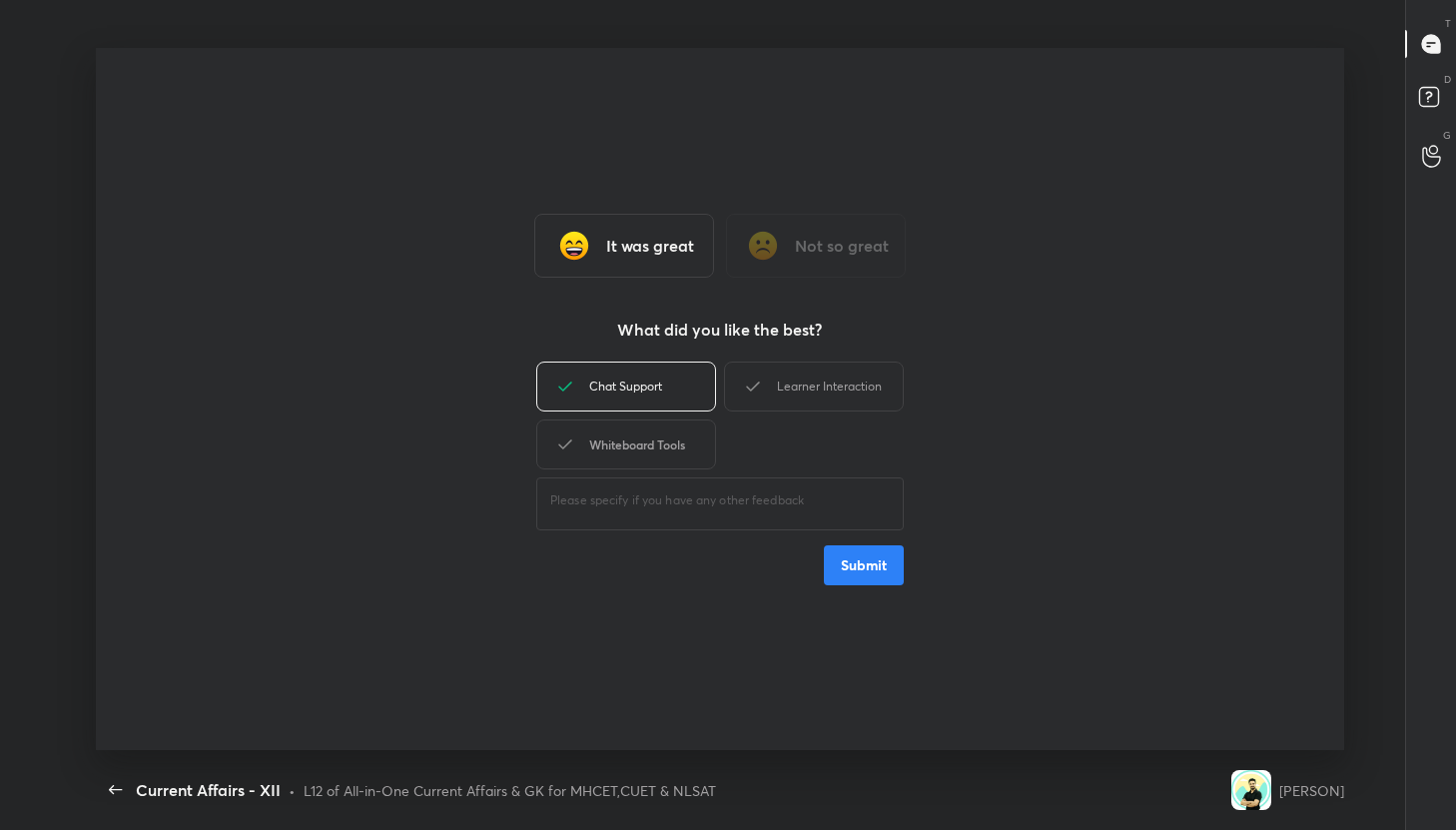 click on "Whiteboard Tools" at bounding box center (626, 444) 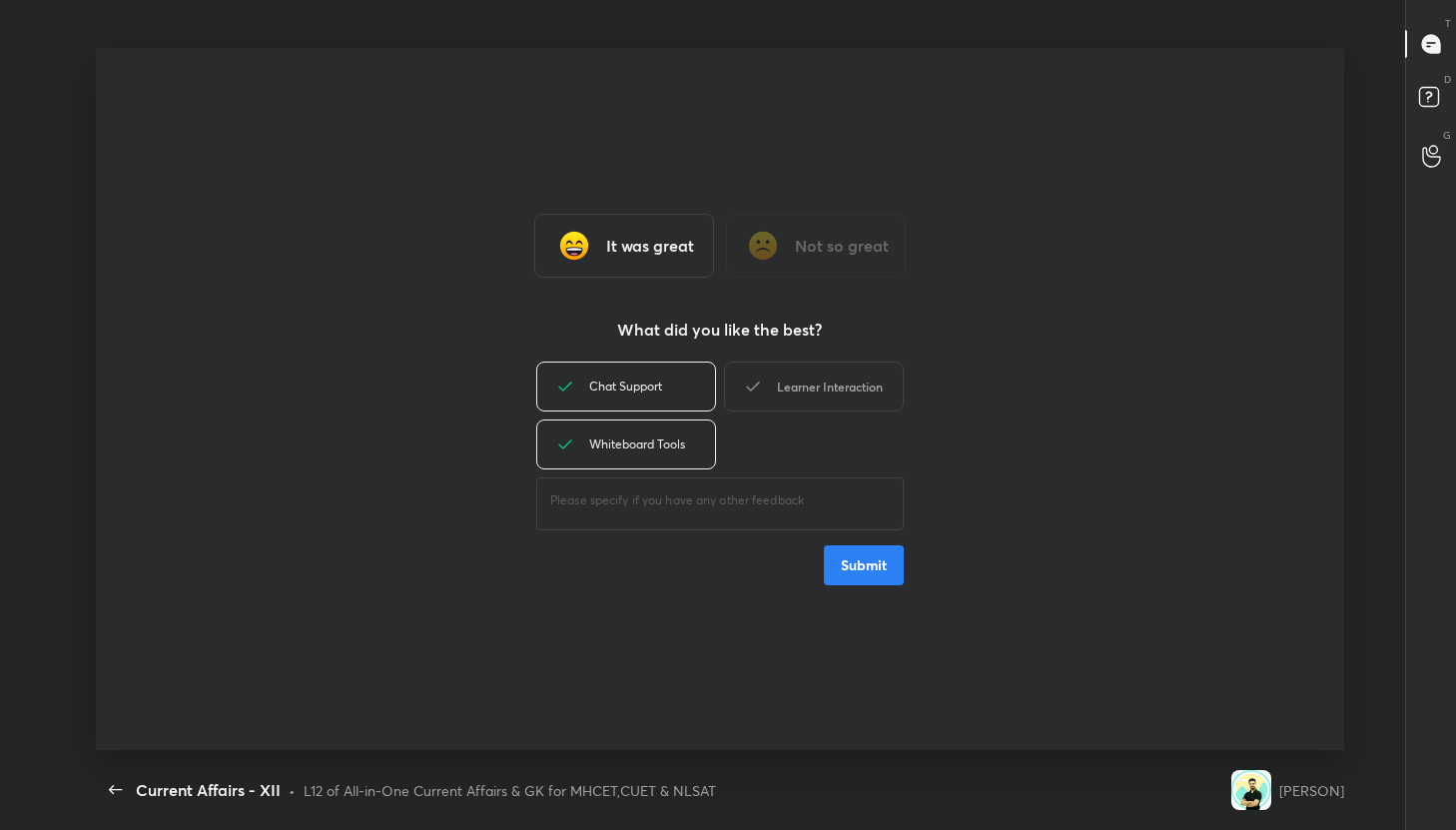 click on "Learner Interaction" at bounding box center (814, 387) 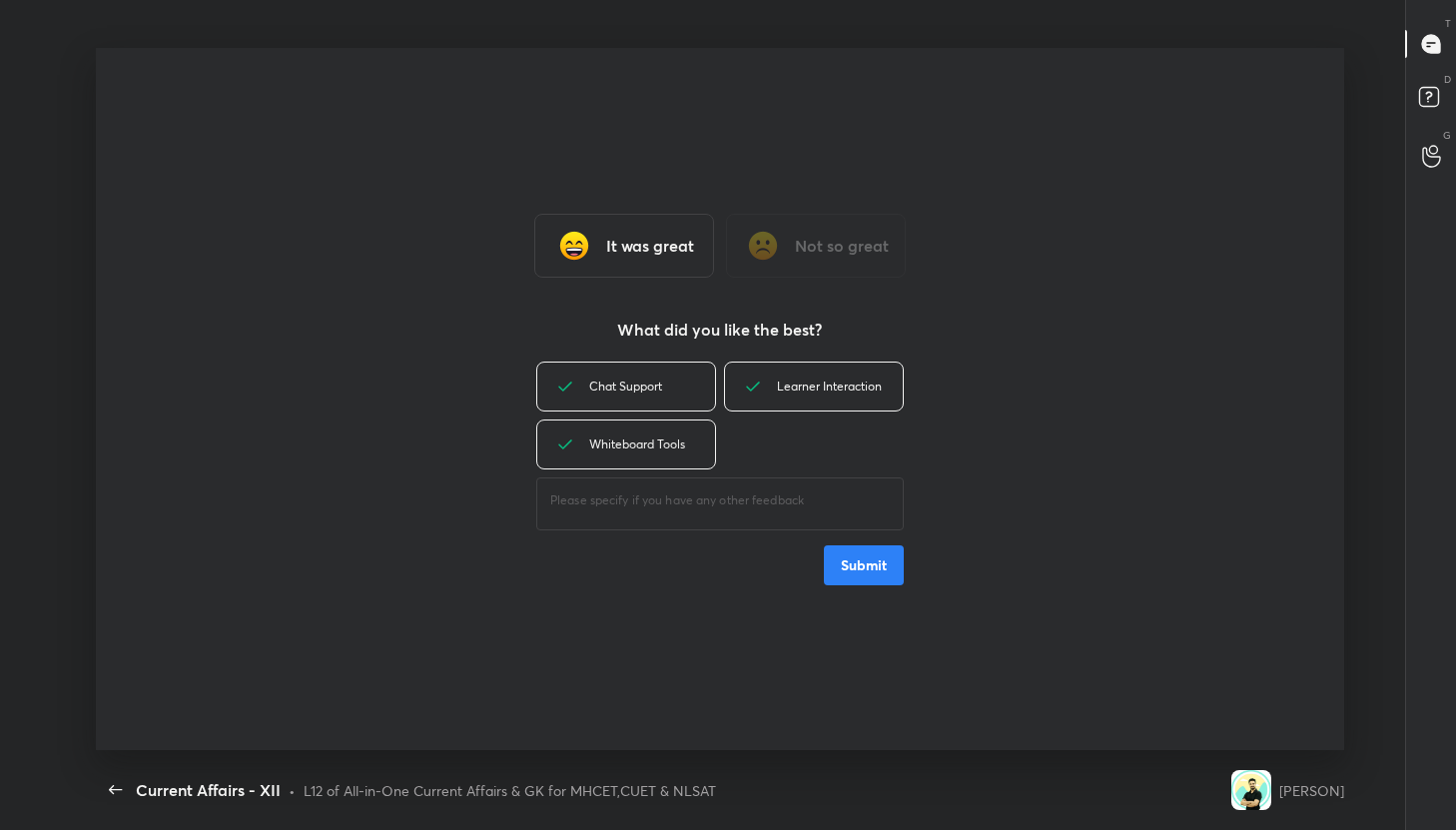 click on "It was great Not so great What did you like the best? Chat Support Learner Interaction Whiteboard Tools ​ Submit" at bounding box center (720, 399) 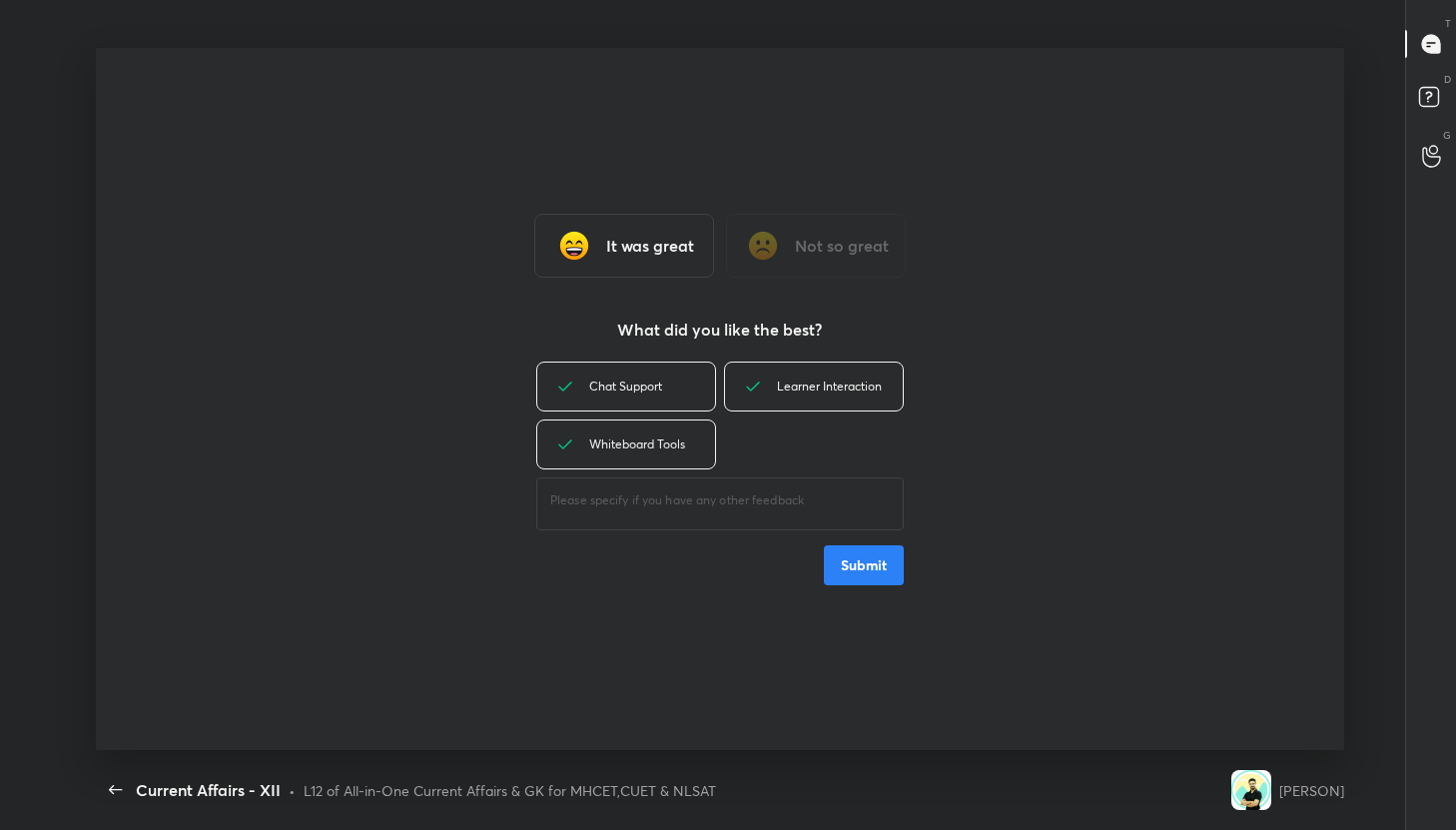 click on "Submit" at bounding box center [864, 565] 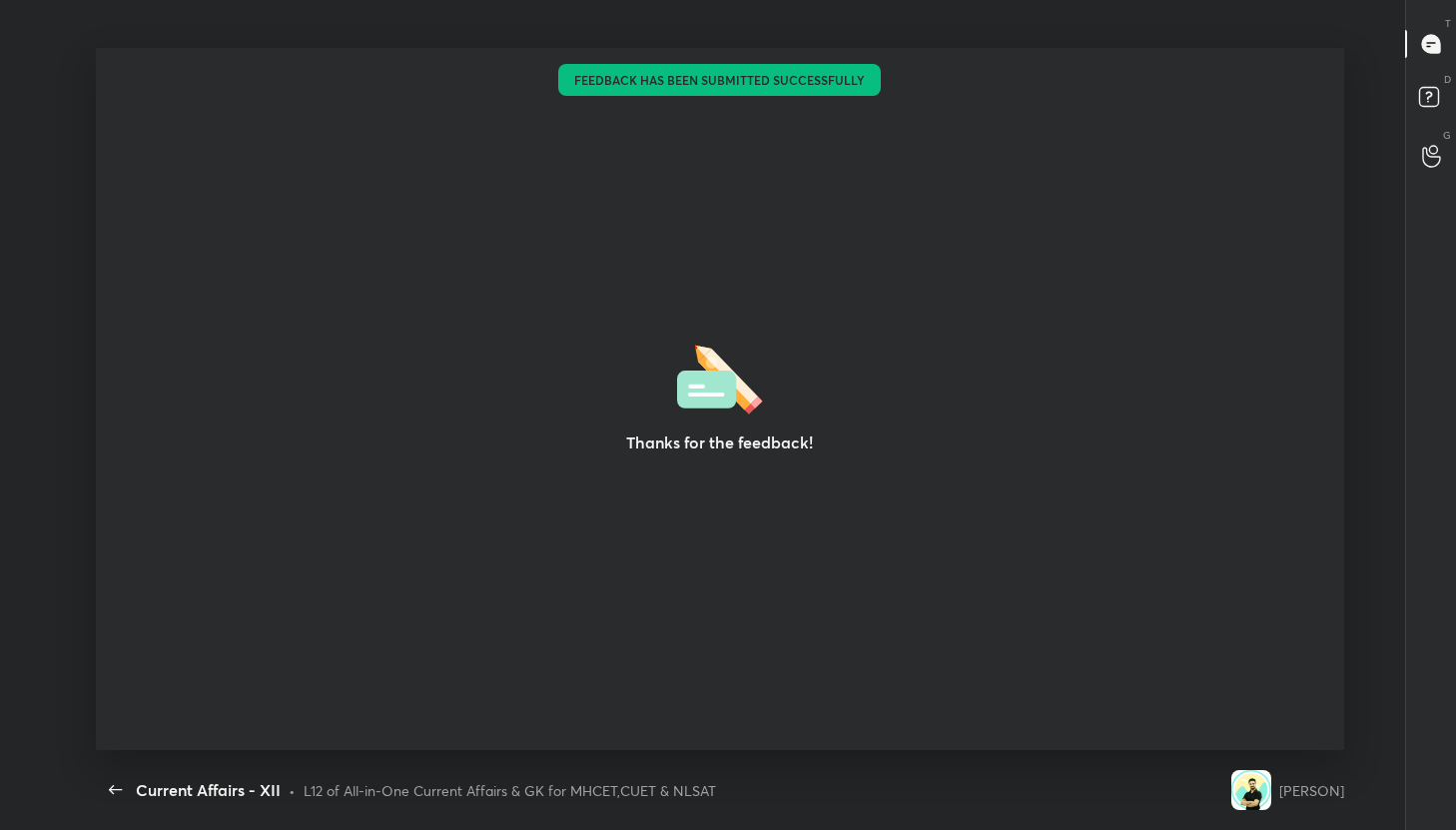type on "x" 